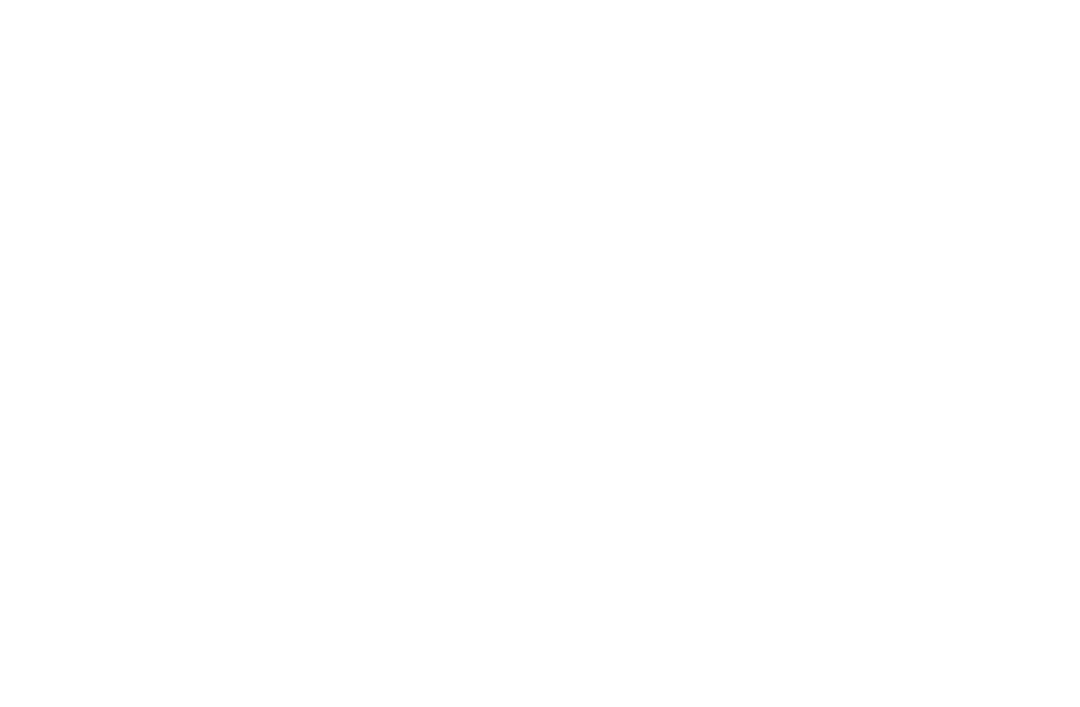 scroll, scrollTop: 0, scrollLeft: 0, axis: both 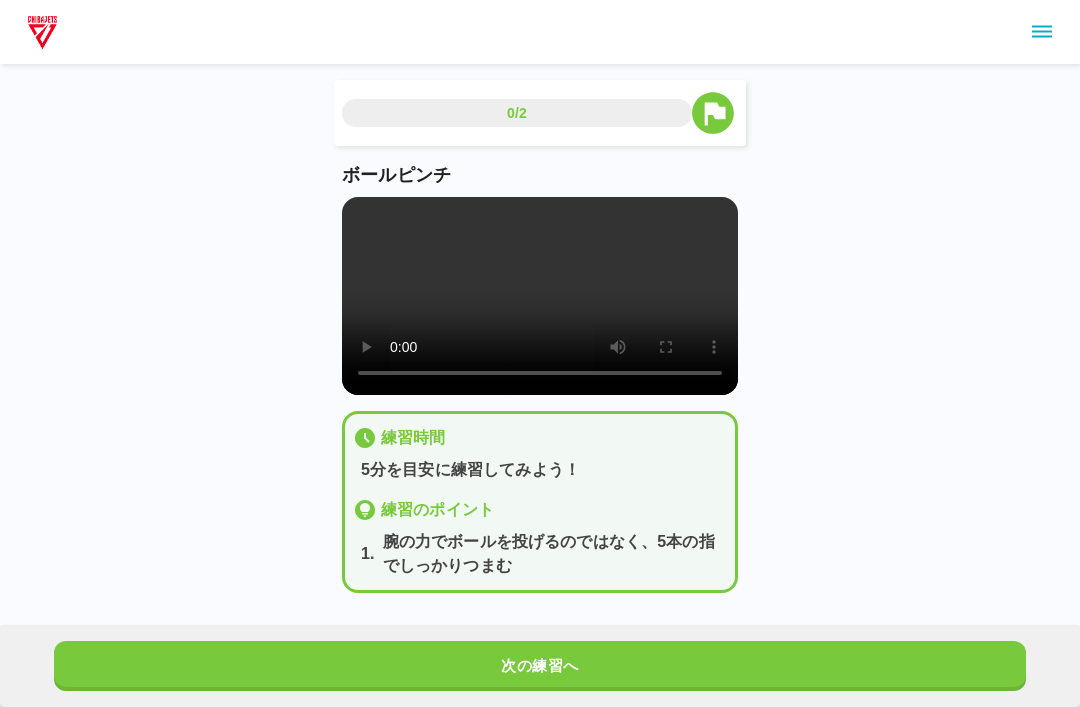 click on "0/2 ボールピンチ 練習時間 5分を目安に練習してみよう！ 練習のポイント 1 . 腕の力でボールを投げるのではなく、5本の指でしっかりつまむ 次の練習へ" at bounding box center [540, 296] 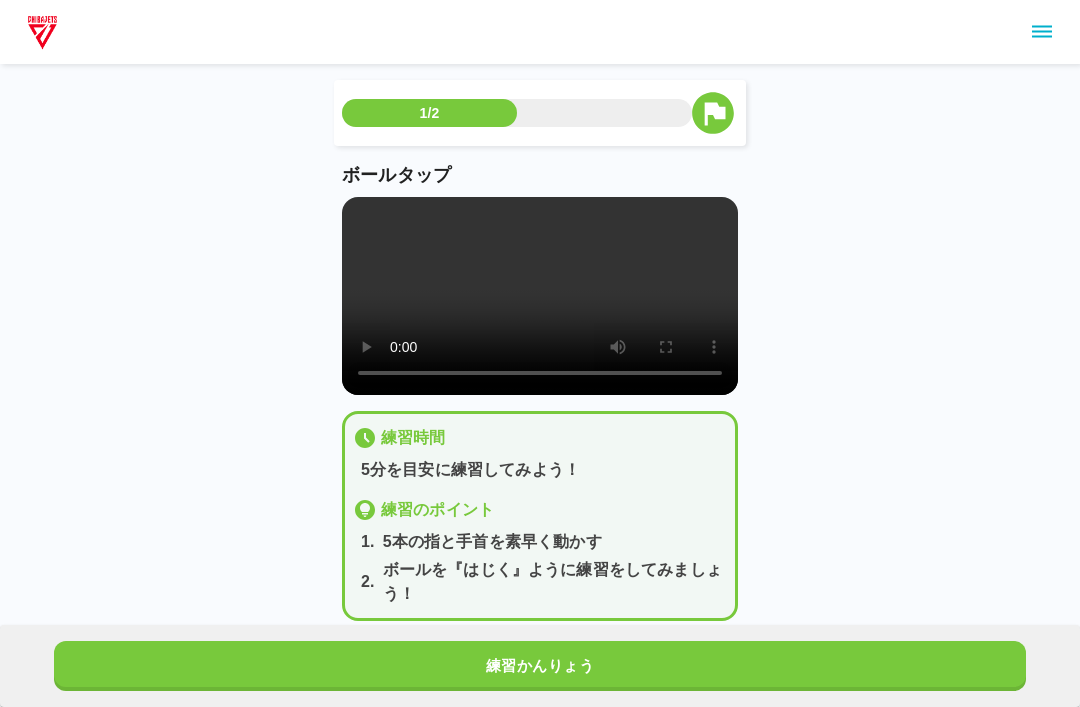 click on "練習かんりょう" at bounding box center (540, 666) 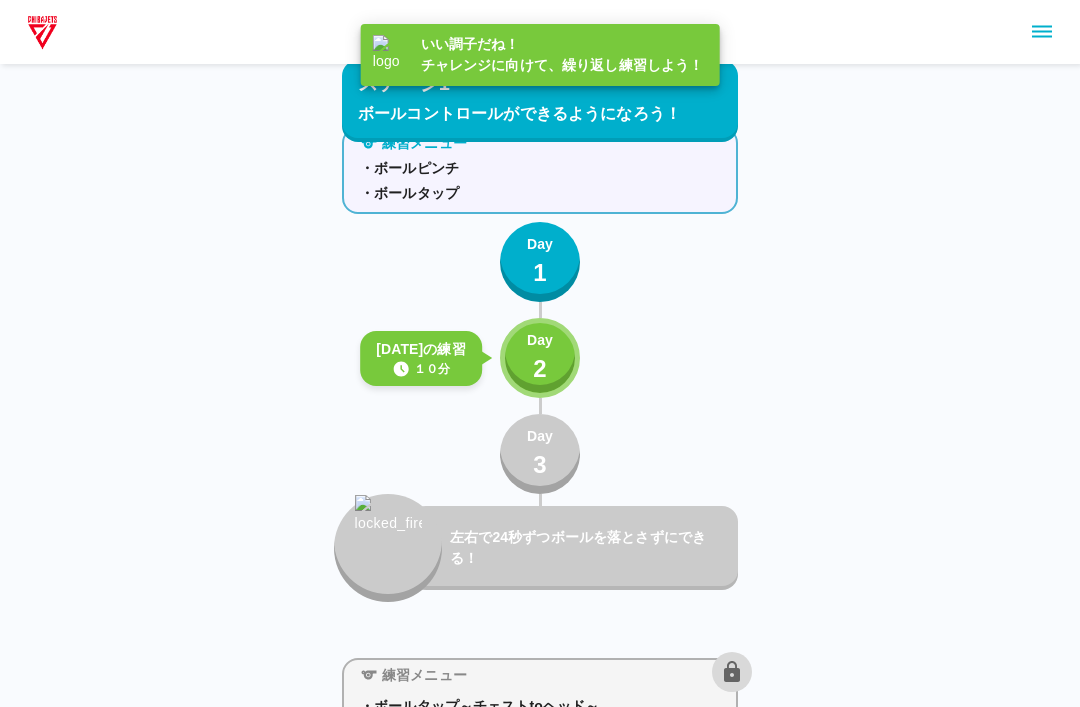 scroll, scrollTop: 56, scrollLeft: 0, axis: vertical 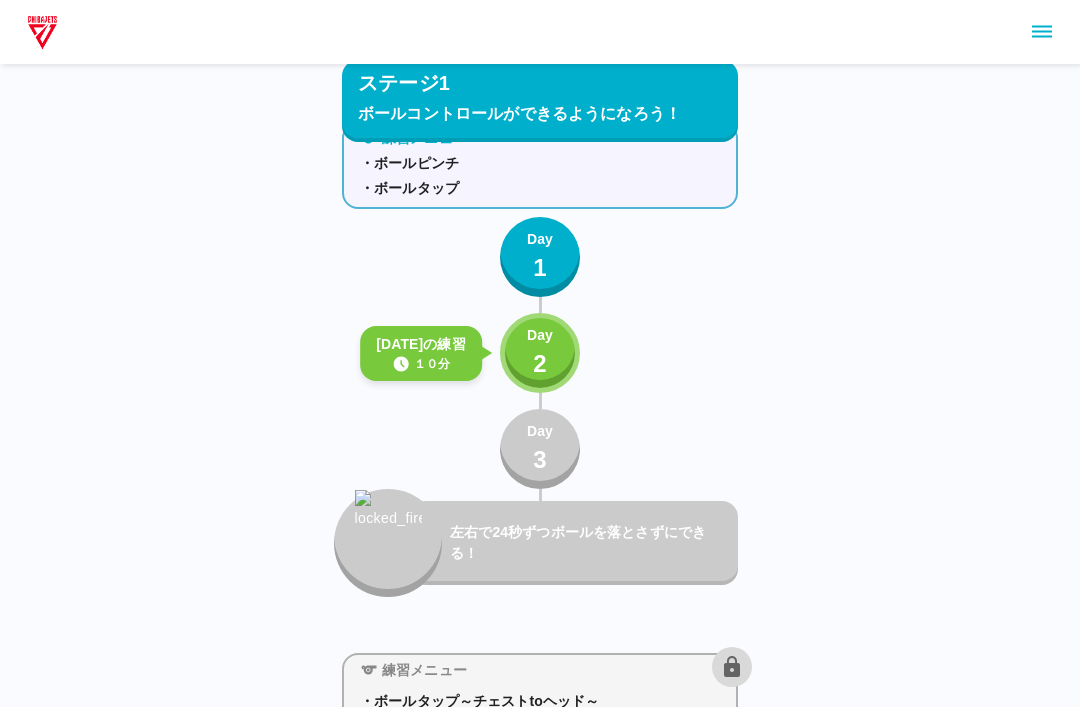 click on "Day 2" at bounding box center [540, 353] 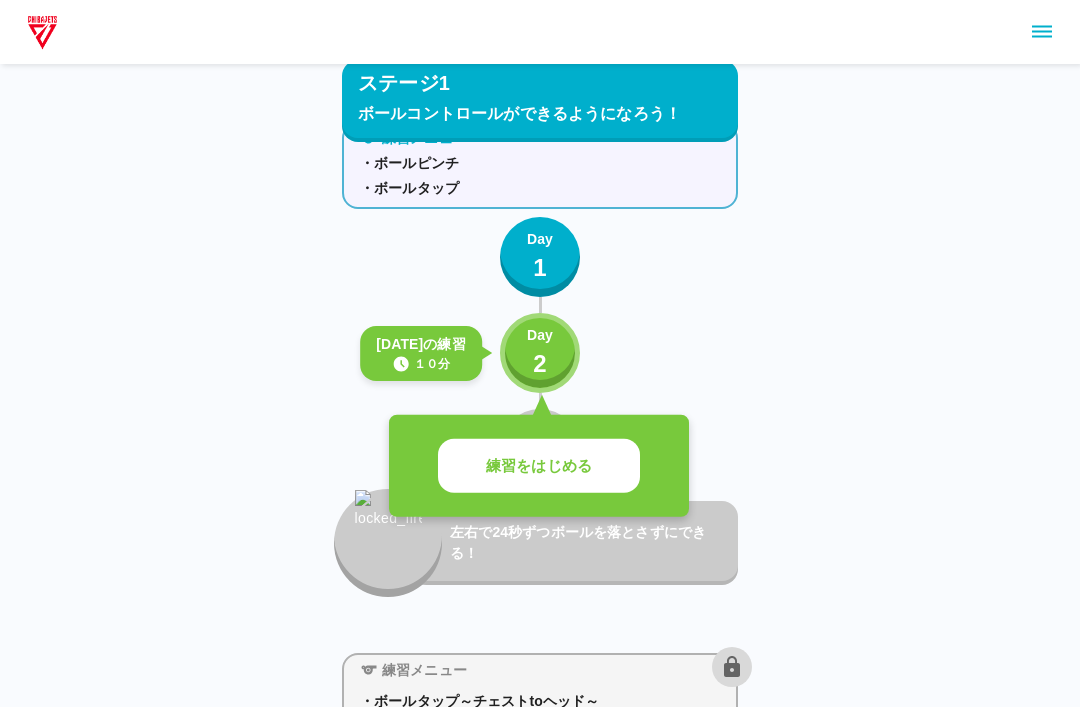 scroll, scrollTop: 58, scrollLeft: 0, axis: vertical 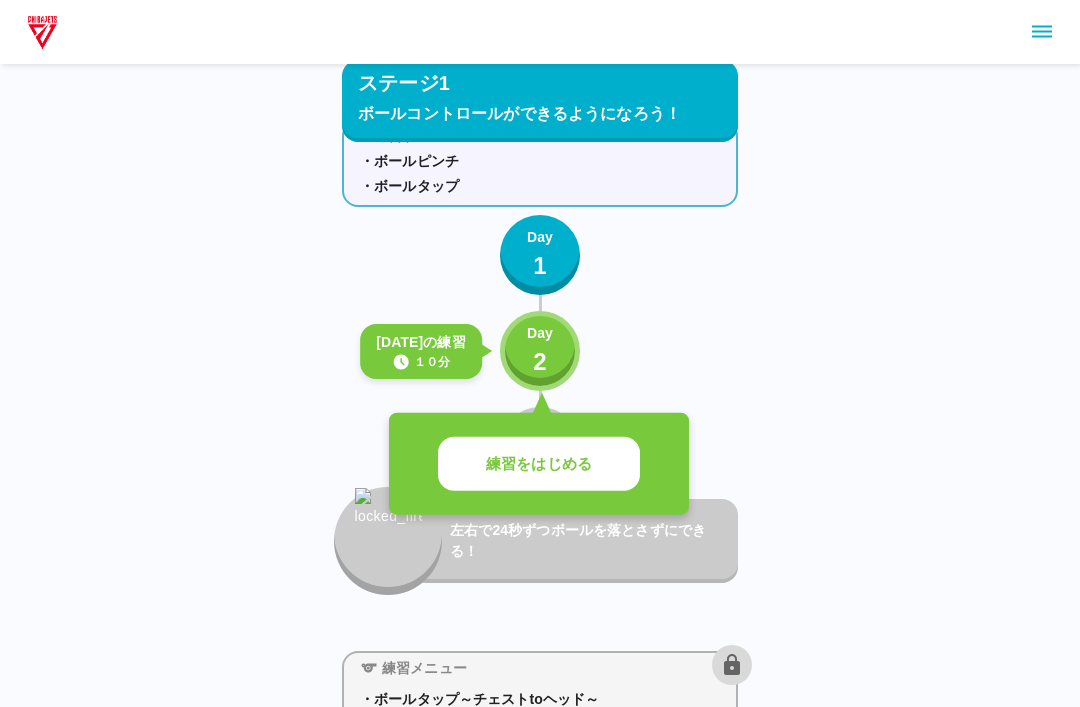 click on "練習をはじめる" at bounding box center (539, 464) 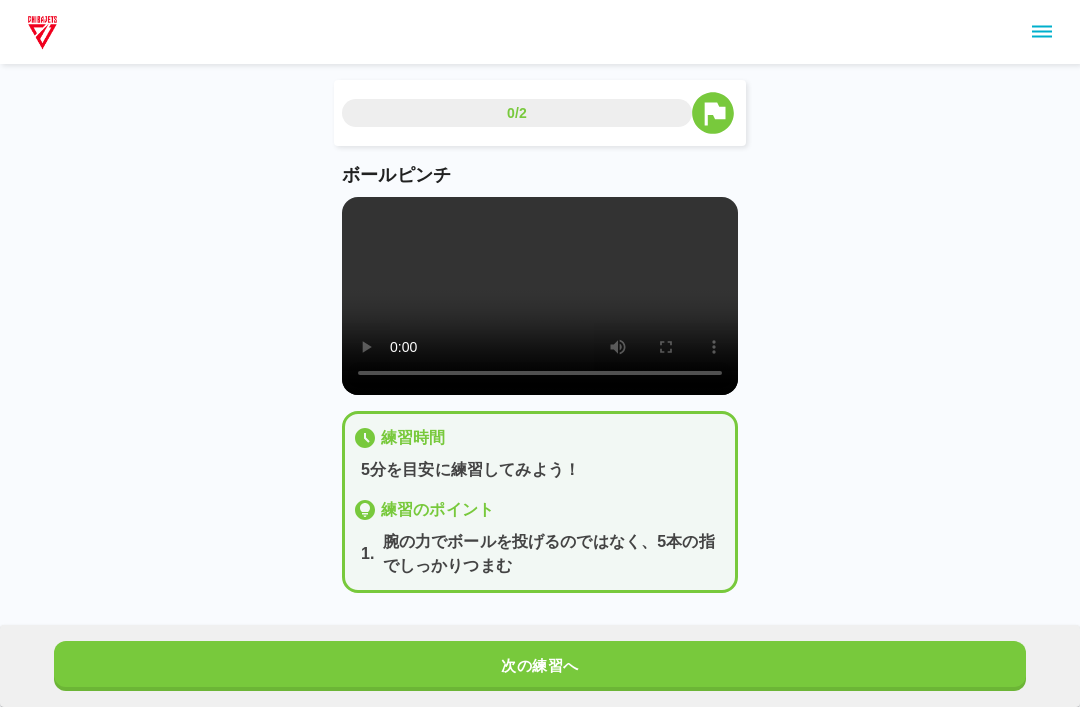 click at bounding box center [540, 296] 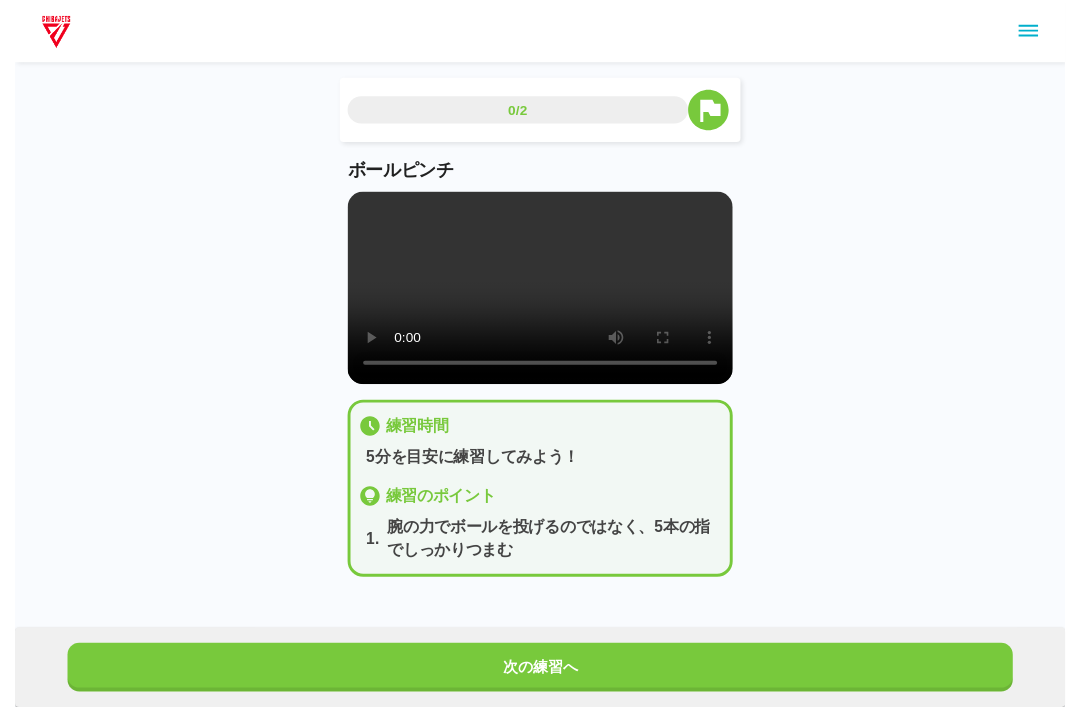 scroll, scrollTop: 7, scrollLeft: 0, axis: vertical 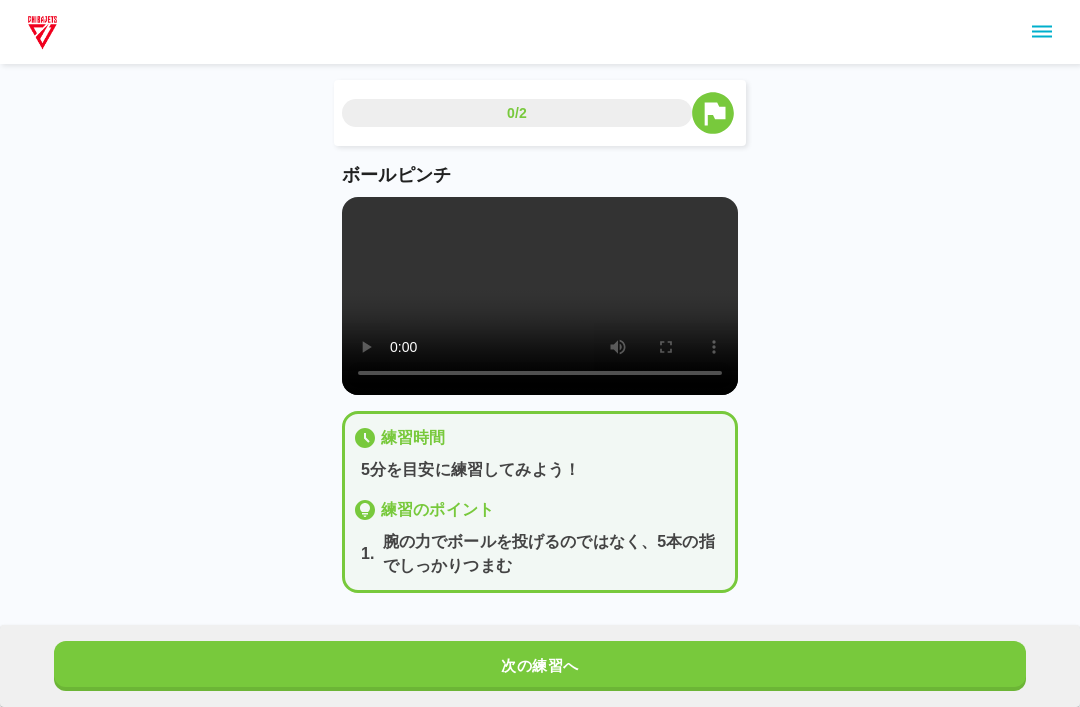 click on "次の練習へ" at bounding box center (540, 666) 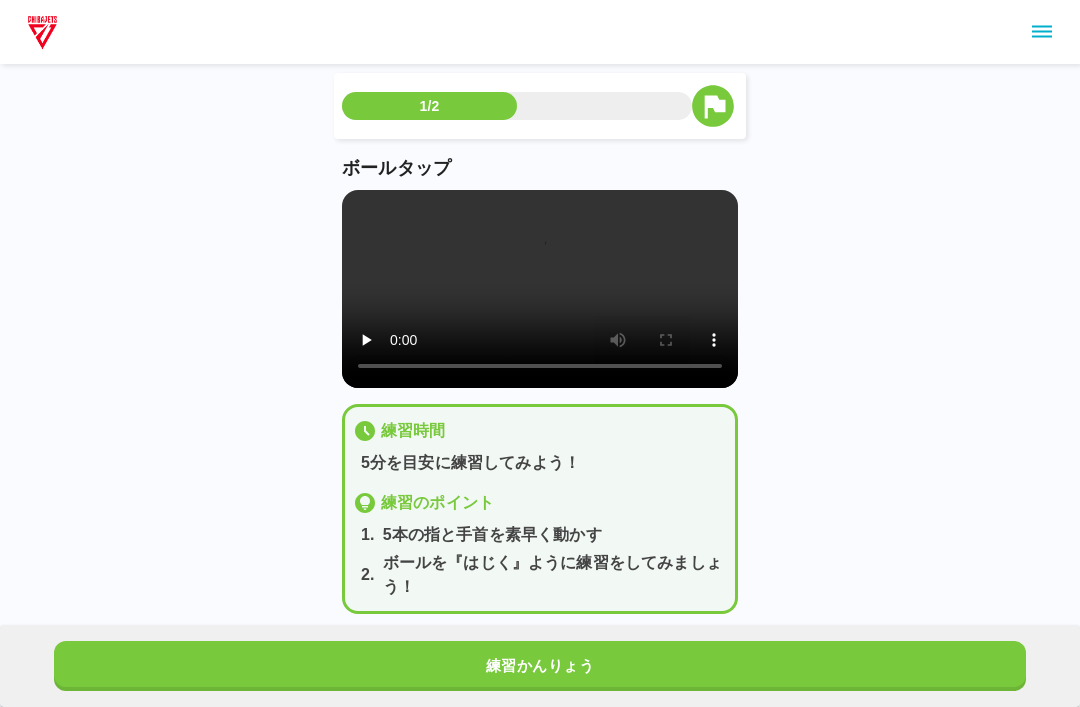 scroll, scrollTop: 0, scrollLeft: 0, axis: both 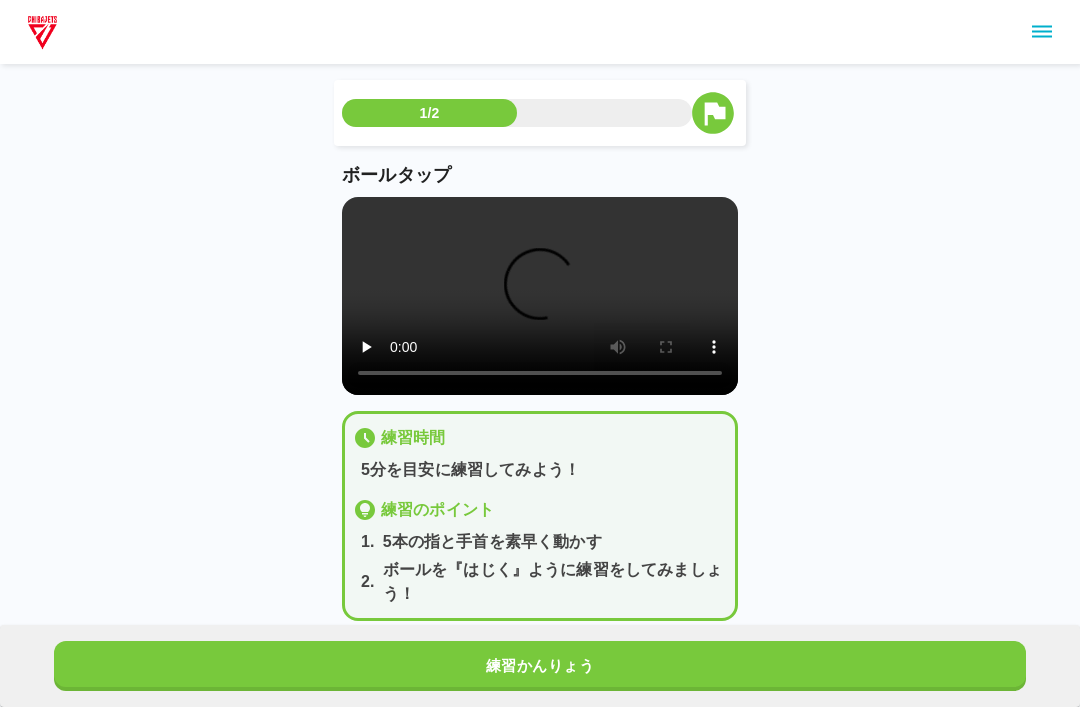 click on "練習かんりょう" at bounding box center [540, 666] 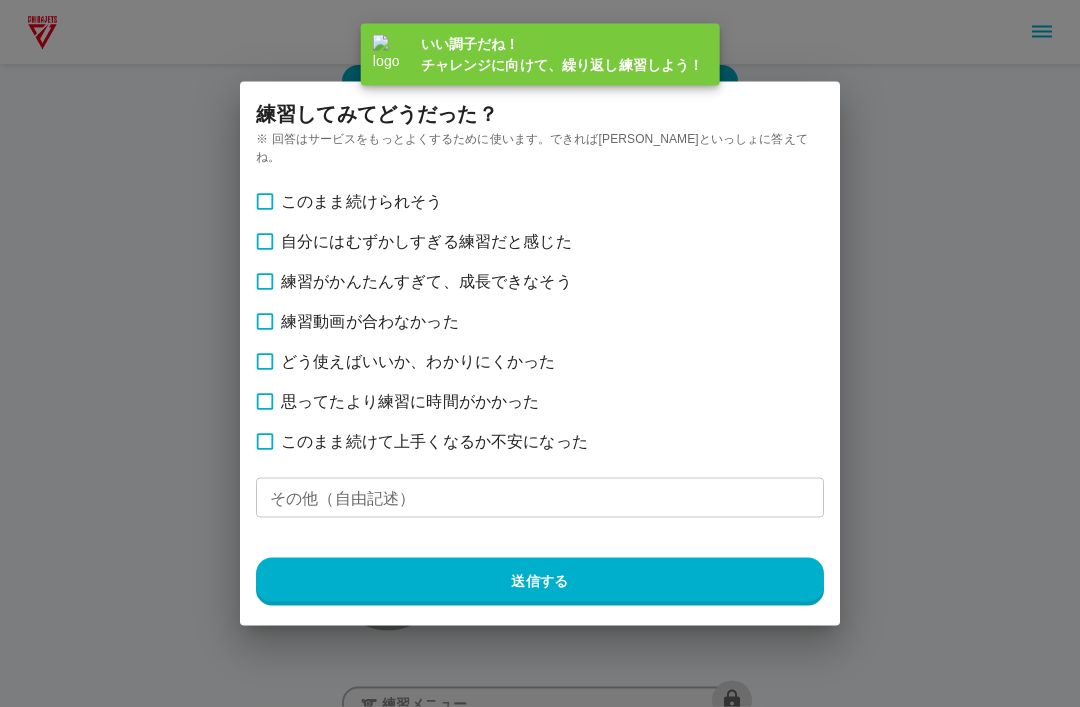scroll, scrollTop: 56, scrollLeft: 0, axis: vertical 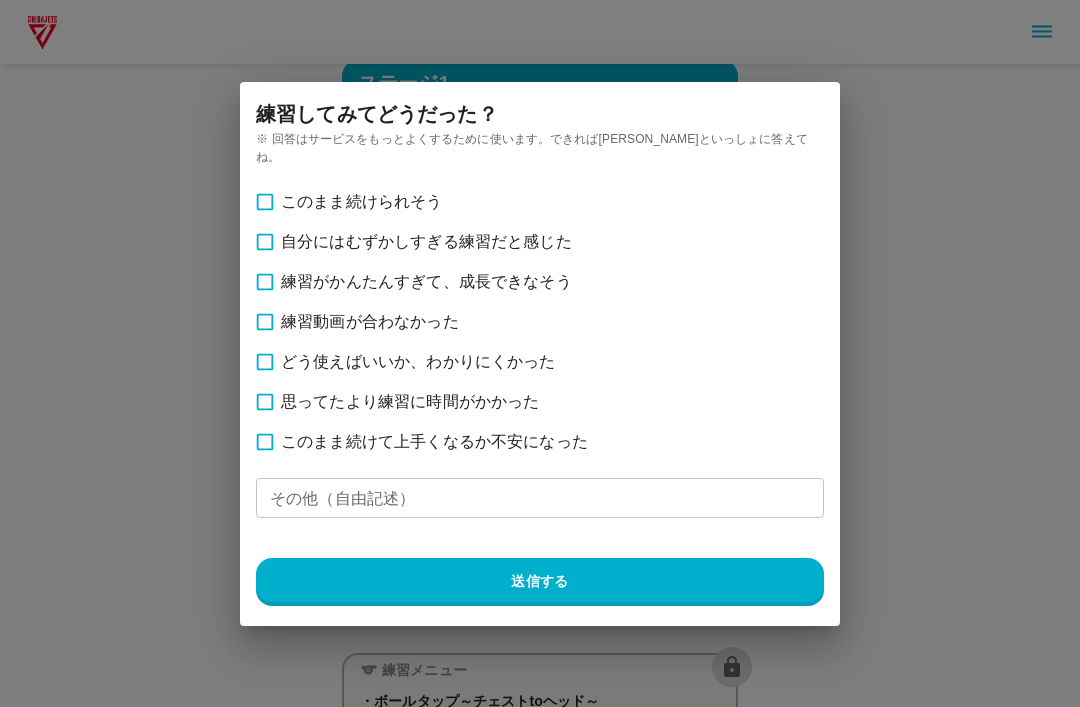 click on "練習してみてどうだった？ ※ 回答はサービスをもっとよくするために使います。できれば[PERSON_NAME]といっしょに答えてね。 このまま続けられそう 自分にはむずかしすぎる練習だと感じた 練習がかんたんすぎて、成長できなそう 練習動画が合わなかった どう使えばいいか、わかりにくかった 思ってたより練習に時間がかかった このまま続けて上手くなるか不安になった その他（自由記述） その他（自由記述） 送信する" at bounding box center (540, 353) 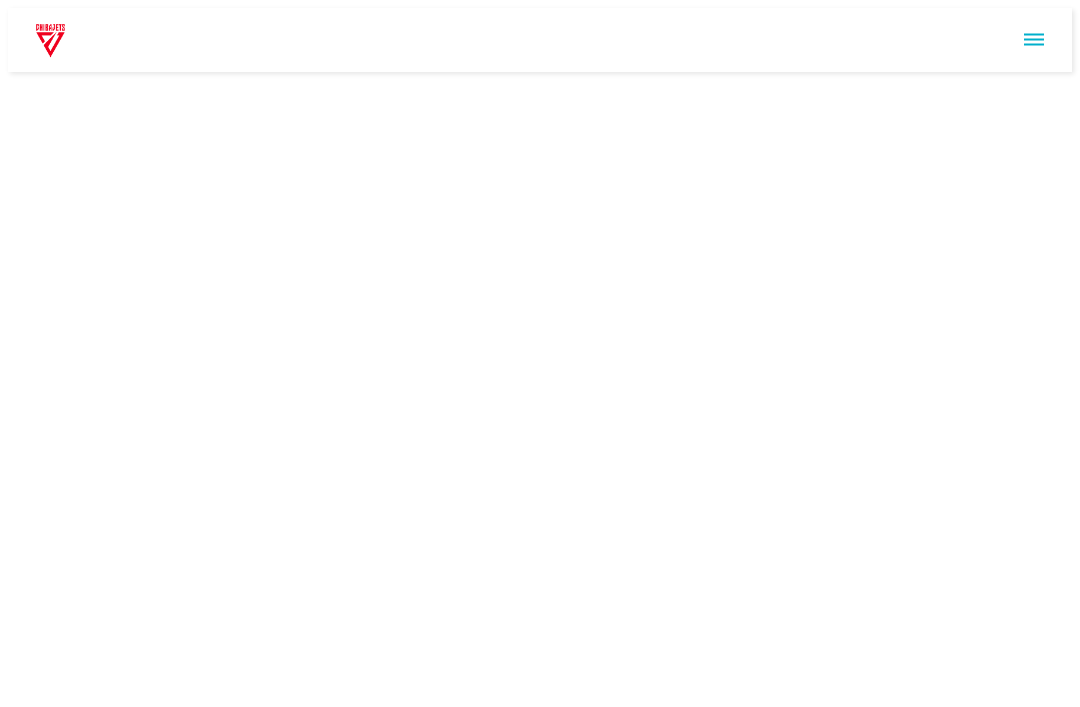 scroll, scrollTop: 0, scrollLeft: 0, axis: both 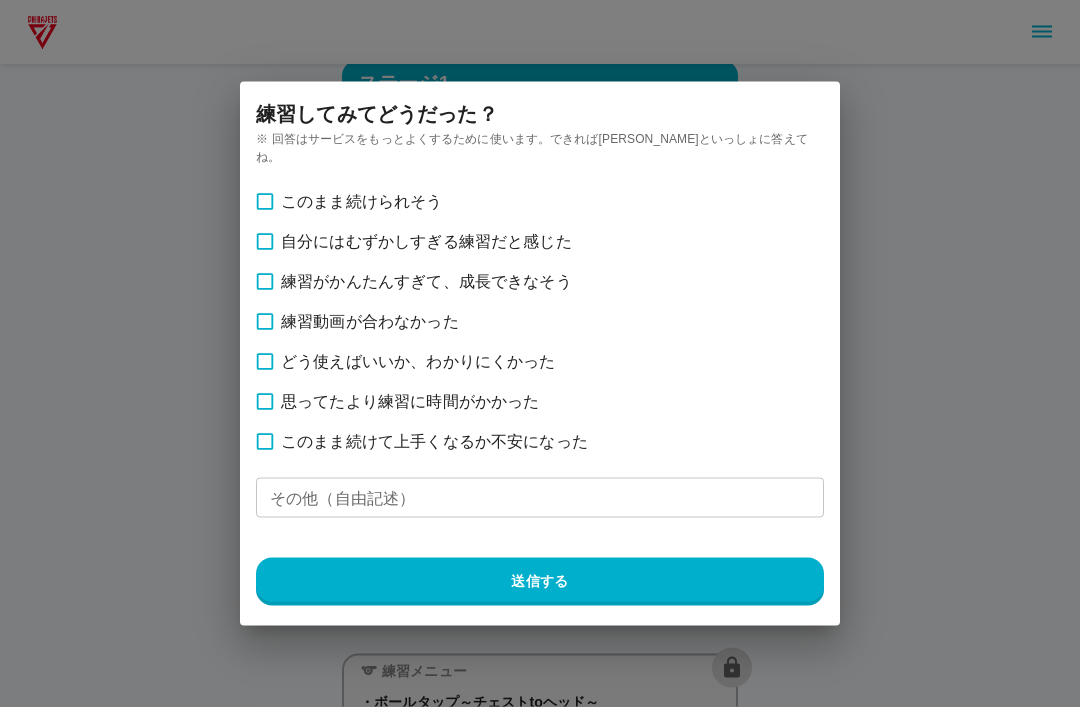 click on "練習してみてどうだった？ ※ 回答はサービスをもっとよくするために使います。できれば[PERSON_NAME]といっしょに答えてね。 このまま続けられそう 自分にはむずかしすぎる練習だと感じた 練習がかんたんすぎて、成長できなそう 練習動画が合わなかった どう使えばいいか、わかりにくかった 思ってたより練習に時間がかかった このまま続けて上手くなるか不安になった その他（自由記述） その他（自由記述） 送信する" at bounding box center (540, 353) 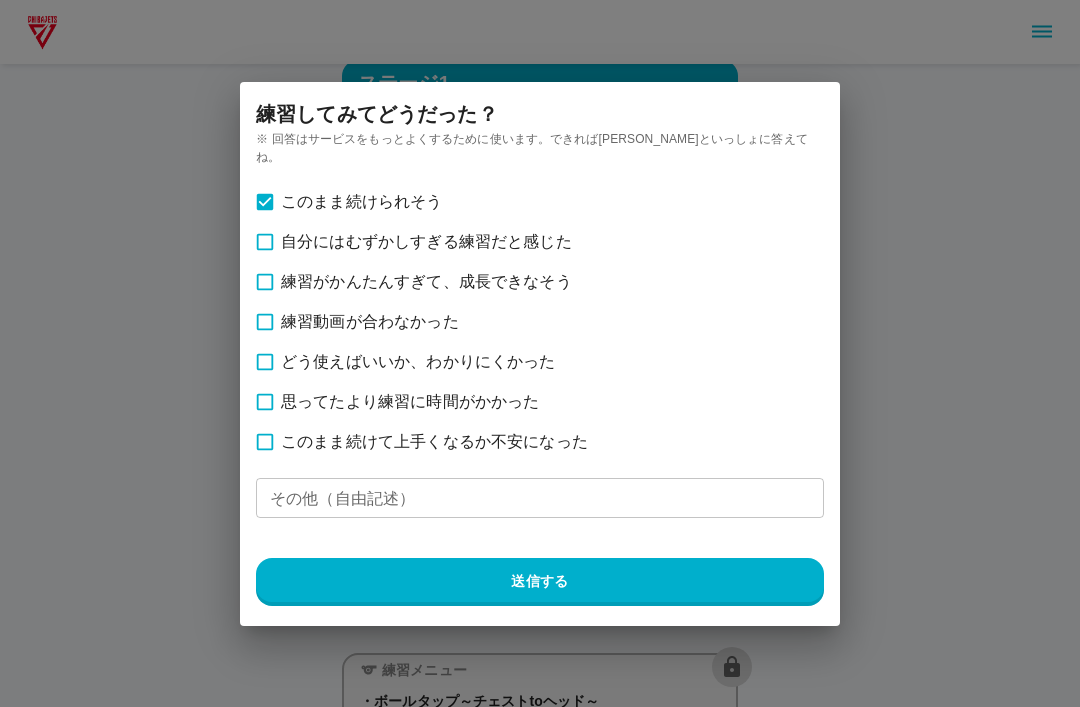 click on "送信する" at bounding box center [540, 582] 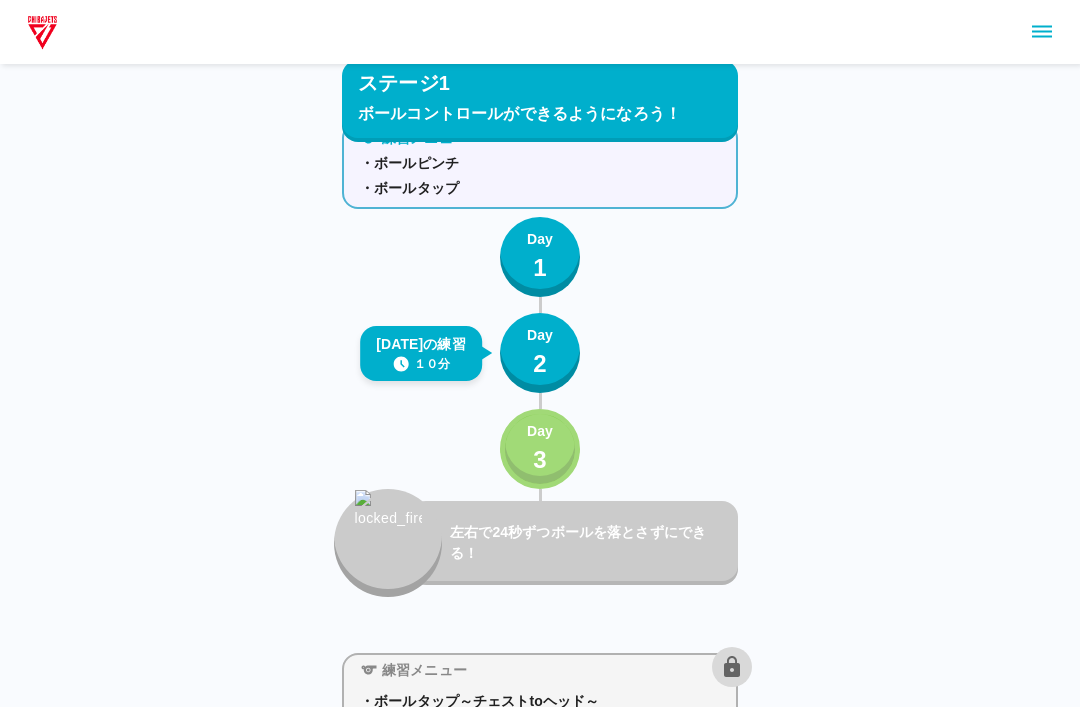 click on "Day" at bounding box center [540, 431] 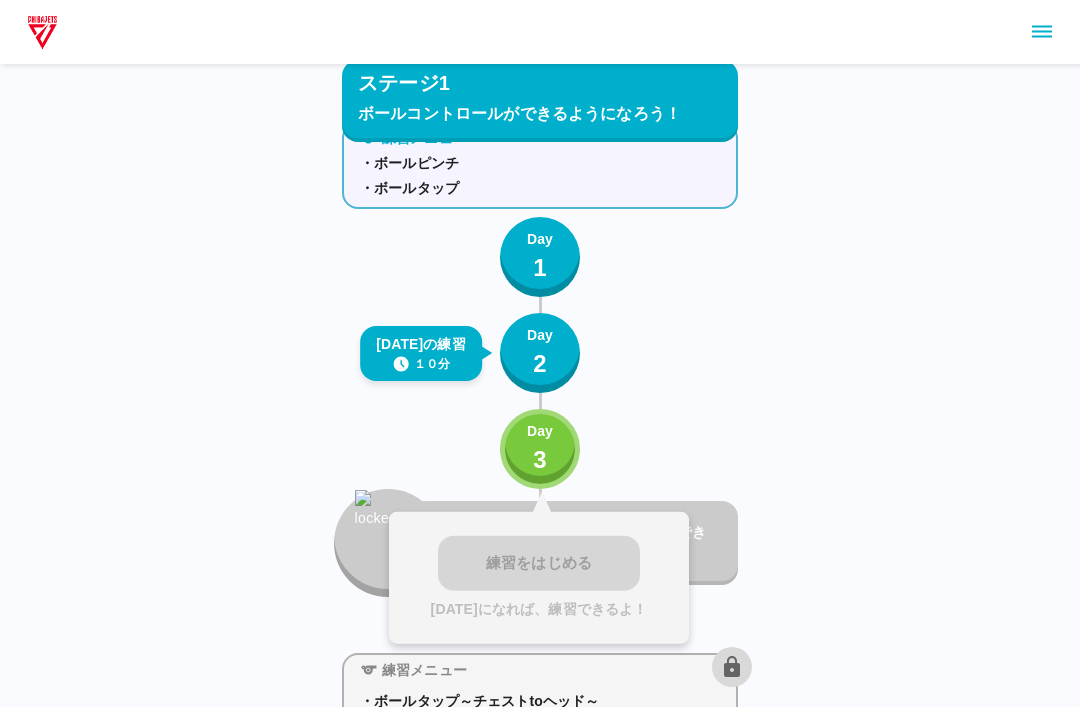 click on "練習をはじめる [DATE]になれば、練習できるよ！" at bounding box center (539, 578) 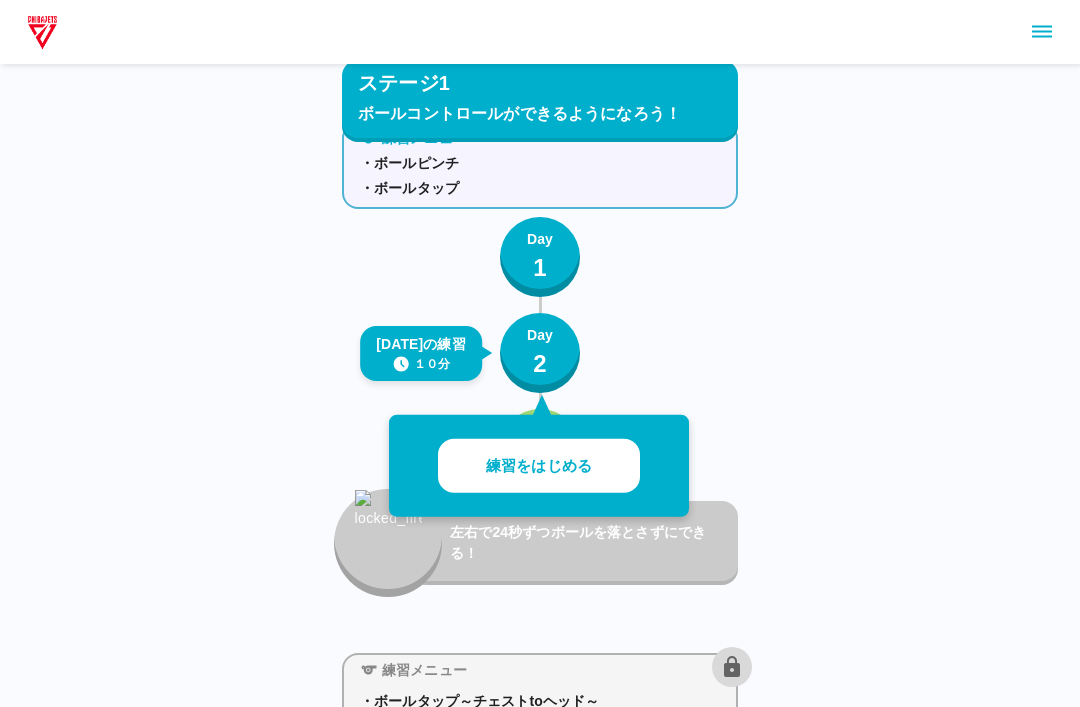 click on "練習をはじめる" at bounding box center [539, 466] 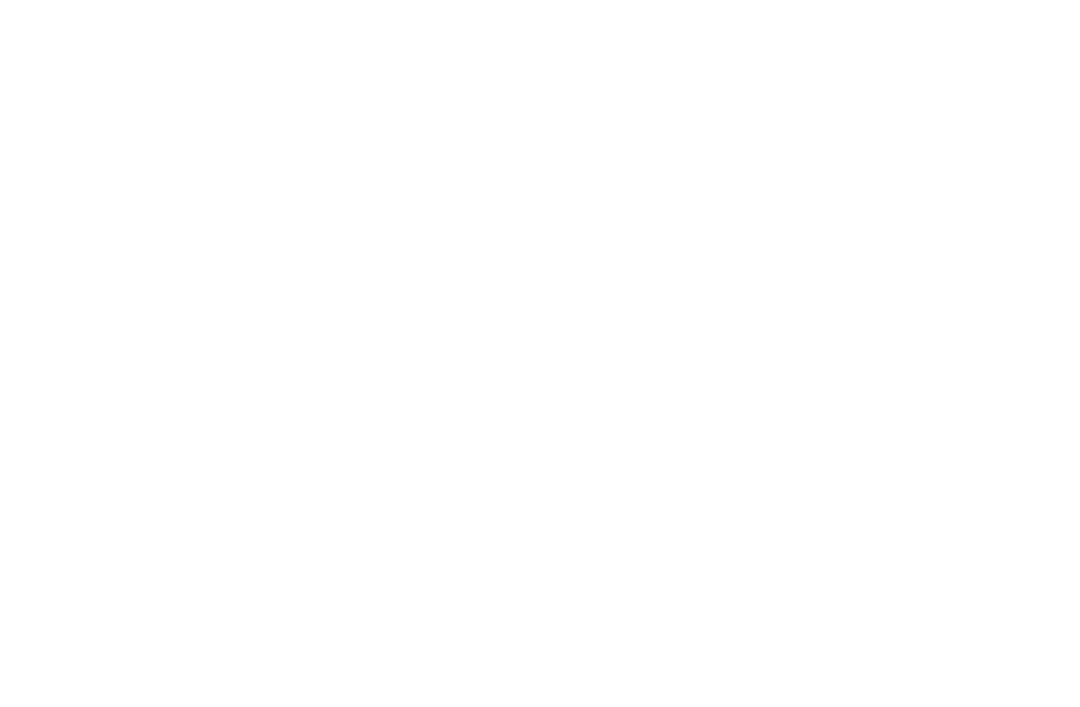 scroll, scrollTop: 0, scrollLeft: 0, axis: both 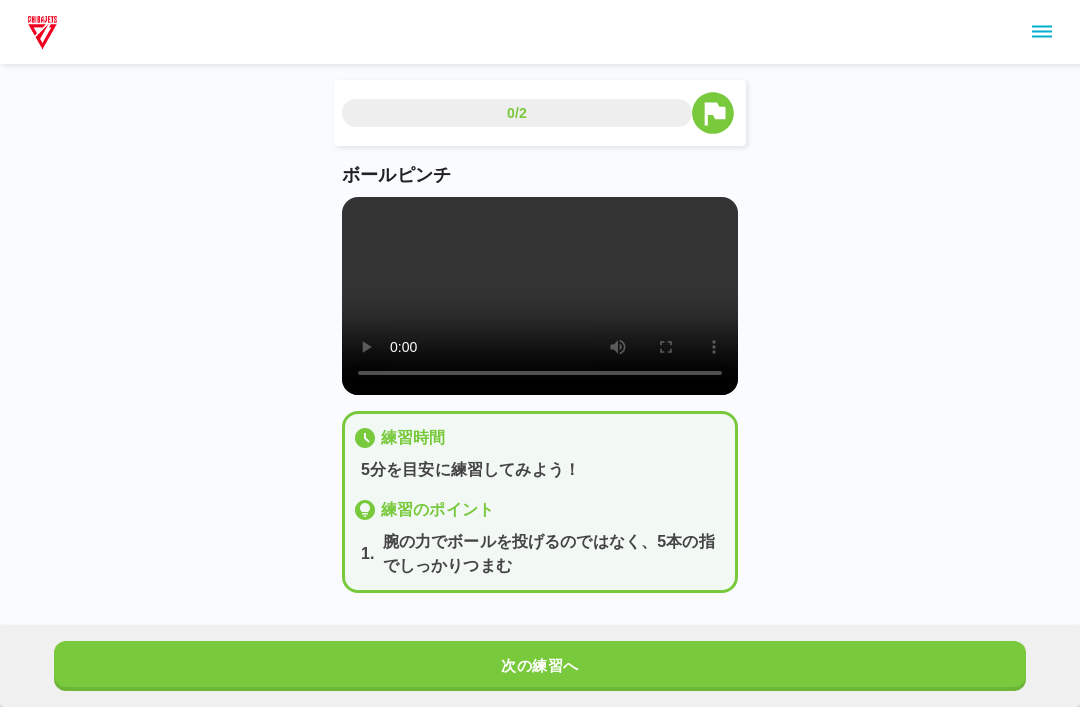 click at bounding box center [540, 296] 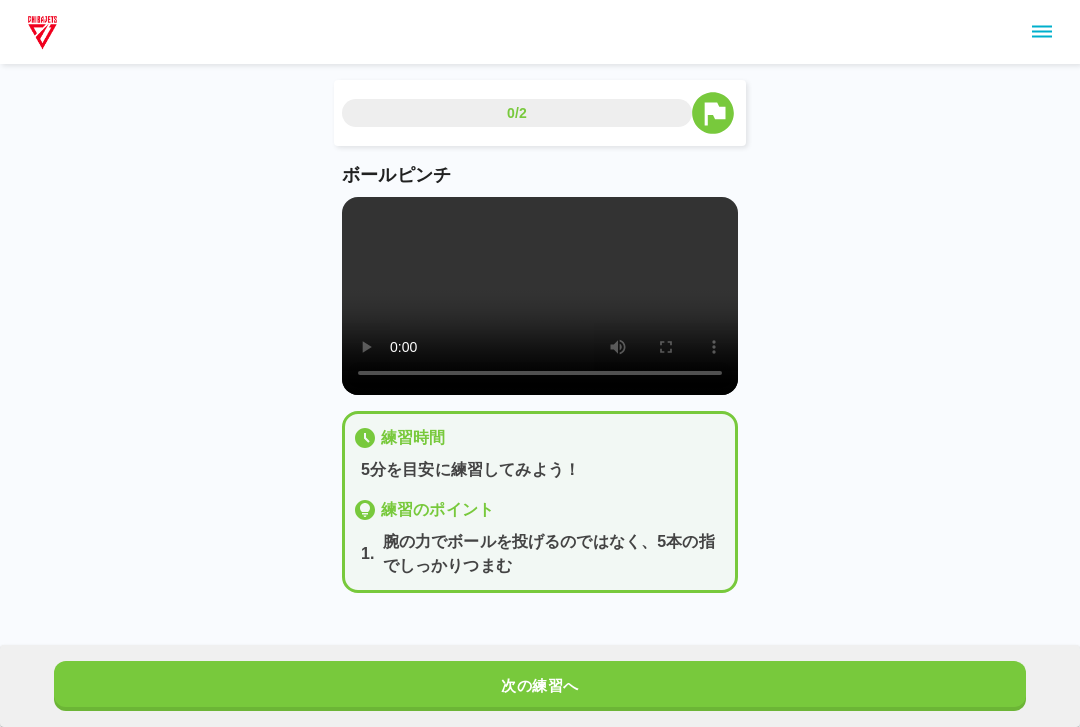 click on "ボールピンチ" at bounding box center (540, 278) 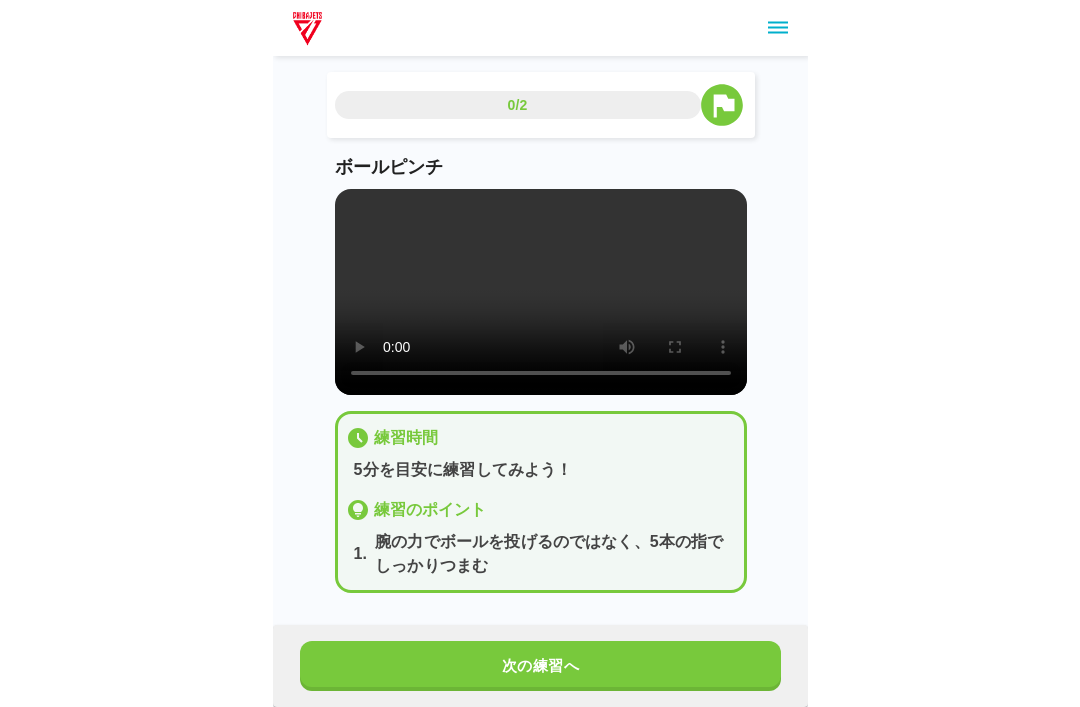 scroll, scrollTop: 7, scrollLeft: 0, axis: vertical 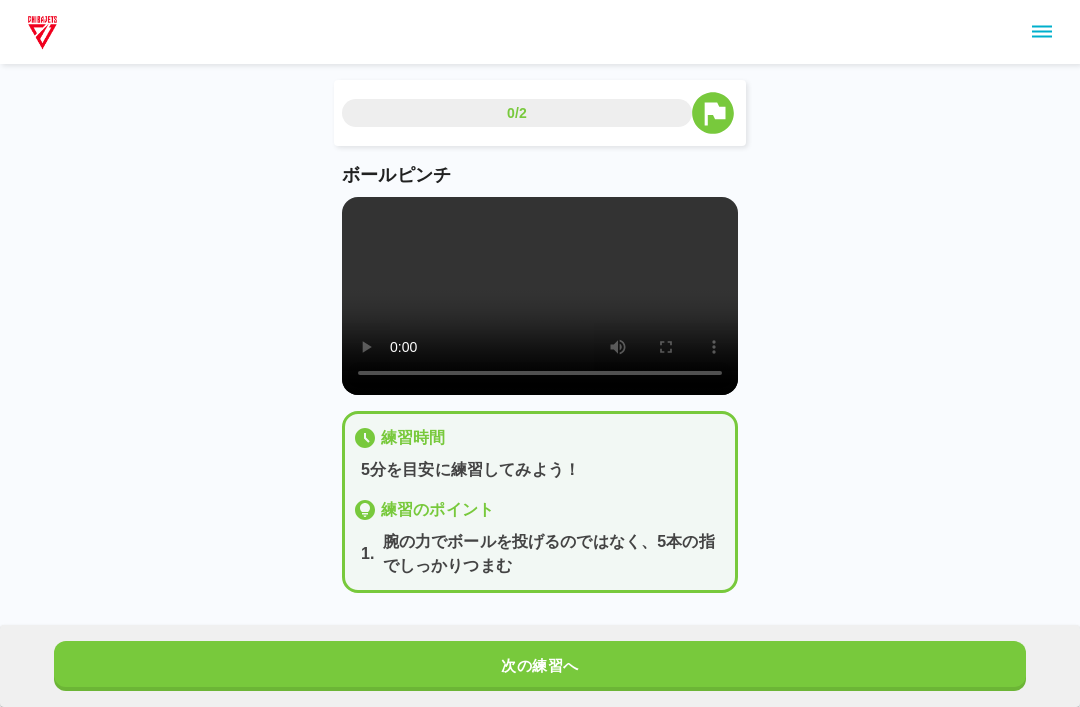 click 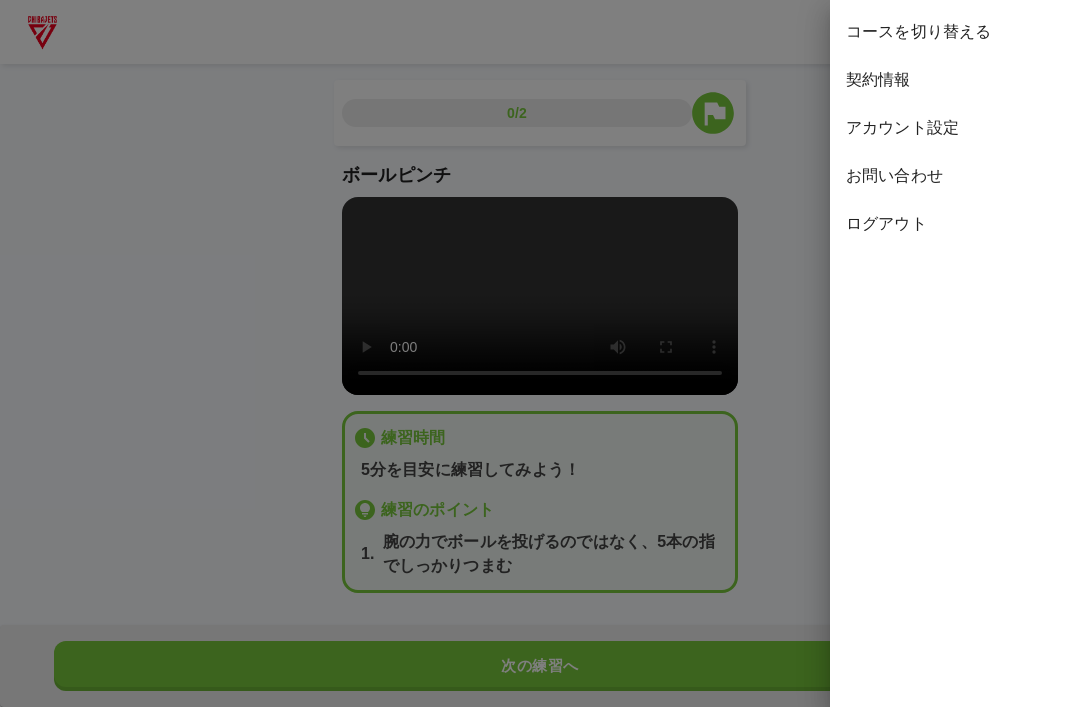 click at bounding box center [540, 353] 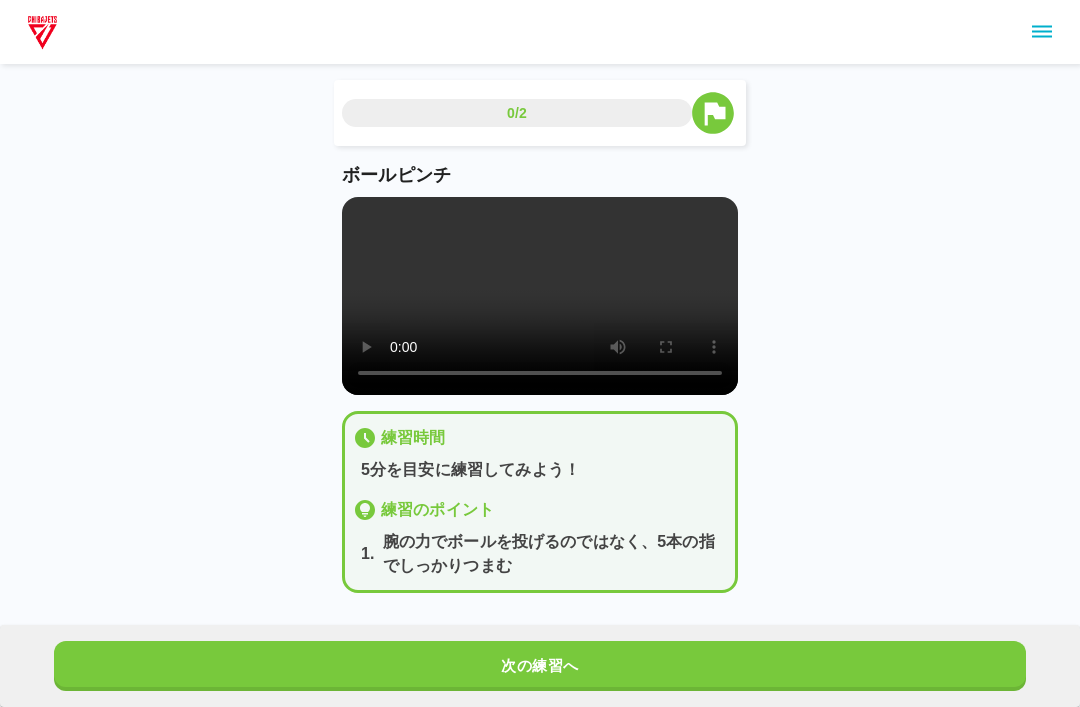 click at bounding box center [540, 296] 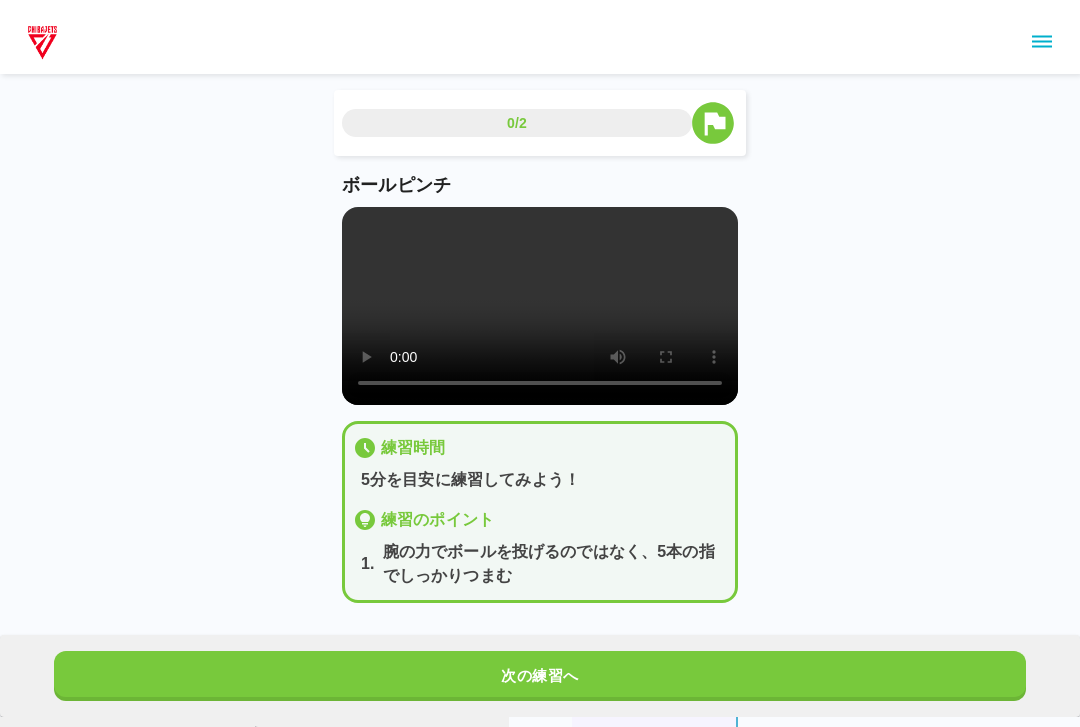 scroll, scrollTop: 0, scrollLeft: 0, axis: both 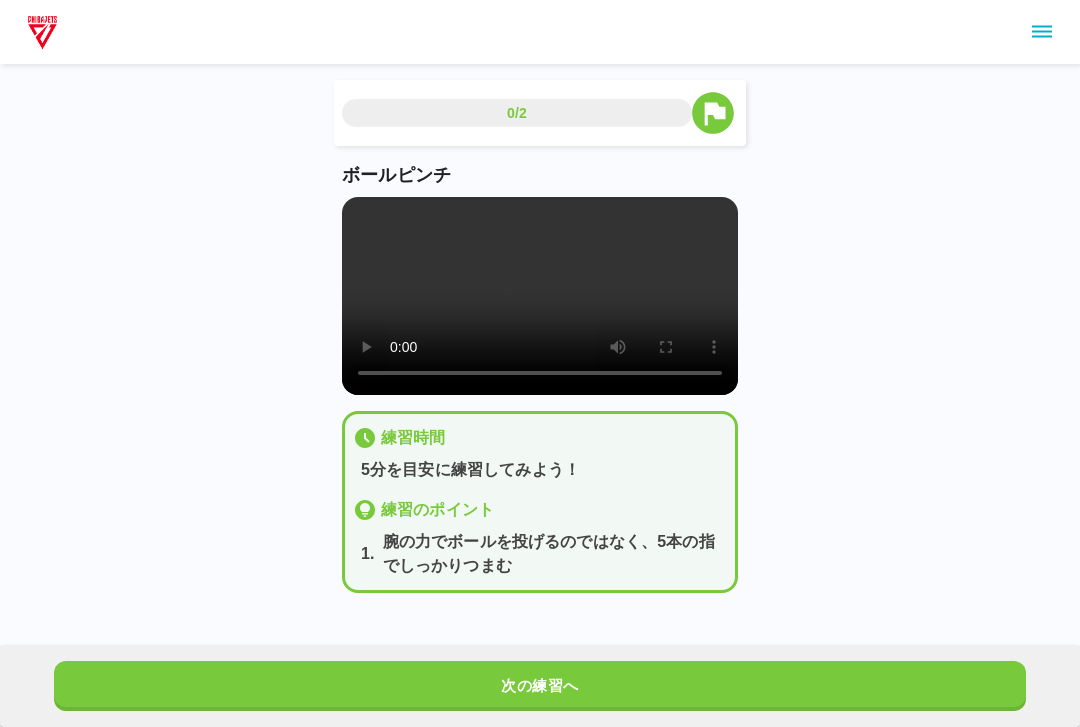 click at bounding box center [540, 296] 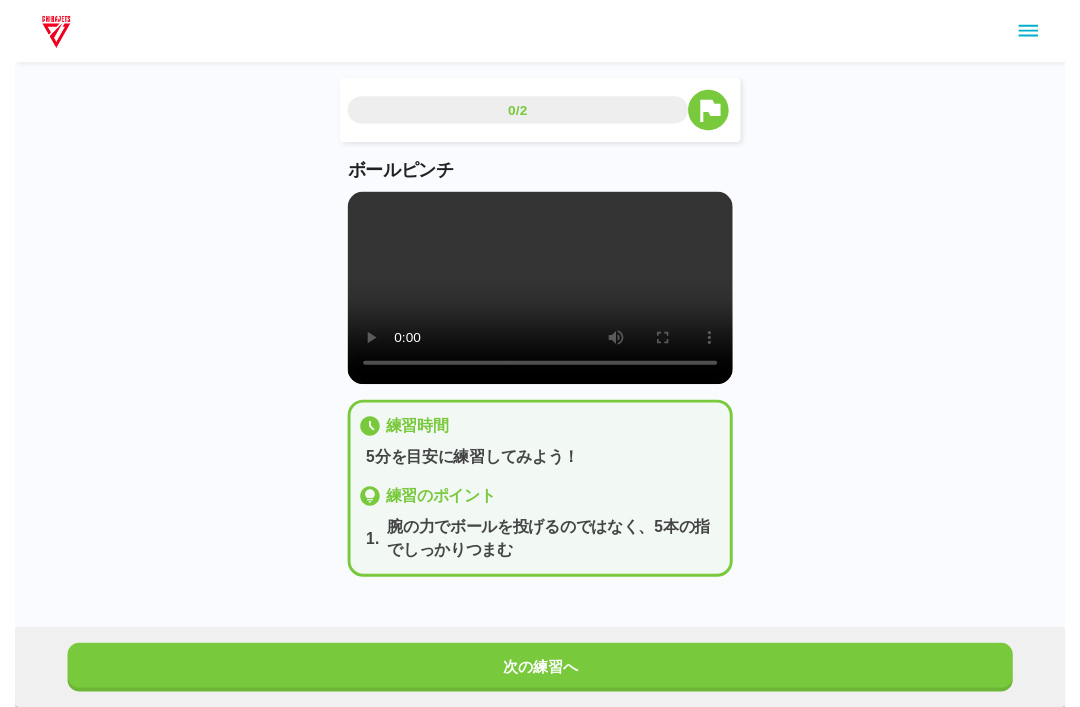 scroll, scrollTop: 7, scrollLeft: 0, axis: vertical 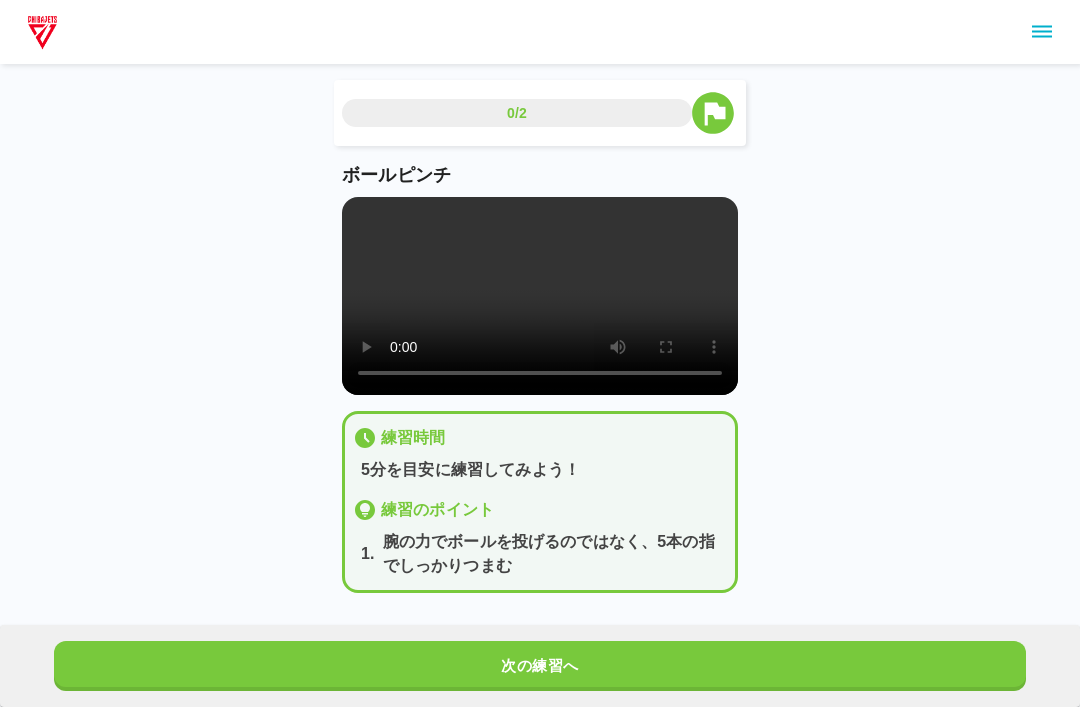 click on "次の練習へ" at bounding box center (540, 666) 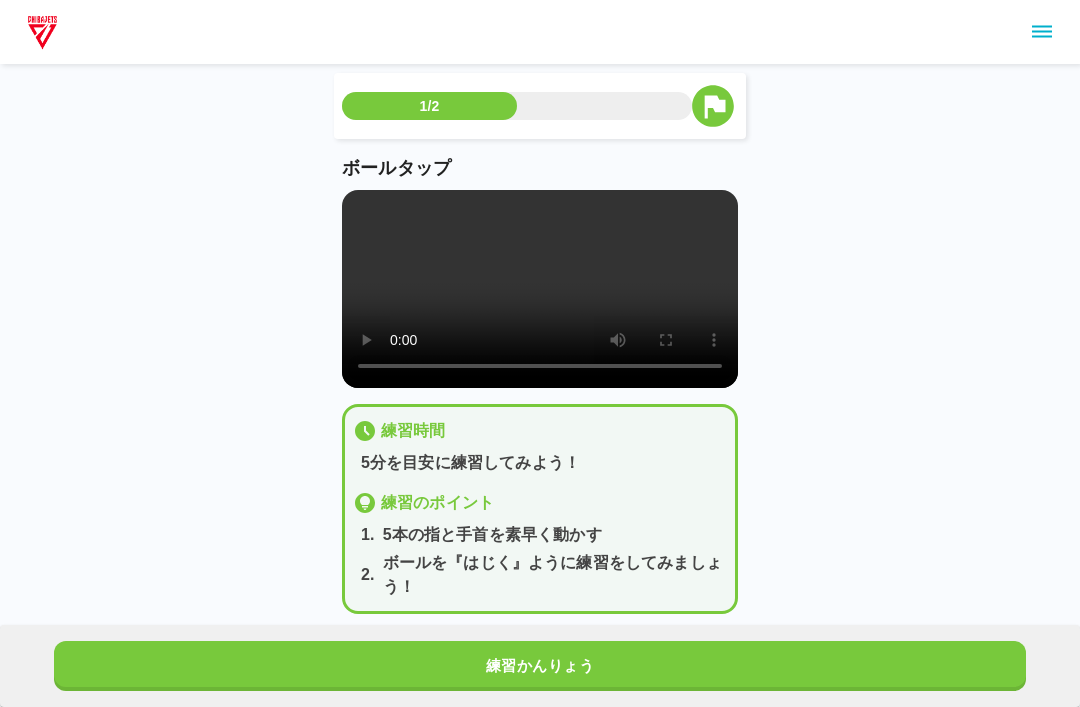 scroll, scrollTop: 0, scrollLeft: 0, axis: both 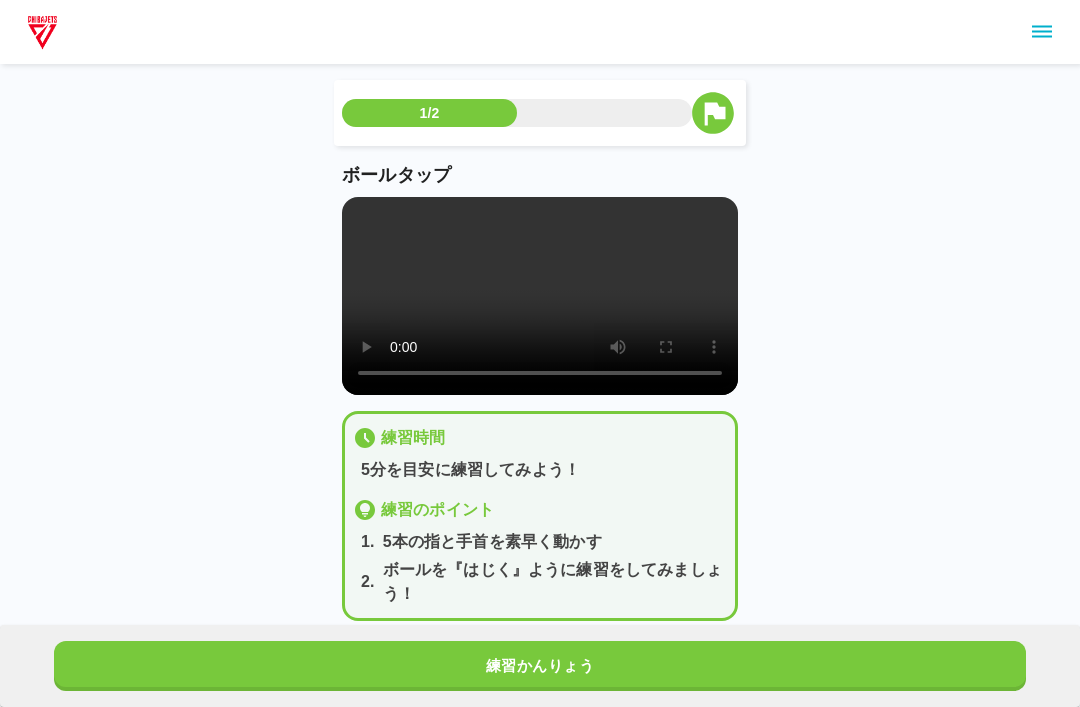 click at bounding box center (540, 296) 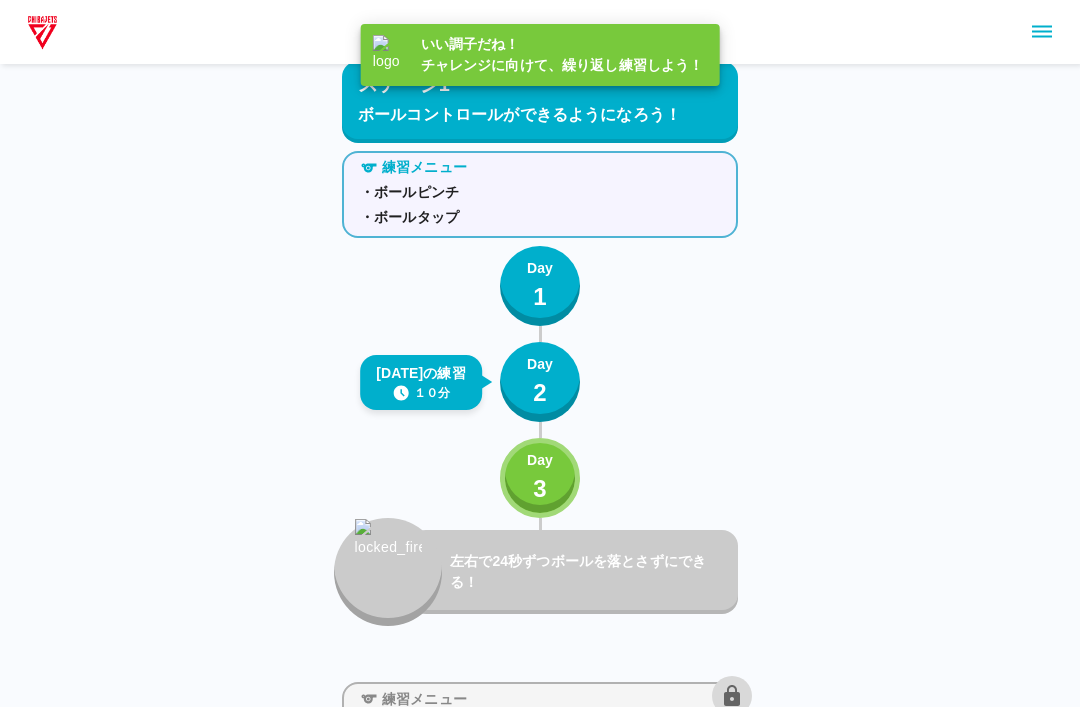 scroll, scrollTop: 56, scrollLeft: 0, axis: vertical 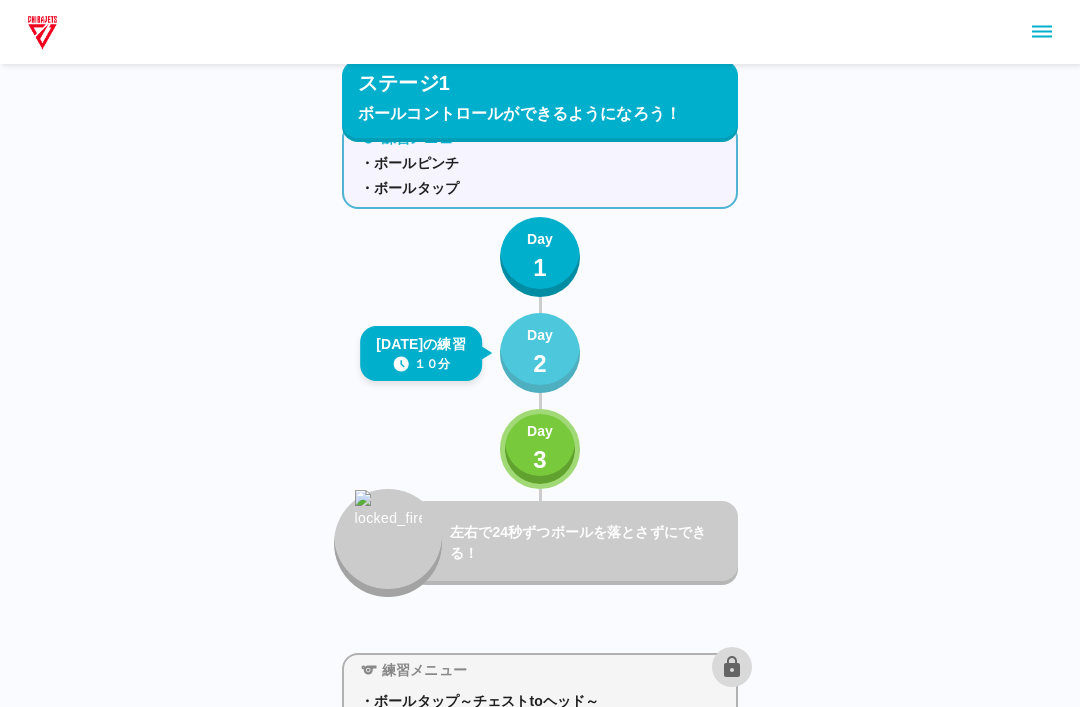 click on "2" at bounding box center (540, 364) 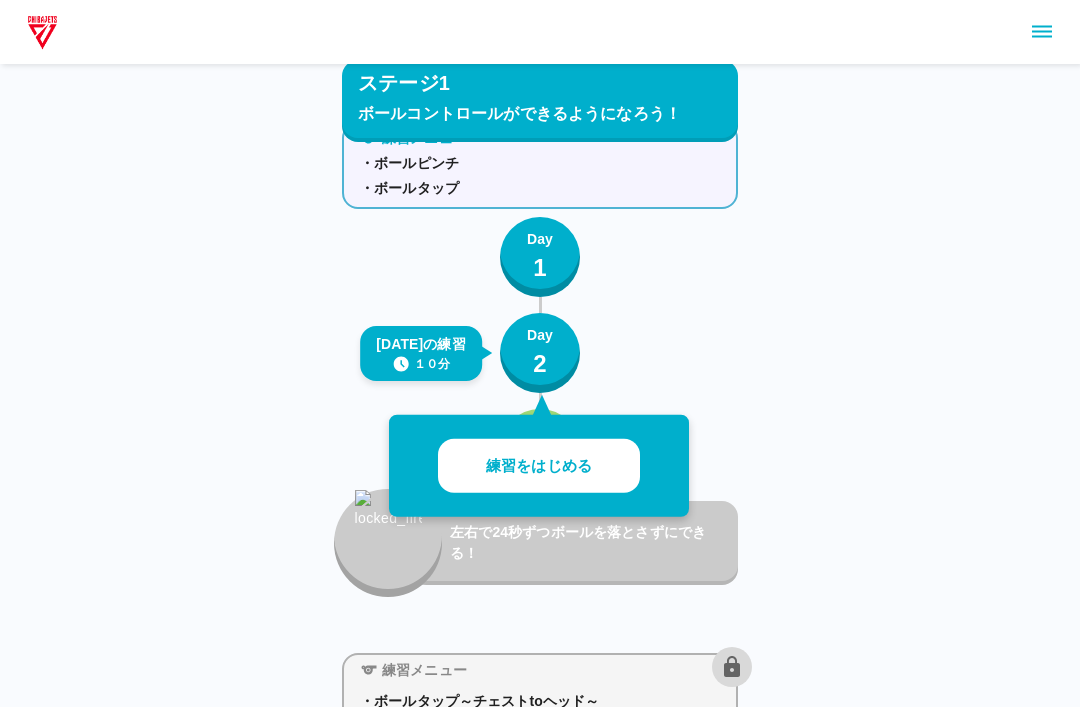 click on "ステージ1 ボールコントロールができるようになろう！ 練習メニュー ・ボールピンチ ・ボールタップ Day 1 [DATE]の練習 １０分 Day 2 練習をはじめる Day 3 左右で24秒ずつボールを落とさずにできる！ 練習メニュー ・ボールタップ～チェストtoヘッド～ ・フィンガーロール Day 1 Day 2 Day 3 ボールを落とさずに24秒間できる！ 練習メニュー ・８の字ハンドリング ・スナップタップ Day 1 Day 2 Day 3 ボールをコントロールして足の間を10回通そう！ 練習メニュー ・ロブパスキャッチ ・背面ロブパスキャッチ Day 1 Day 2 Day 3 ボールを落とさずに10回連続でキャッチしよう！ 練習メニュー ・背面キャッチ Day 1 Day 2 Day 3 ボールを落とさずに10回連続でキャッチしよう！ ステージ2 ドリブルしながらボールコントロールができるようになろう！ 練習メニュー ・ピアノドリブル 1" at bounding box center [540, 7361] 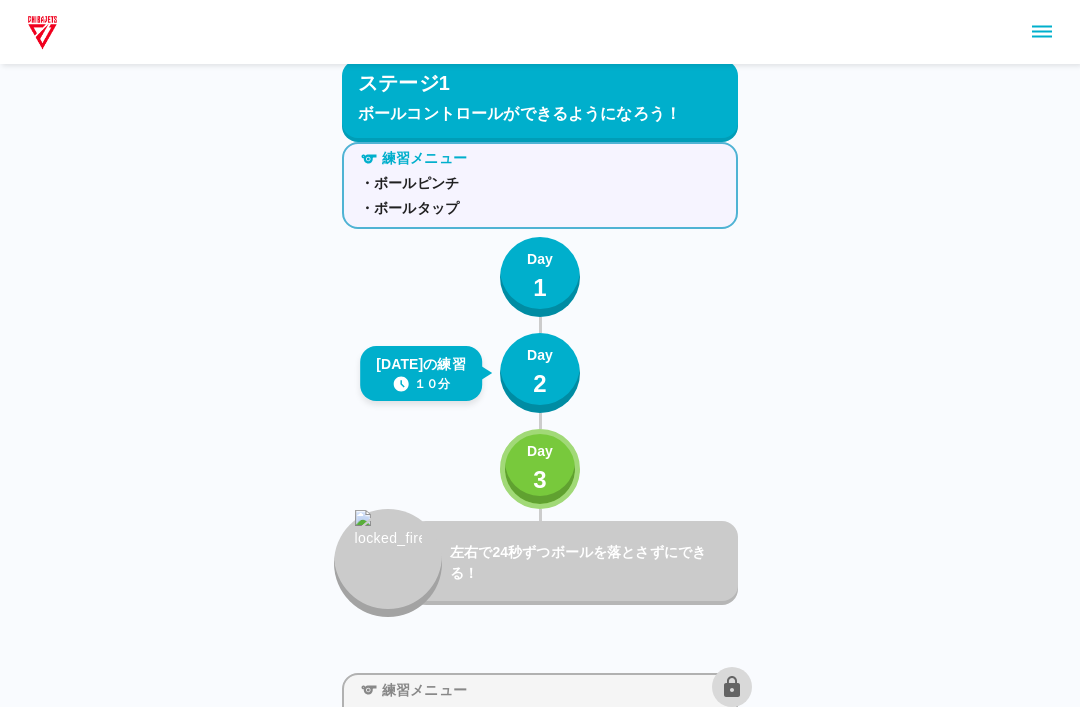 scroll, scrollTop: 32, scrollLeft: 0, axis: vertical 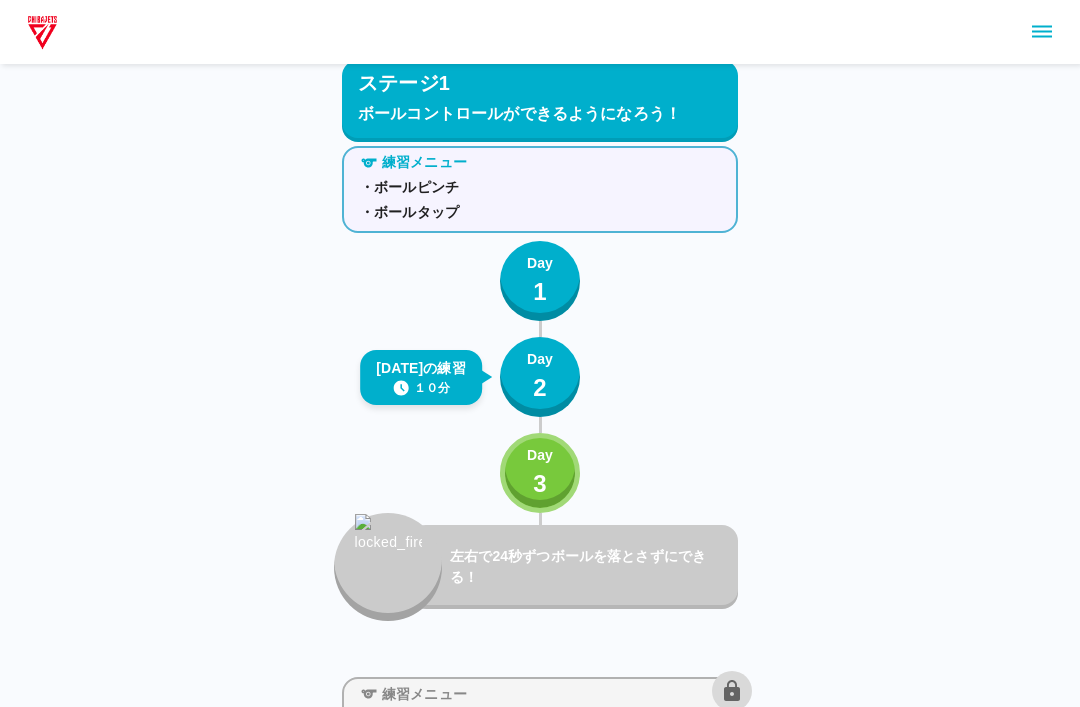 click on "3" at bounding box center [540, 484] 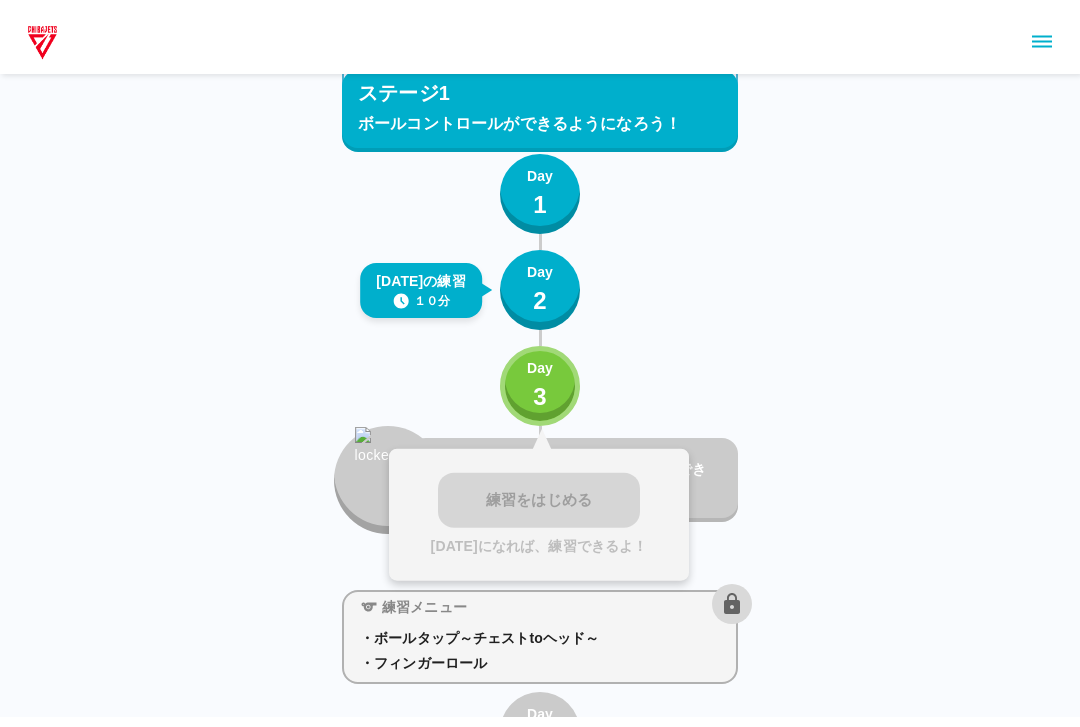scroll, scrollTop: 0, scrollLeft: 0, axis: both 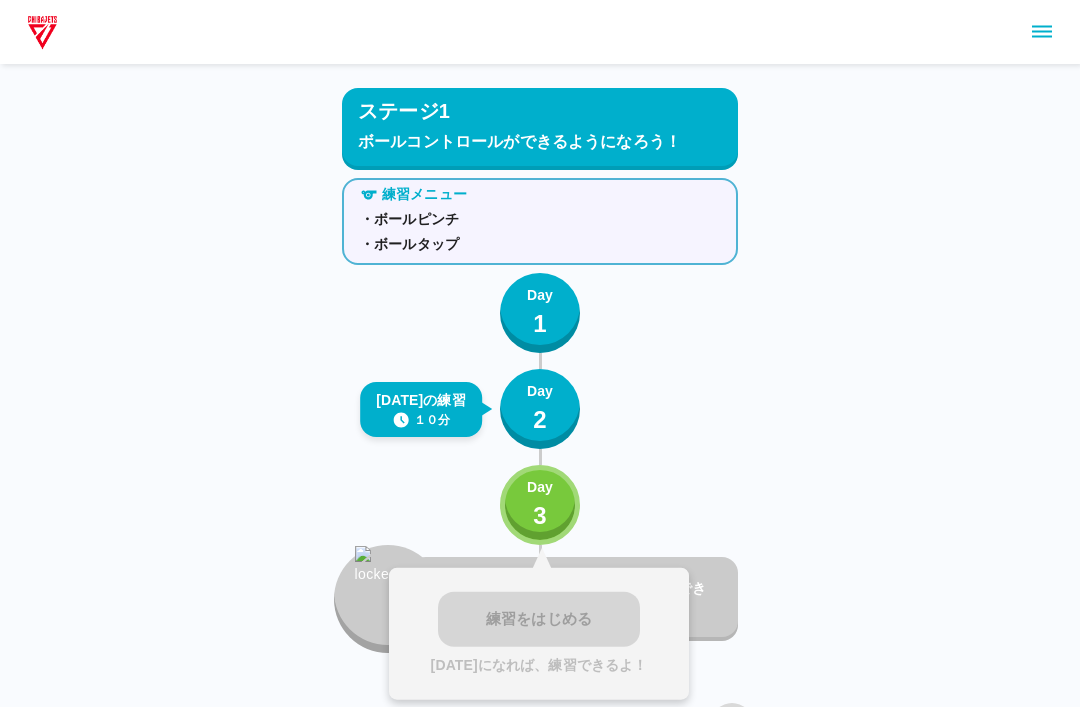 click on "Day" at bounding box center (540, 391) 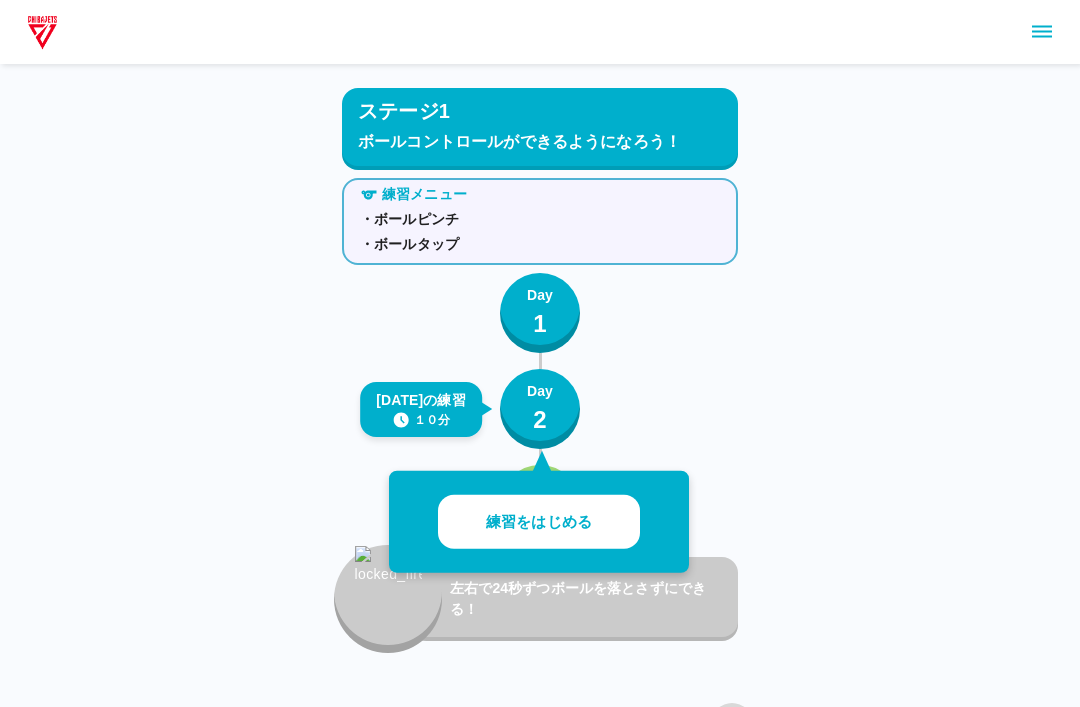 click on "練習をはじめる" at bounding box center (539, 522) 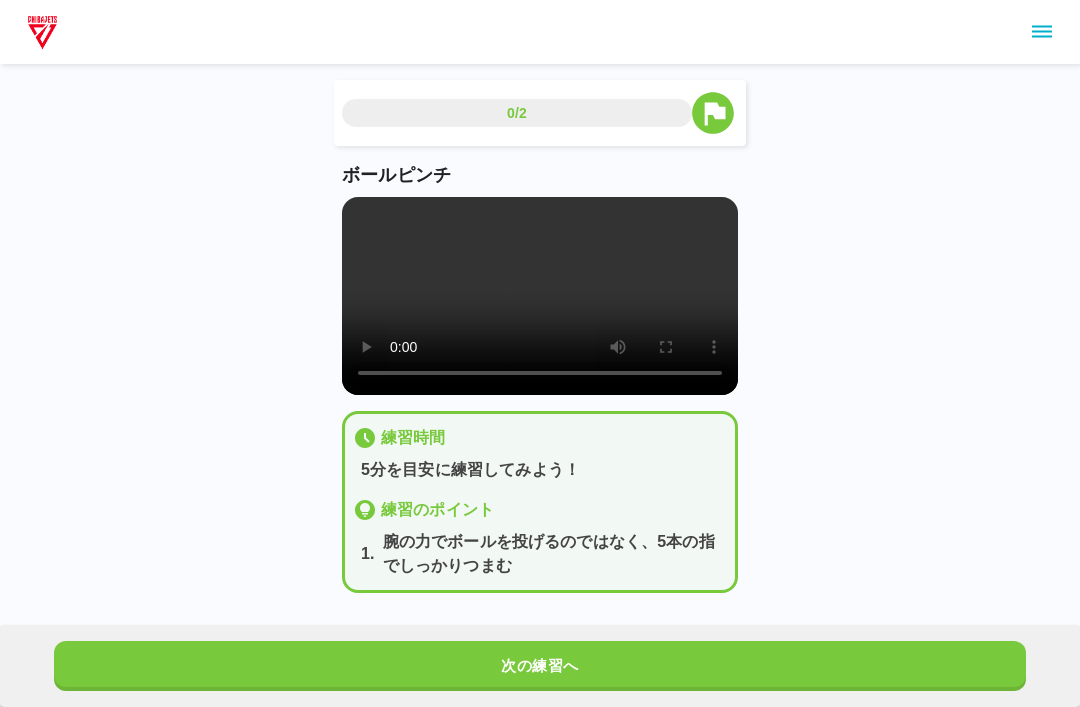 click at bounding box center (540, 296) 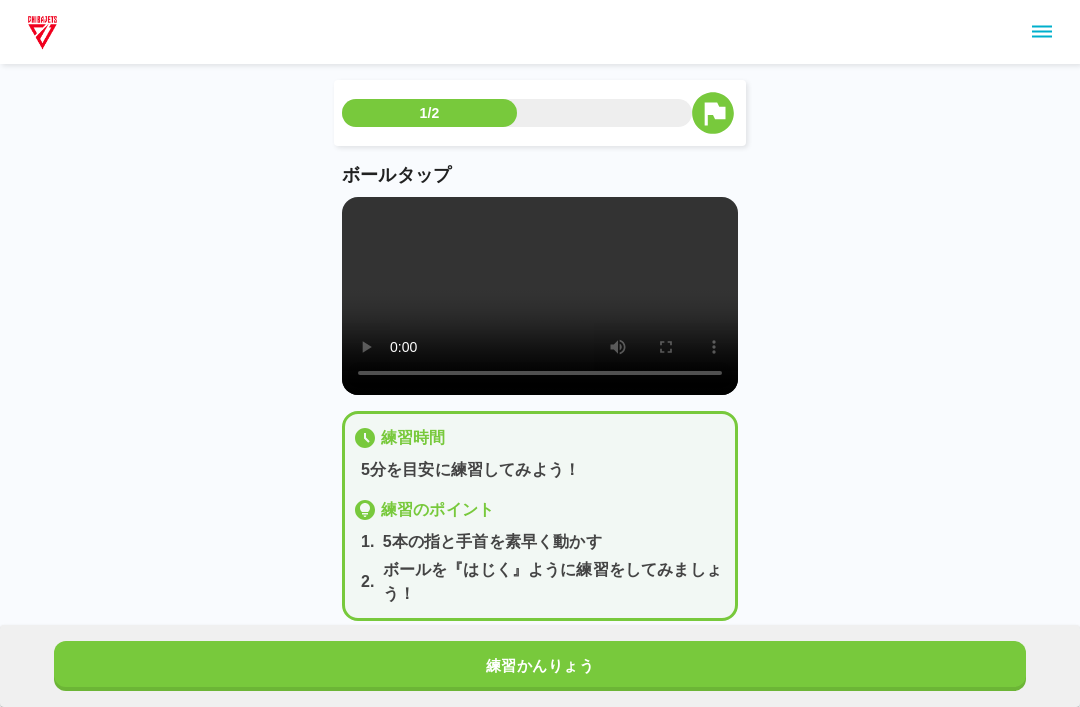 click at bounding box center (540, 296) 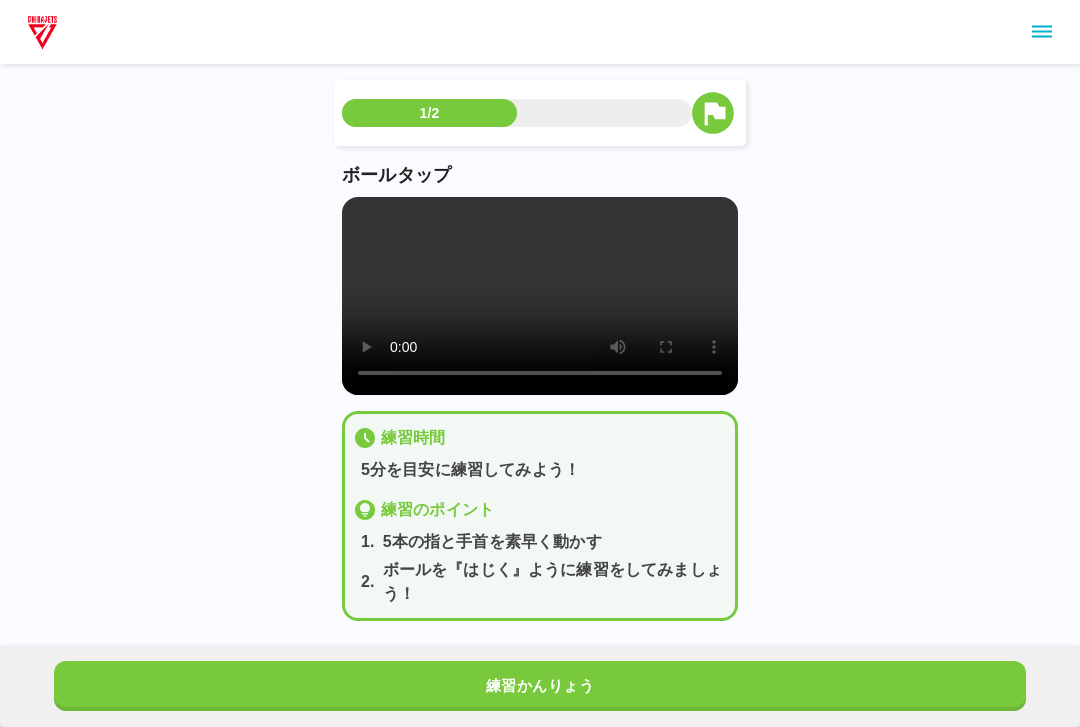 click at bounding box center (540, 296) 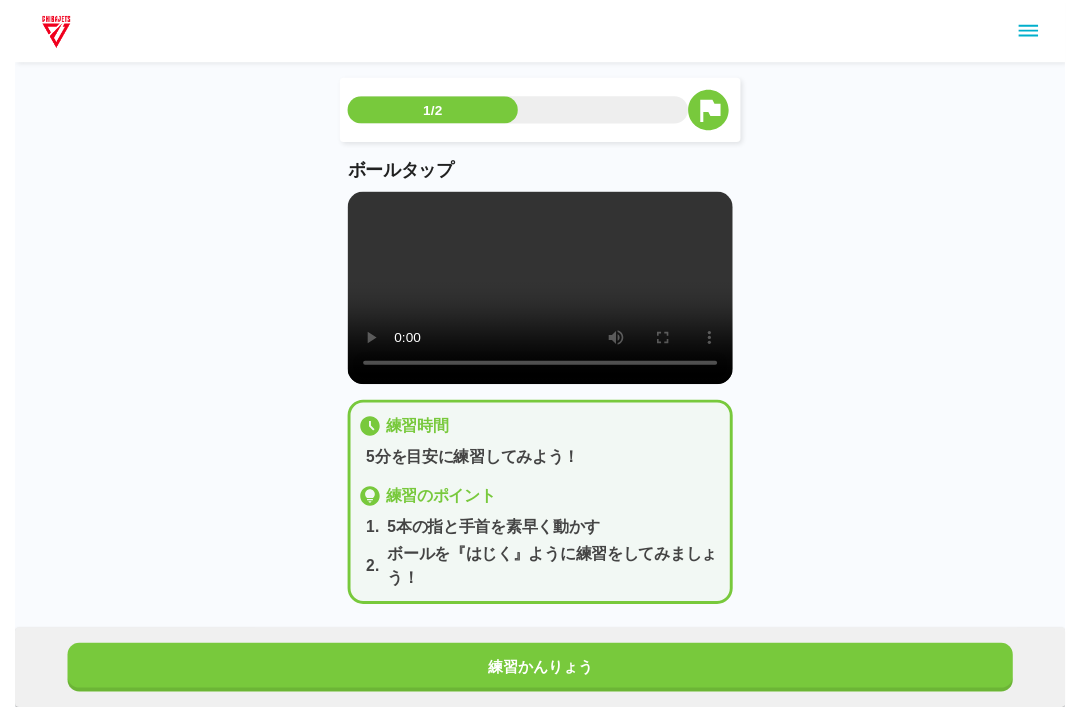 scroll, scrollTop: 20, scrollLeft: 0, axis: vertical 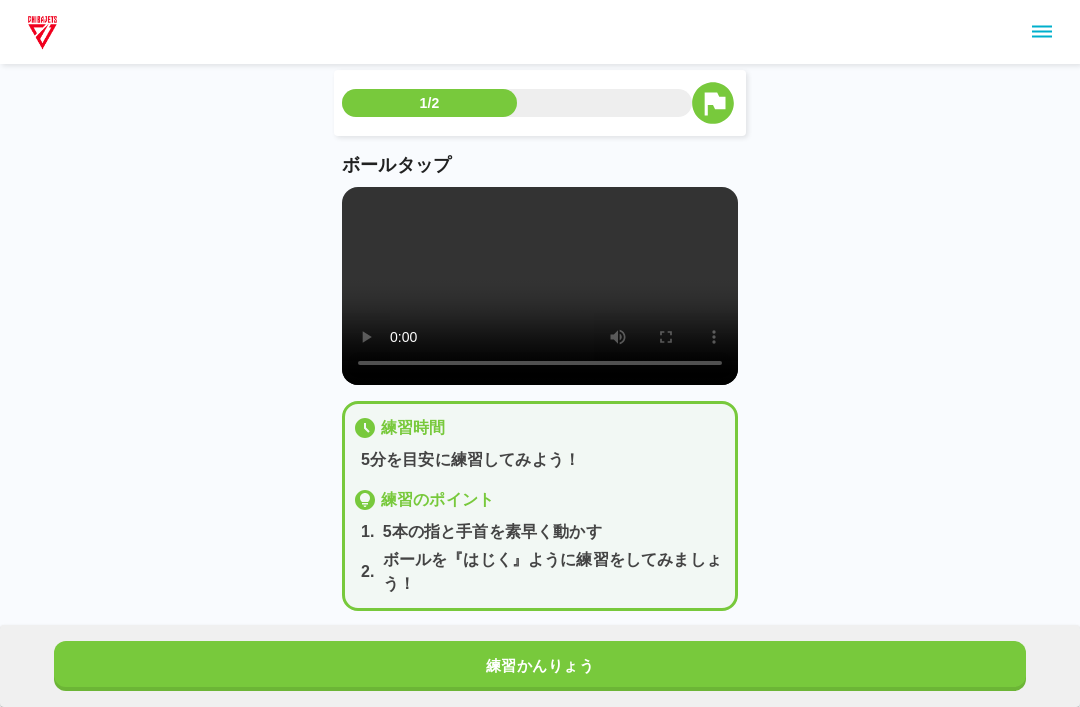 click on "練習かんりょう" at bounding box center (540, 666) 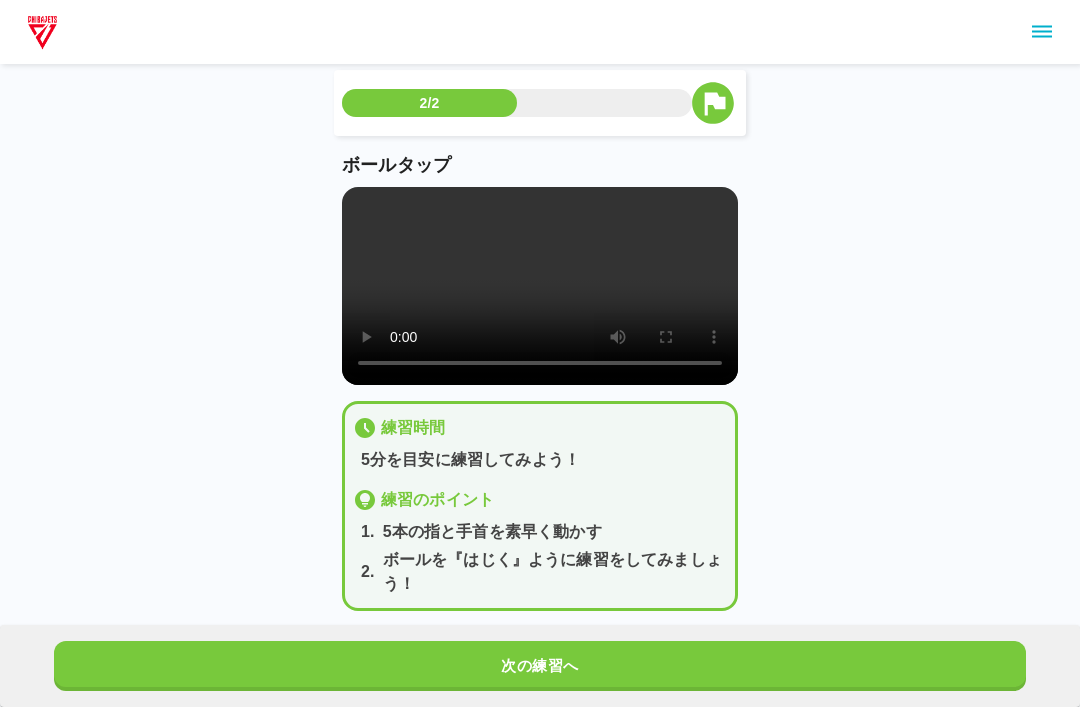 scroll, scrollTop: 0, scrollLeft: 0, axis: both 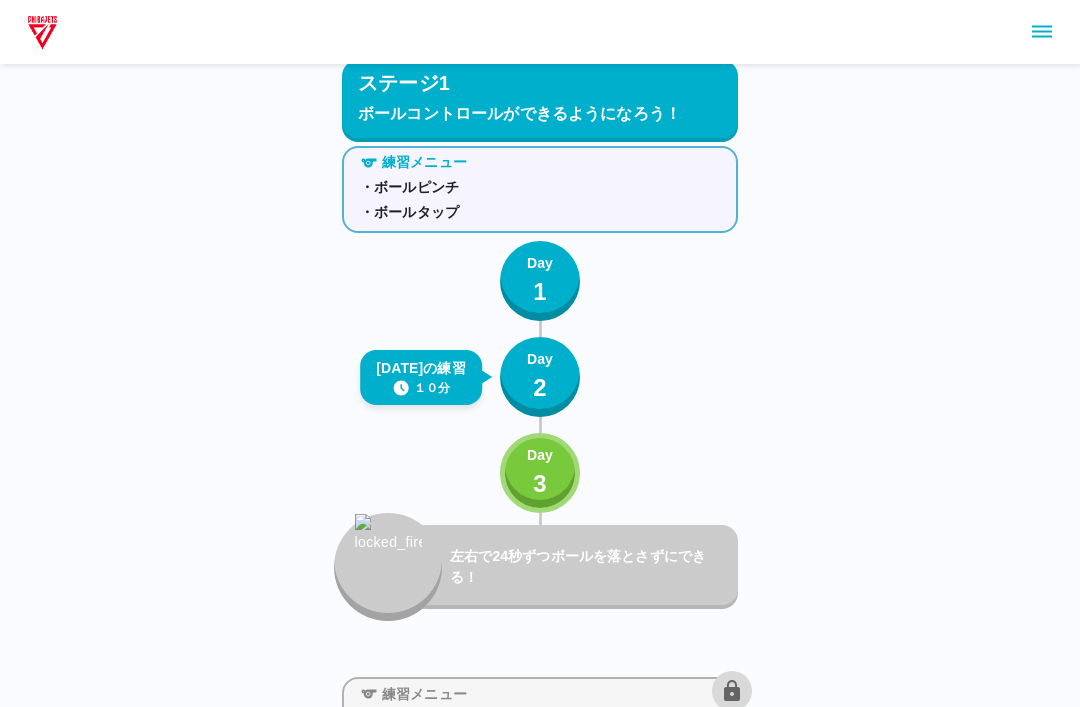 click at bounding box center (388, 555) 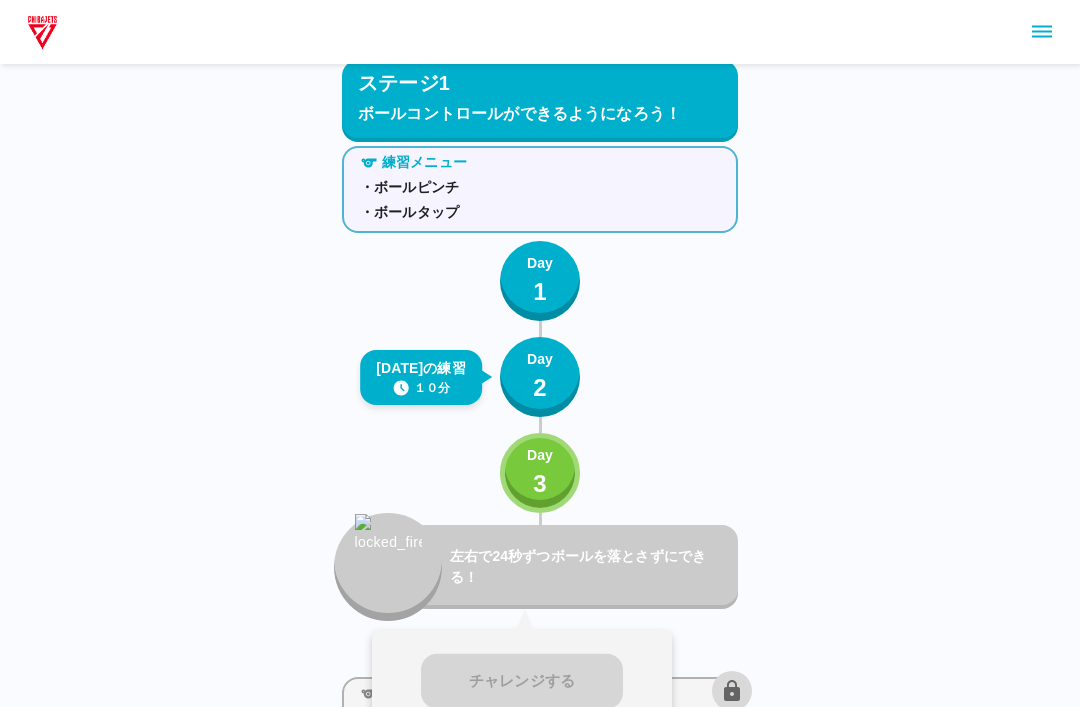 click on "ステージ1 ボールコントロールができるようになろう！ 練習メニュー ・ボールピンチ ・ボールタップ Day 1 [DATE]の練習 １０分 Day 2 Day 3 左右で24秒ずつボールを落とさずにできる！ チャレンジする クリアすると、新しい練習に進めるよ！ 練習メニュー ・ボールタップ～チェストtoヘッド～ ・フィンガーロール Day 1 Day 2 Day 3 ボールを落とさずに24秒間できる！ 練習メニュー ・８の字ハンドリング ・スナップタップ Day 1 Day 2 Day 3 ボールをコントロールして足の間を10回通そう！ 練習メニュー ・ロブパスキャッチ ・背面ロブパスキャッチ Day 1 Day 2 Day 3 ボールを落とさずに10回連続でキャッチしよう！ 練習メニュー ・背面キャッチ Day 1 Day 2 Day 3 ボールを落とさずに10回連続でキャッチしよう！ ステージ2 練習メニュー ・ノーマルドリブル ・ピアノドリブル Day" at bounding box center [540, 7341] 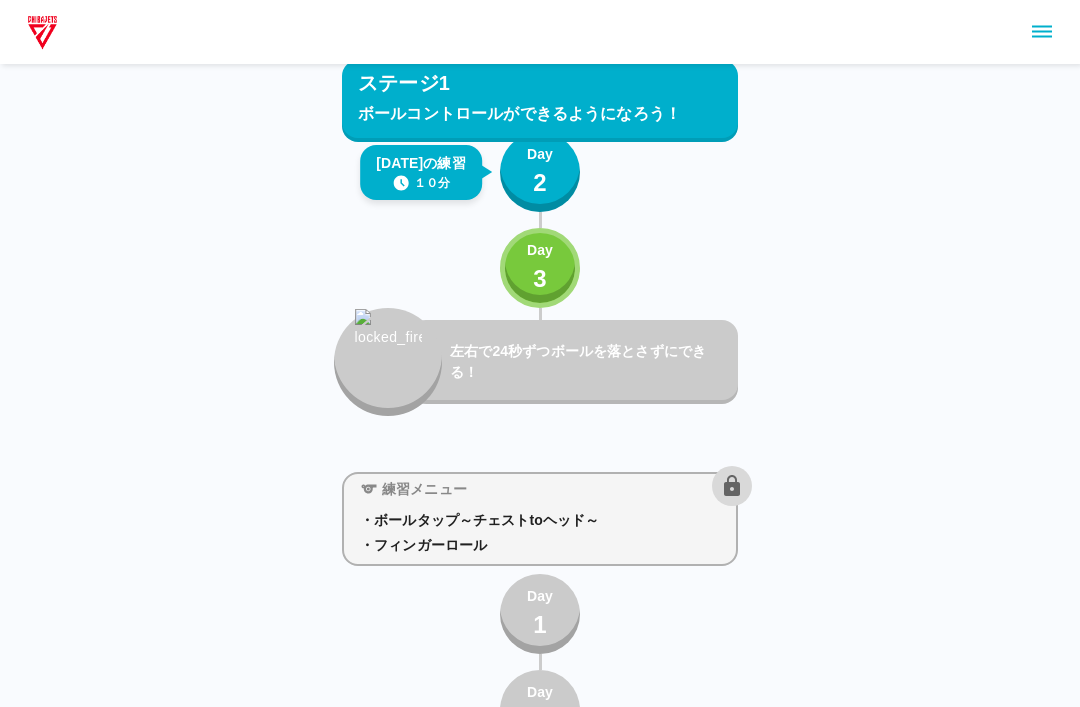 scroll, scrollTop: 237, scrollLeft: 0, axis: vertical 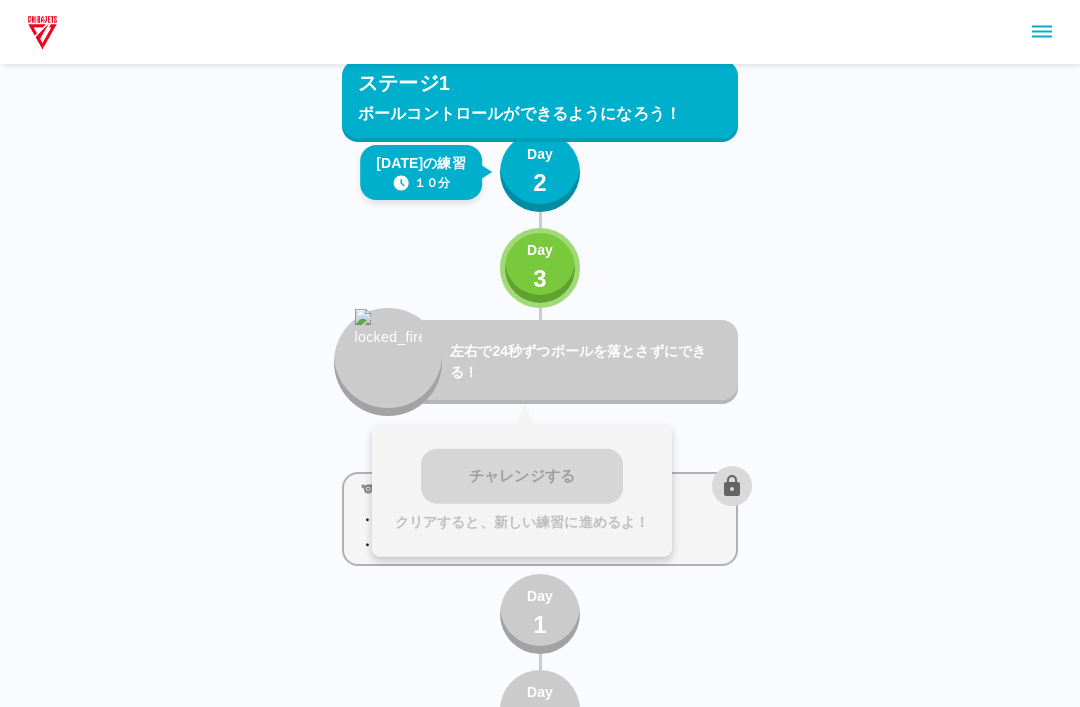 click on "チャレンジする クリアすると、新しい練習に進めるよ！" at bounding box center [522, 491] 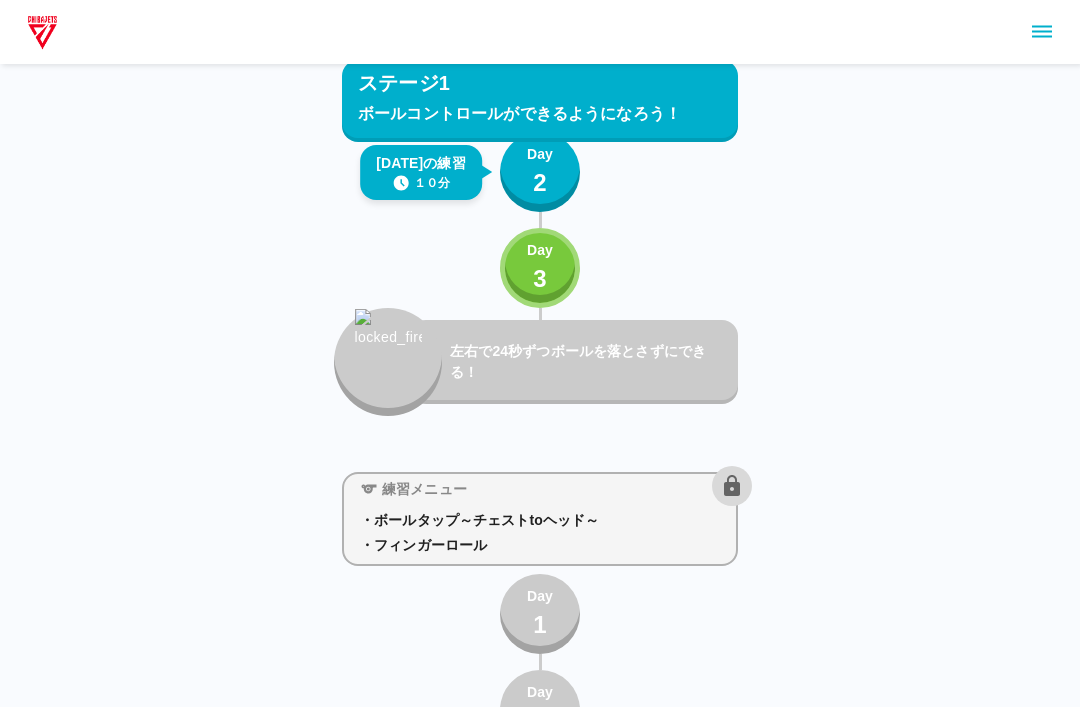 click on "ステージ1 ボールコントロールができるようになろう！ 練習メニュー ・ボールピンチ ・ボールタップ Day 1 [DATE]の練習 １０分 Day 2 Day 3 左右で24秒ずつボールを落とさずにできる！ 練習メニュー ・ボールタップ～チェストtoヘッド～ ・フィンガーロール Day 1 Day 2 Day 3 ボールを落とさずに24秒間できる！ 練習メニュー ・８の字ハンドリング ・スナップタップ Day 1 Day 2 Day 3 ボールをコントロールして足の間を10回通そう！ 練習メニュー ・ロブパスキャッチ ・背面ロブパスキャッチ Day 1 Day 2 Day 3 ボールを落とさずに10回連続でキャッチしよう！ 練習メニュー ・背面キャッチ Day 1 Day 2 Day 3 ボールを落とさずに10回連続でキャッチしよう！ ステージ2 ドリブルしながらボールコントロールができるようになろう！ 練習メニュー ・ノーマルドリブル Day 1 Day 2 Day 3 1" at bounding box center [540, 7136] 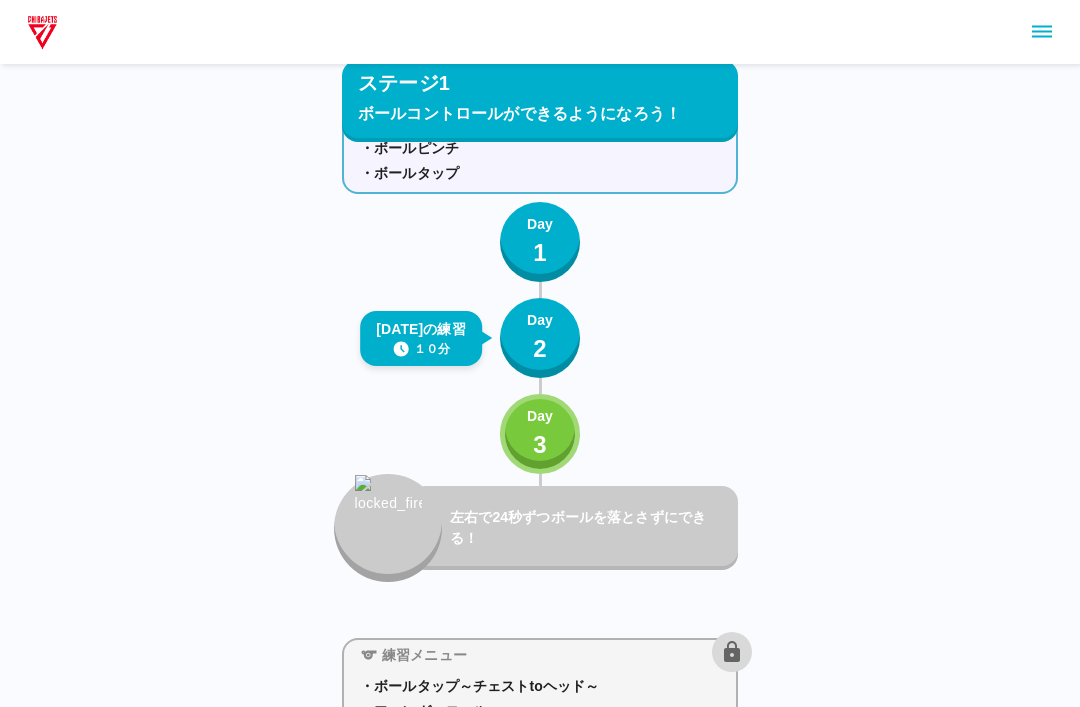 scroll, scrollTop: 0, scrollLeft: 0, axis: both 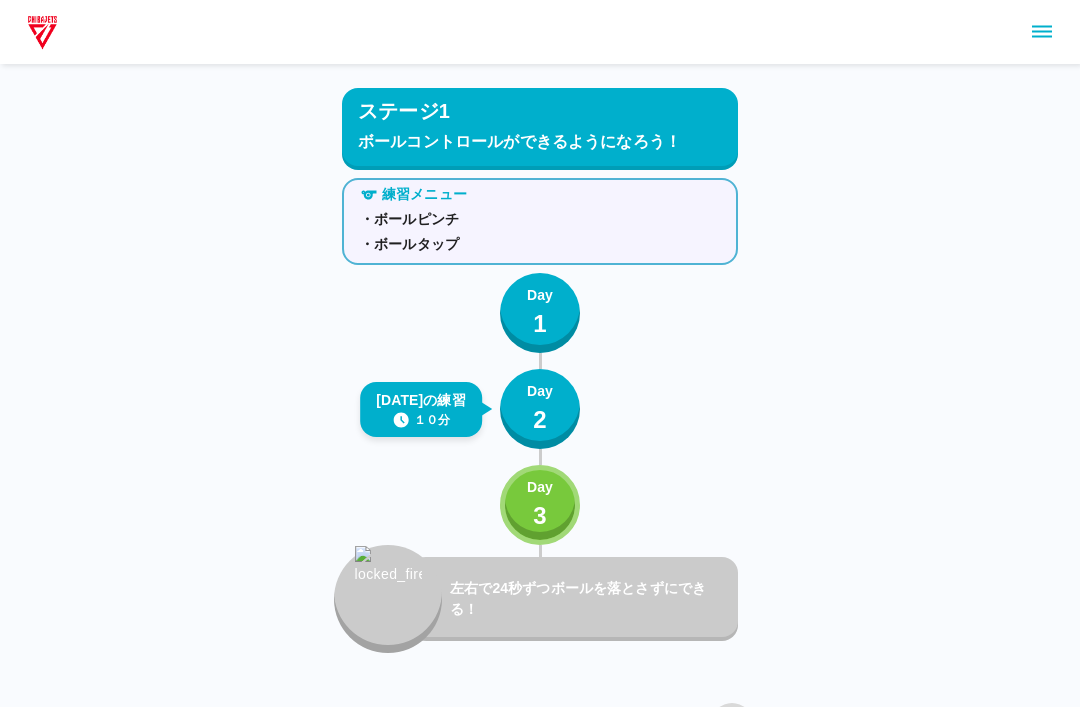 click 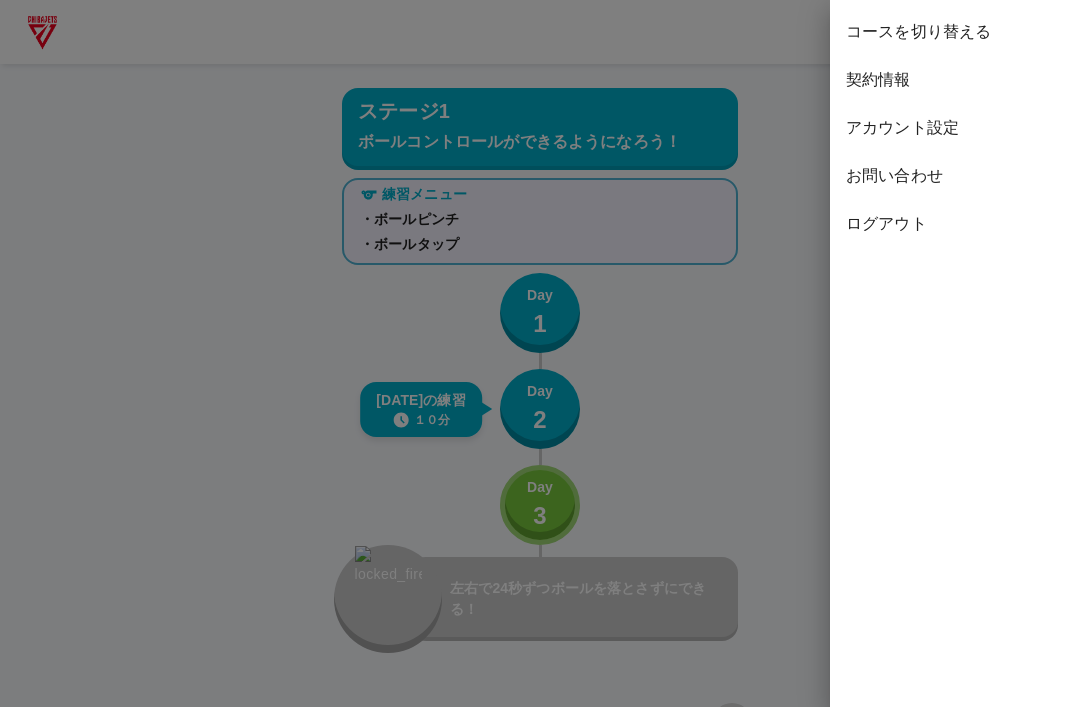 click on "コースを切り替える" at bounding box center (955, 32) 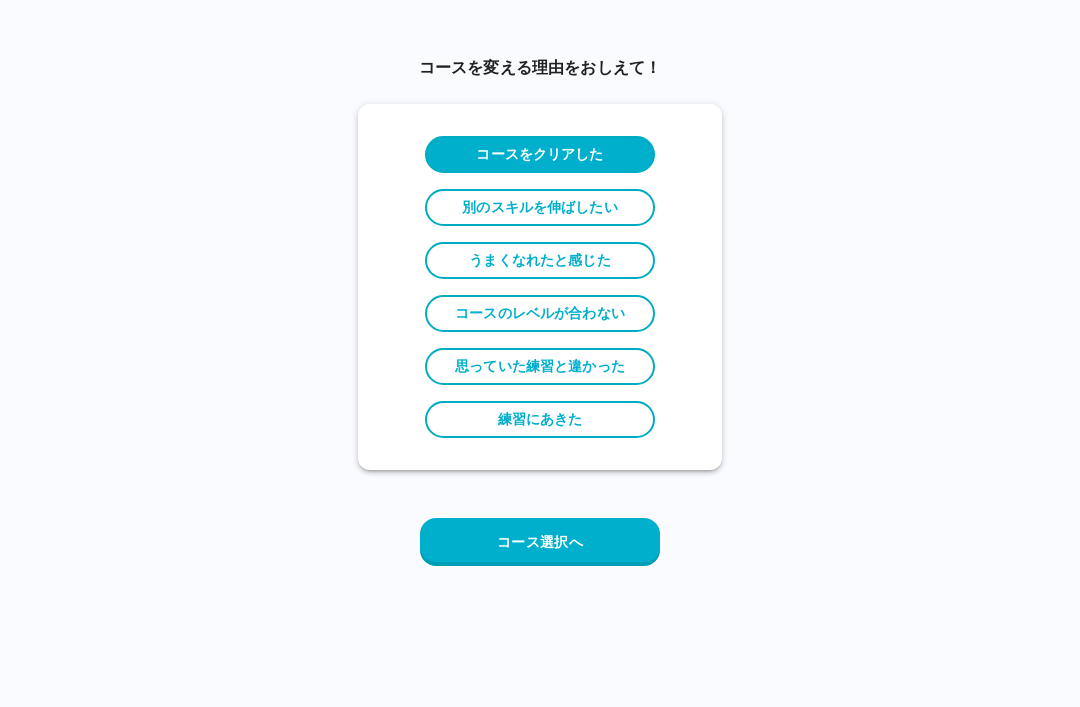 click on "コース選択へ" at bounding box center [540, 542] 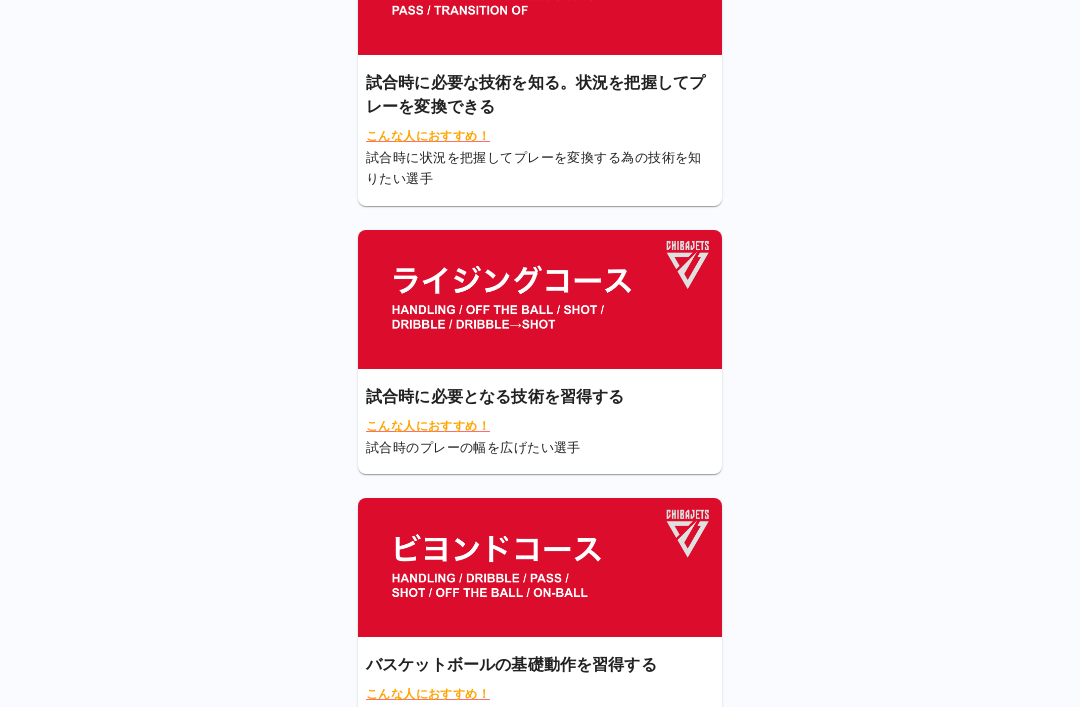scroll, scrollTop: 178, scrollLeft: 0, axis: vertical 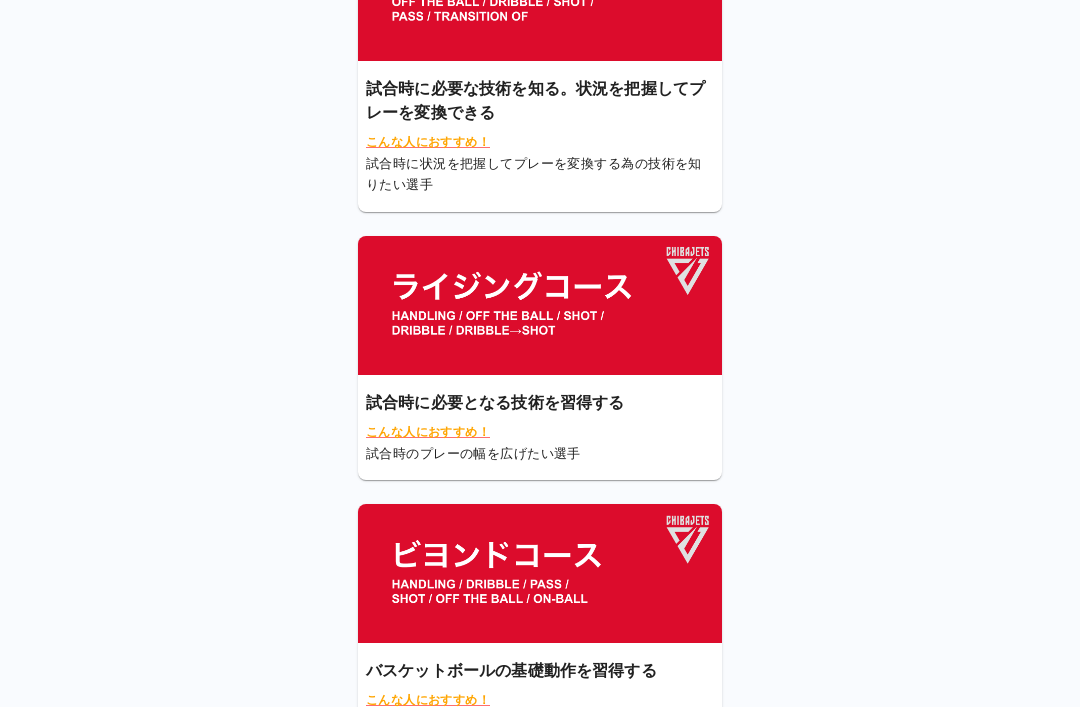 click at bounding box center (540, 305) 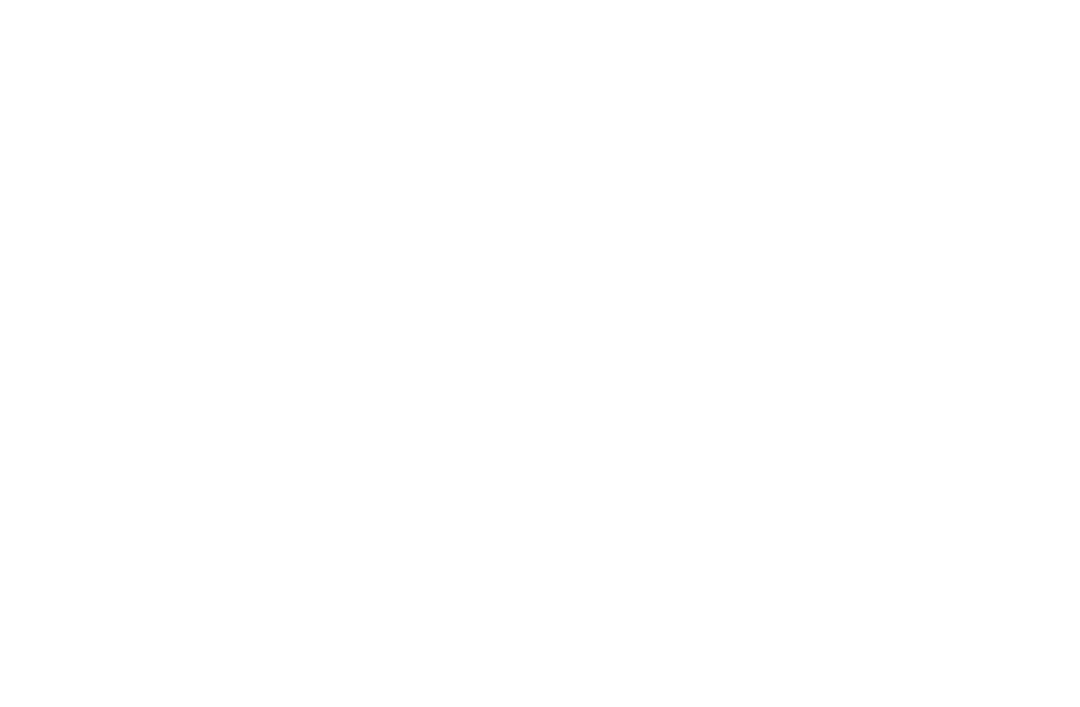 scroll, scrollTop: 0, scrollLeft: 0, axis: both 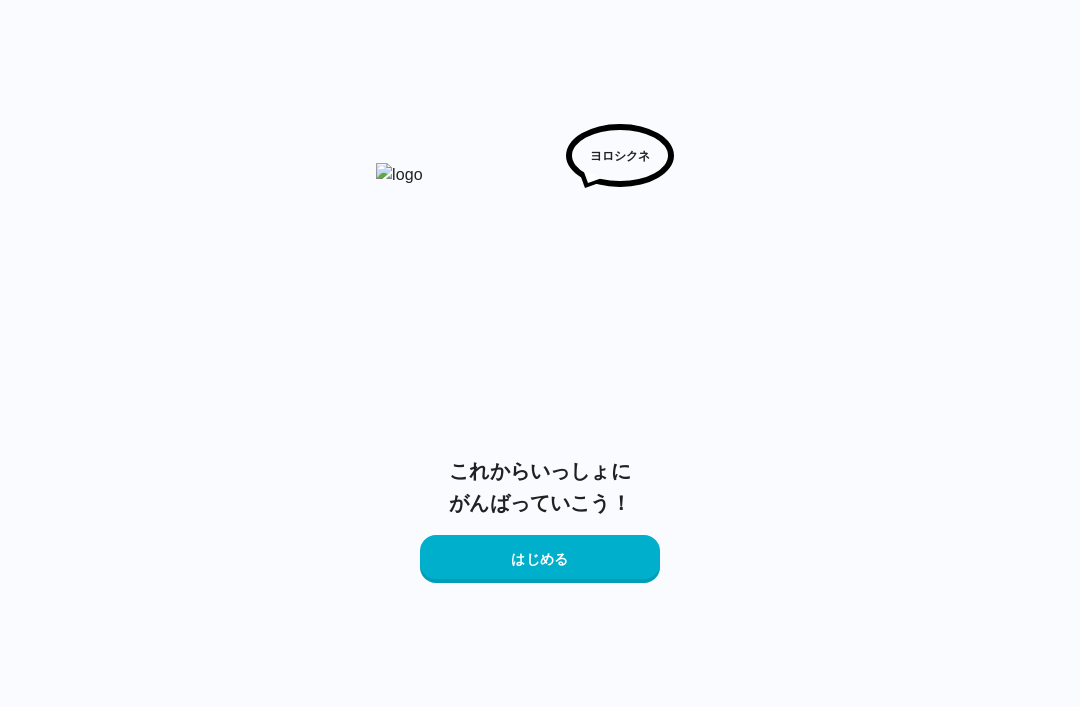 click on "はじめる" at bounding box center (540, 559) 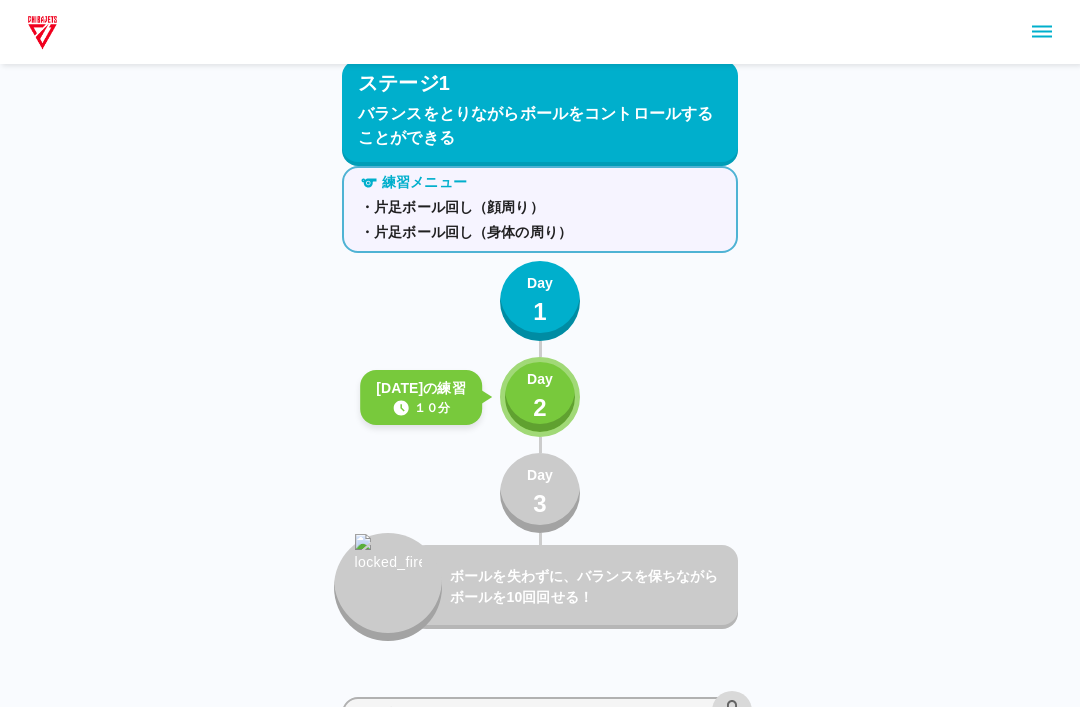scroll, scrollTop: 80, scrollLeft: 0, axis: vertical 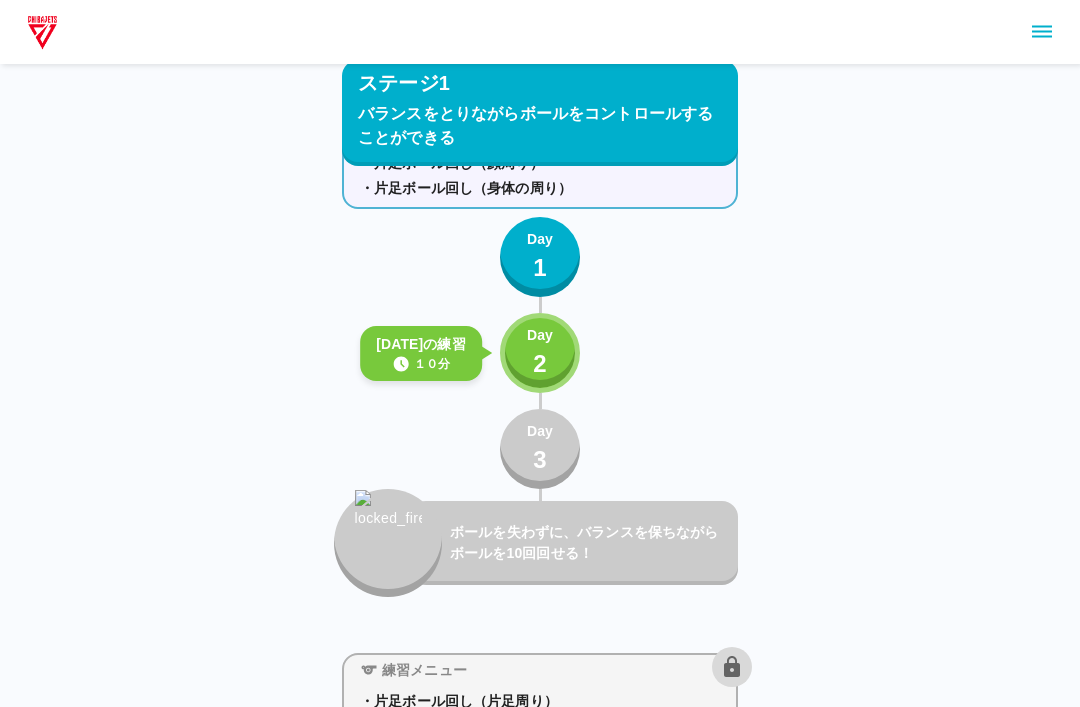 click on "Day" at bounding box center [540, 335] 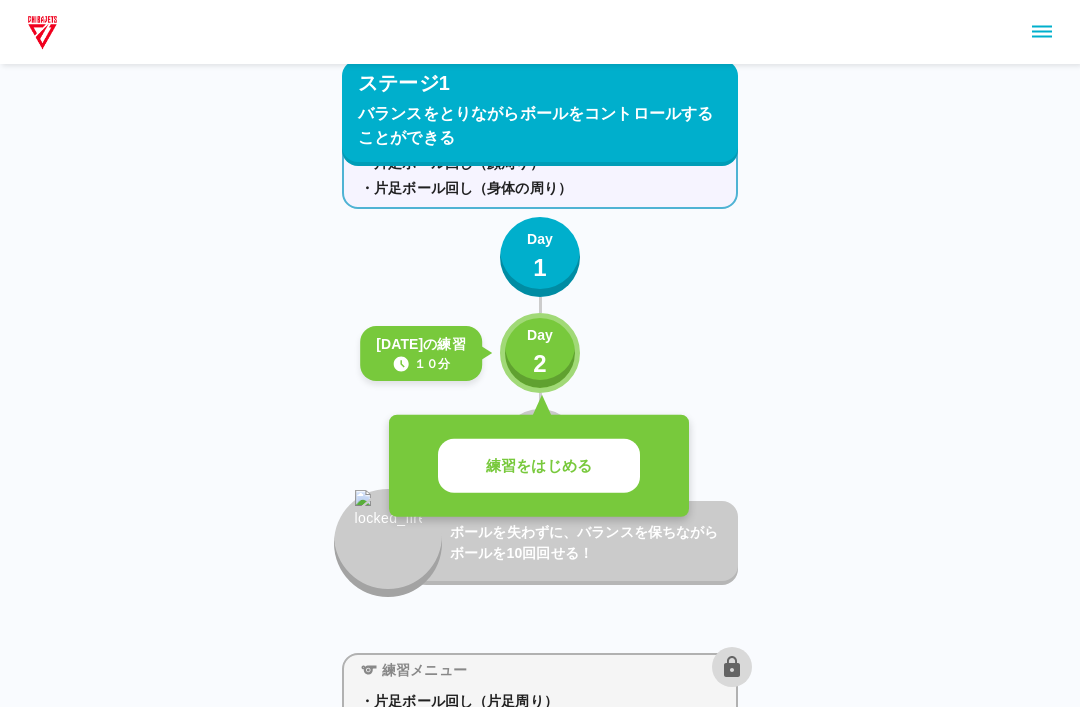 click on "練習をはじめる" at bounding box center [539, 466] 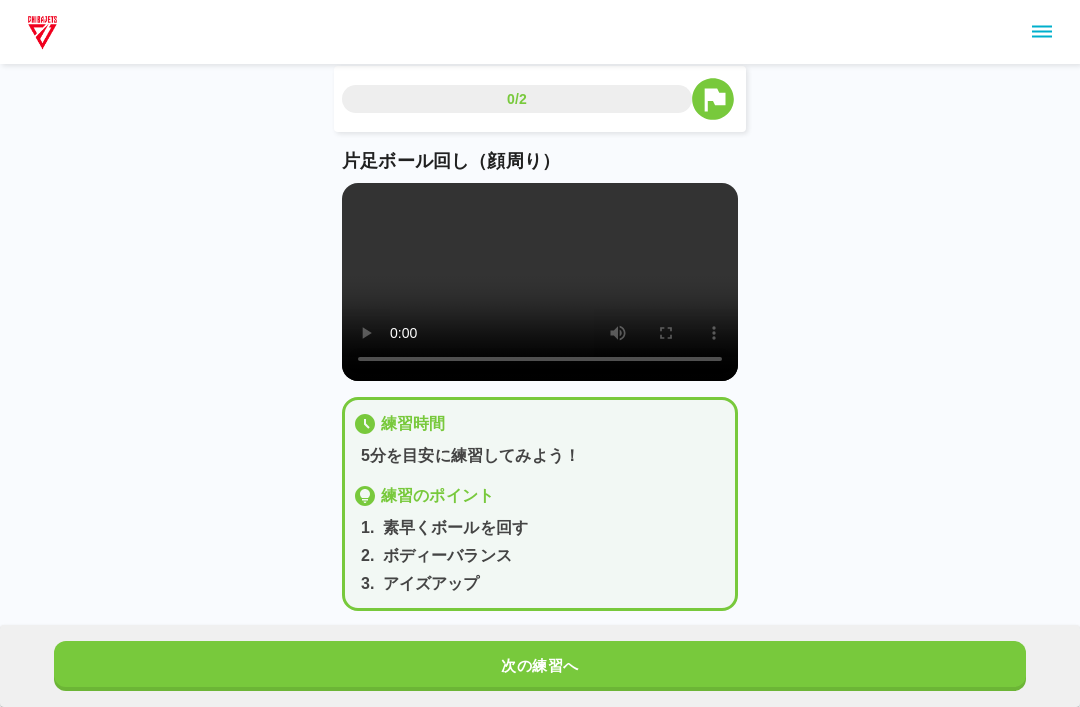 scroll, scrollTop: 39, scrollLeft: 0, axis: vertical 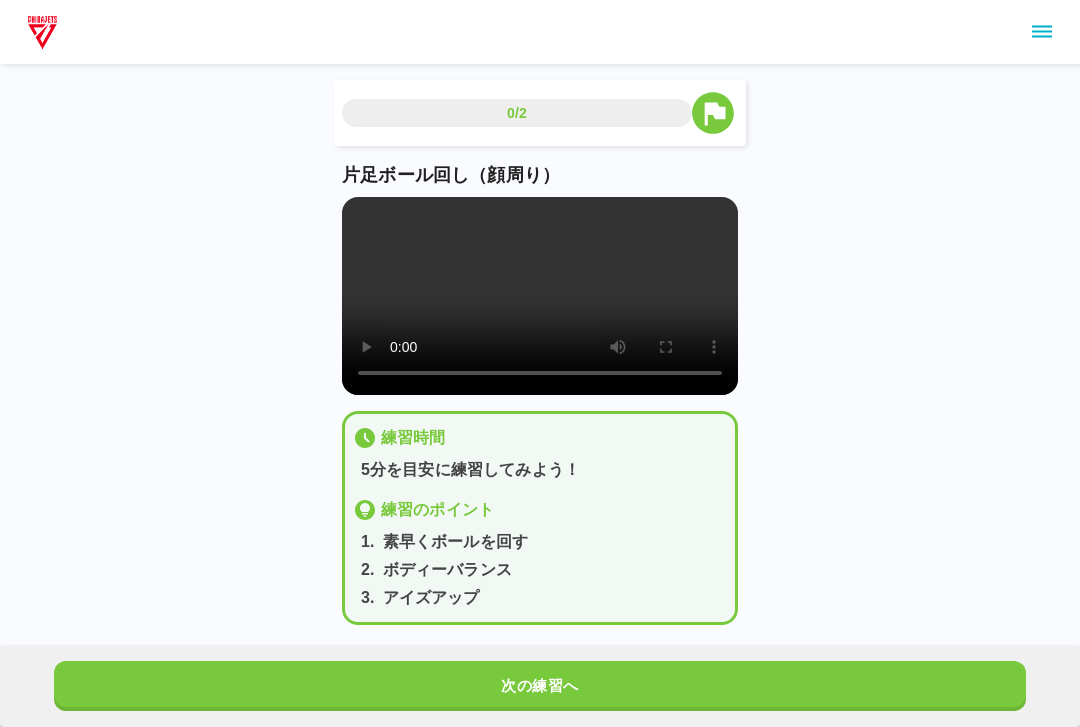 click at bounding box center [540, 296] 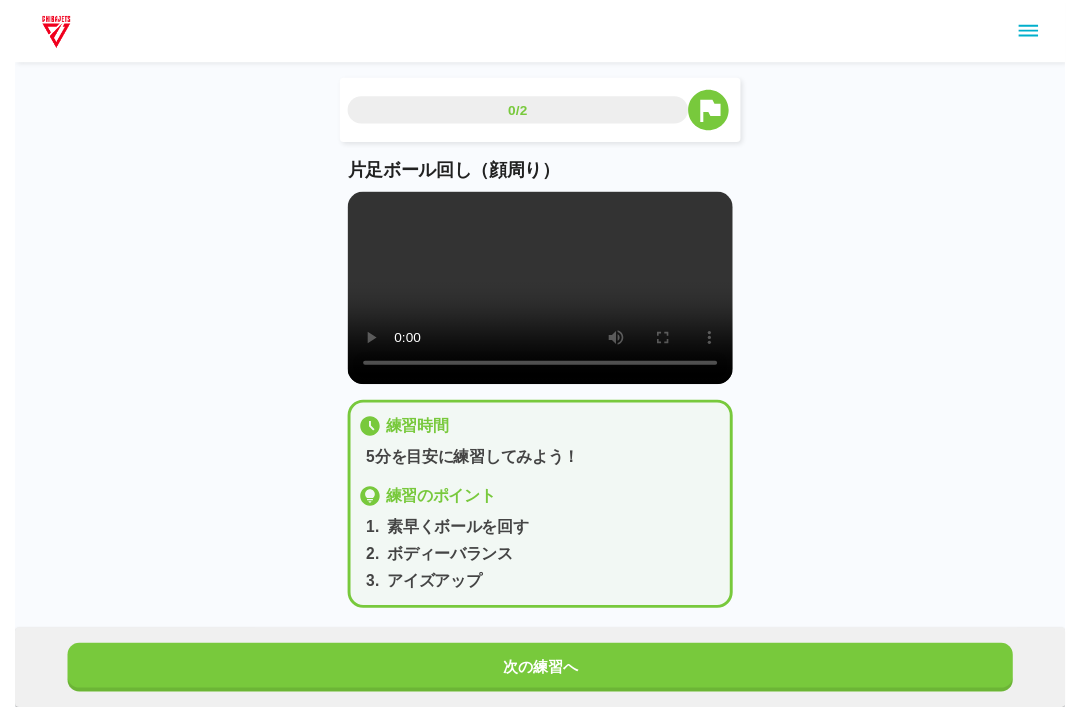 scroll, scrollTop: 39, scrollLeft: 0, axis: vertical 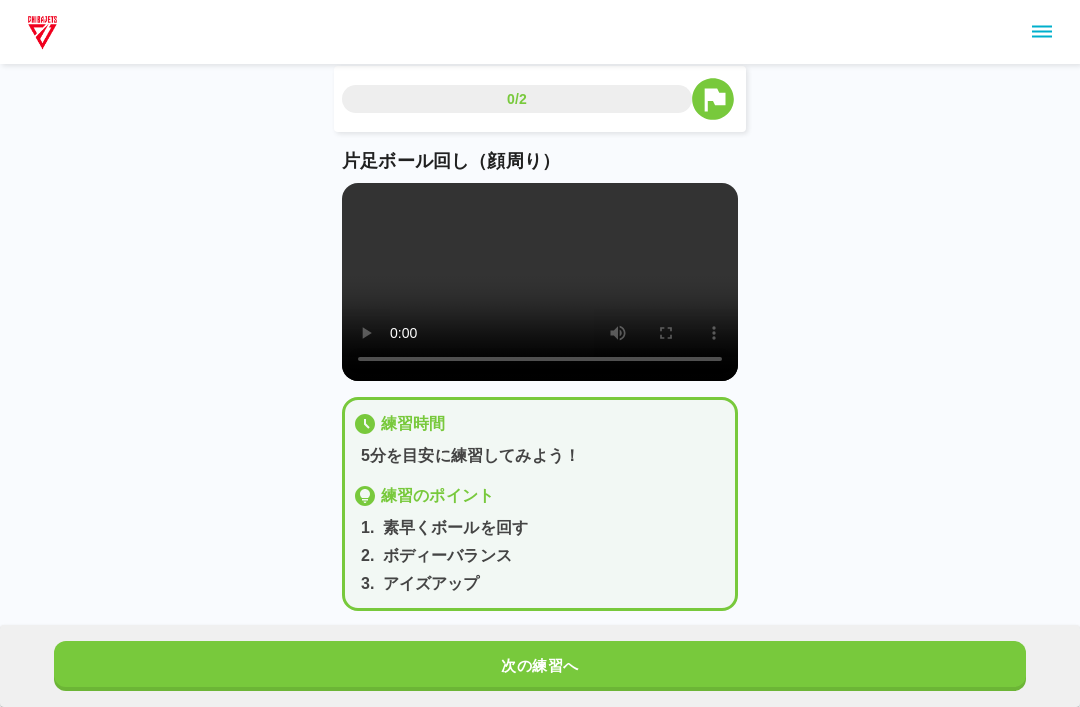 click at bounding box center (540, 282) 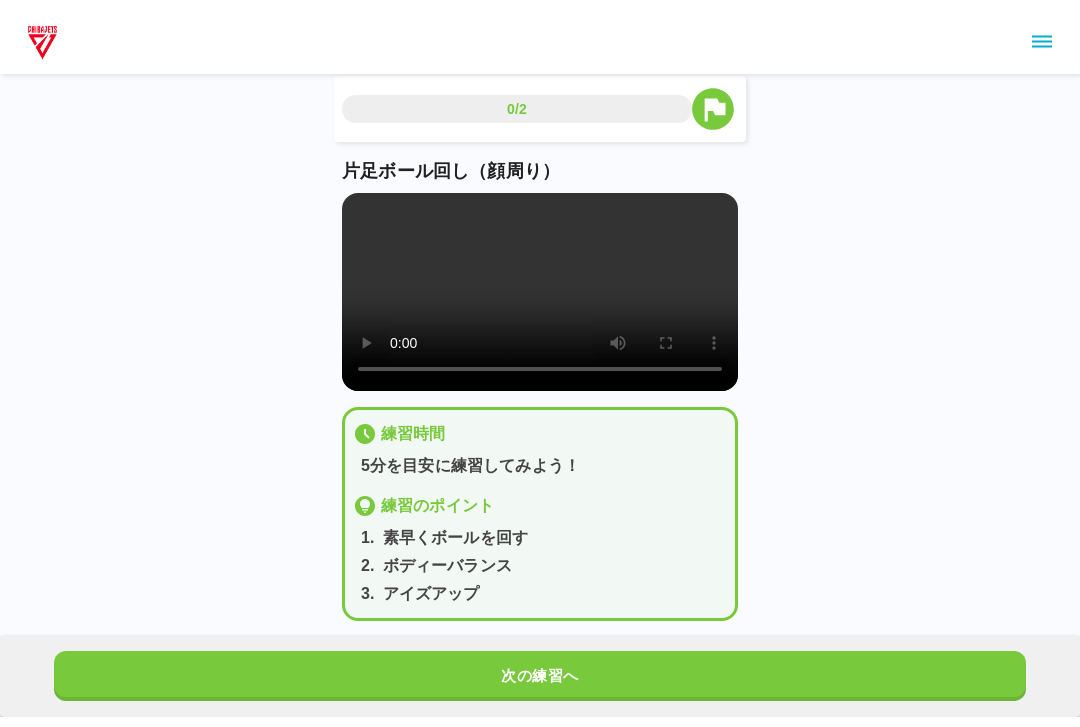 scroll, scrollTop: 19, scrollLeft: 0, axis: vertical 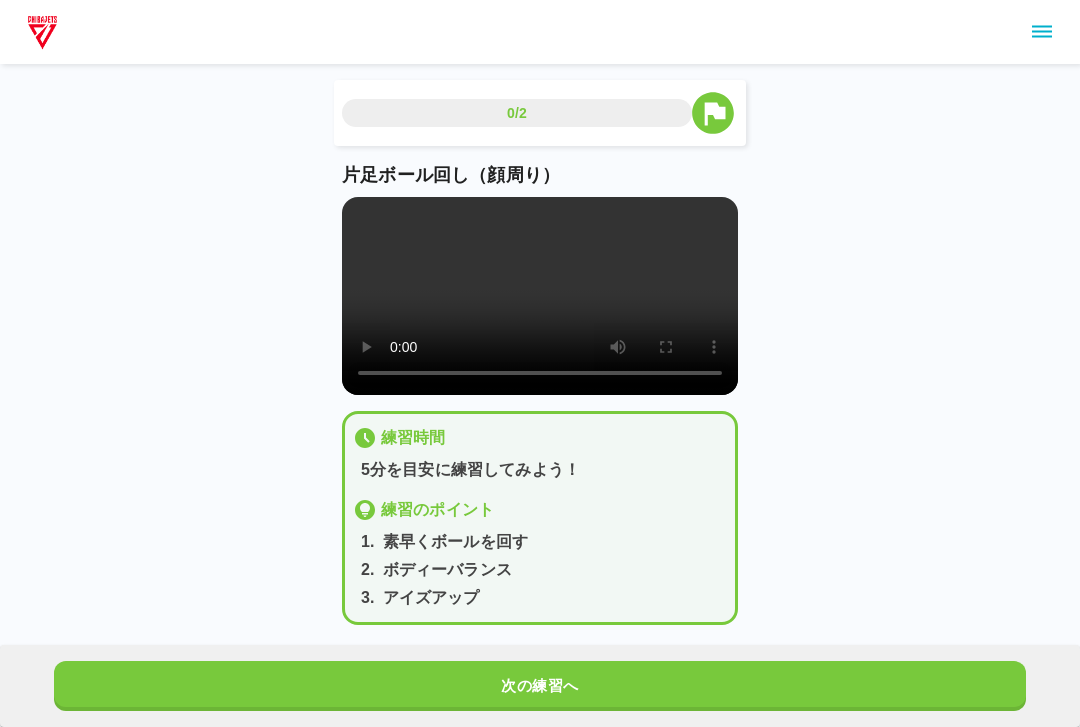 click at bounding box center (540, 296) 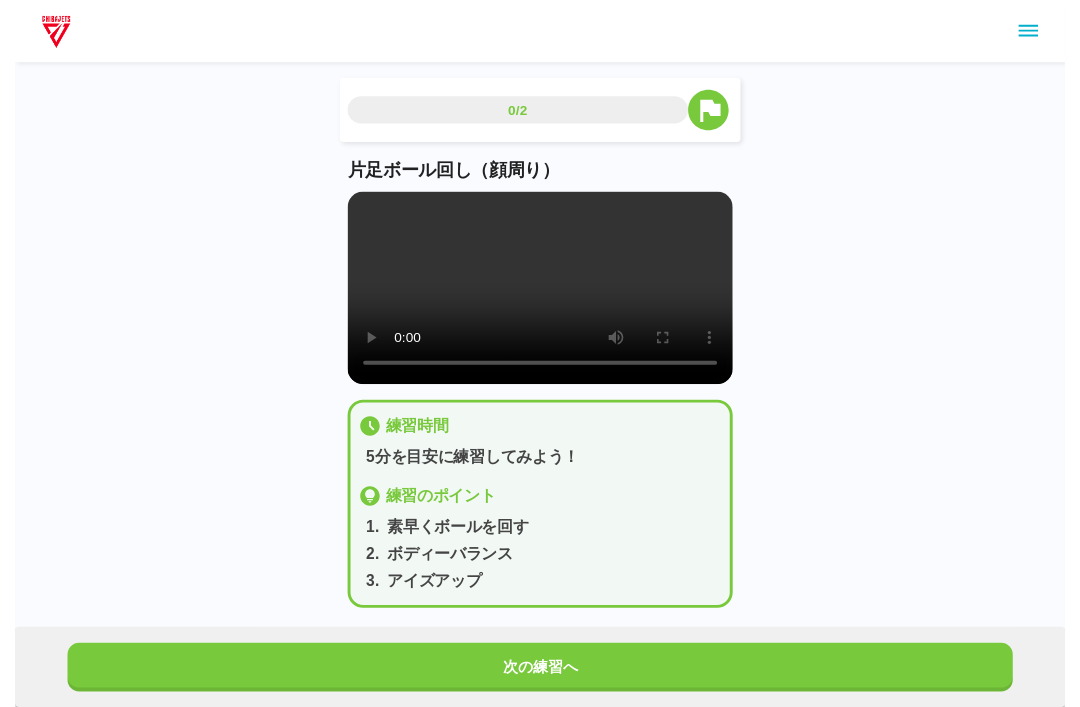 scroll, scrollTop: 39, scrollLeft: 0, axis: vertical 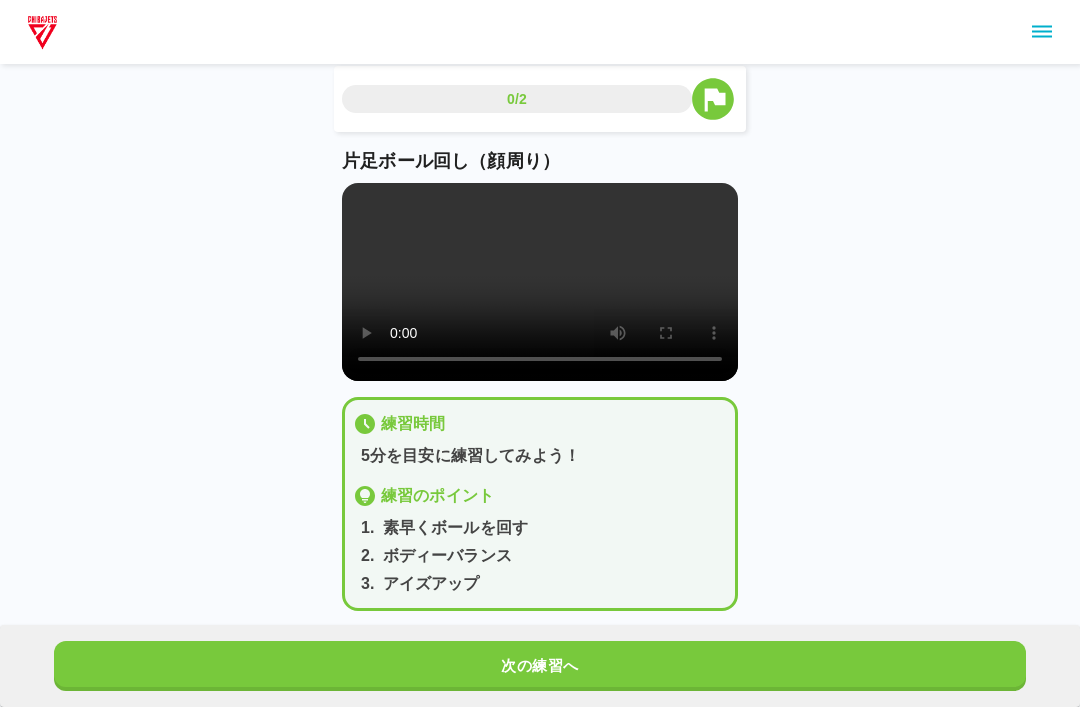 click on "次の練習へ" at bounding box center (540, 666) 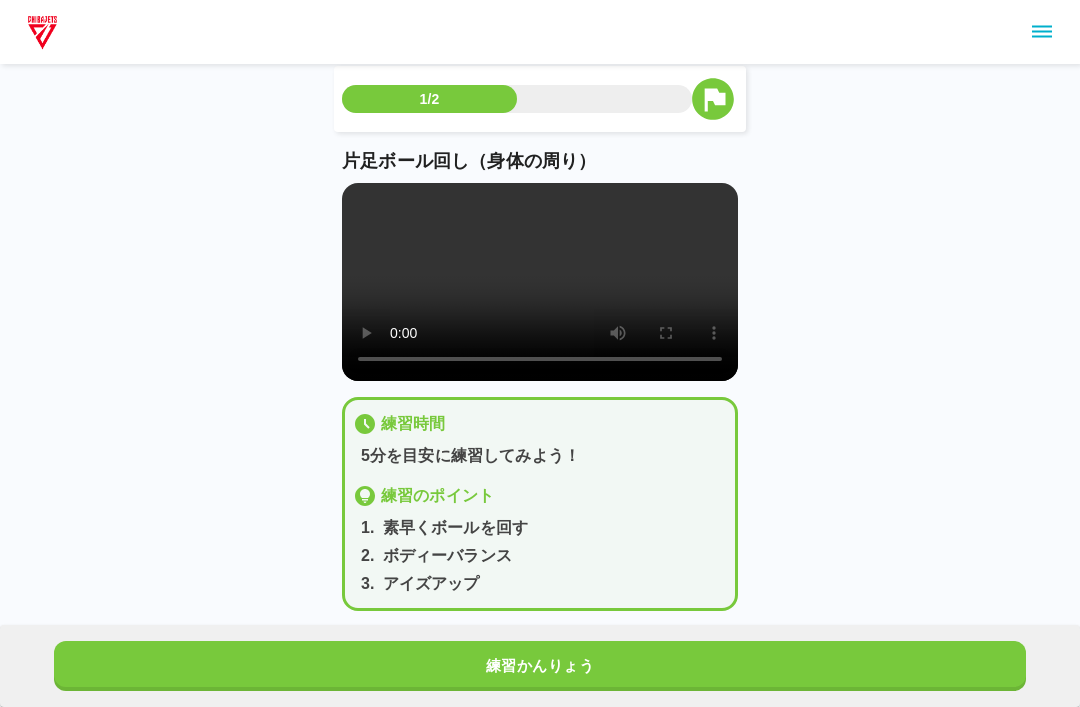 scroll, scrollTop: 14, scrollLeft: 0, axis: vertical 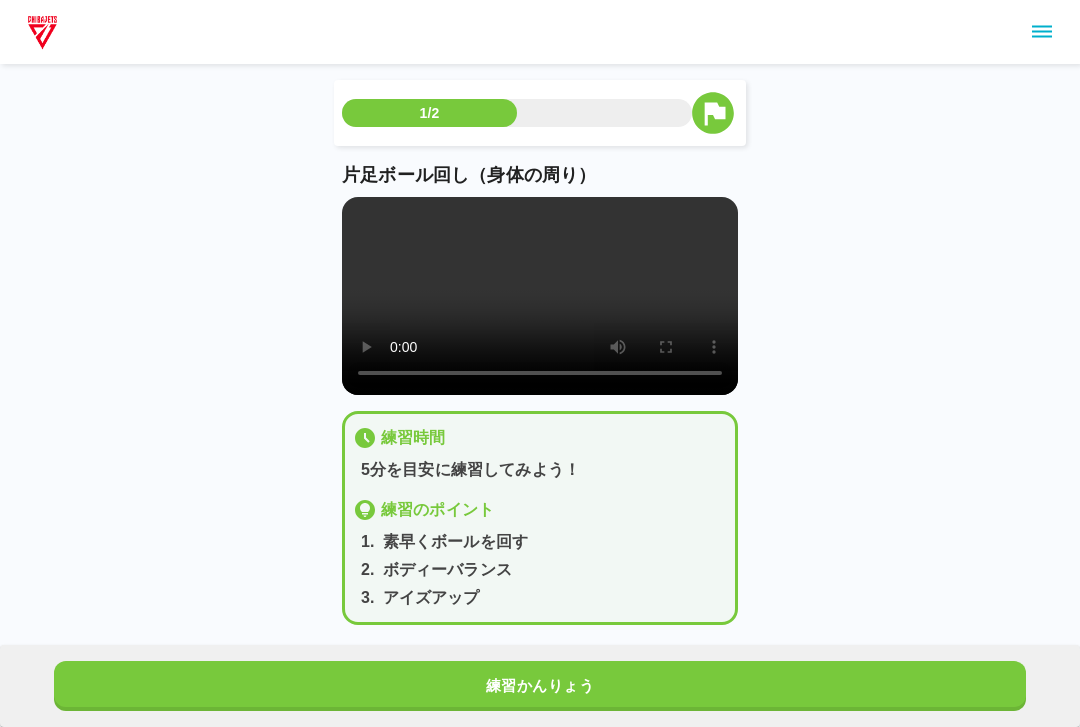 click at bounding box center [540, 296] 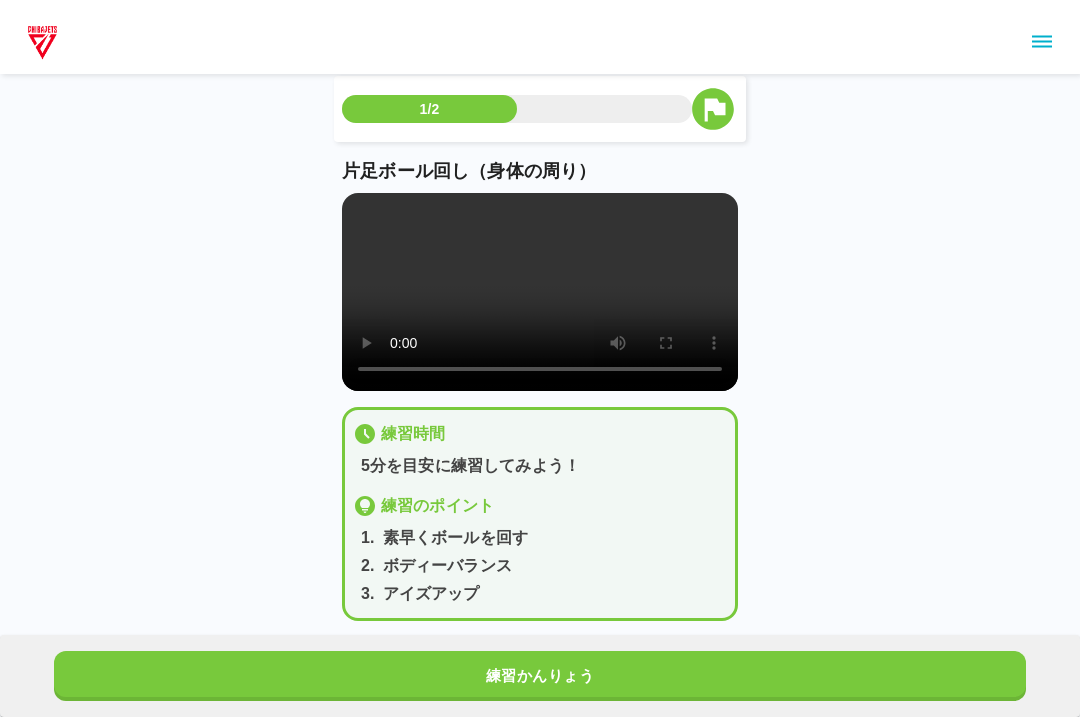 scroll, scrollTop: 0, scrollLeft: 0, axis: both 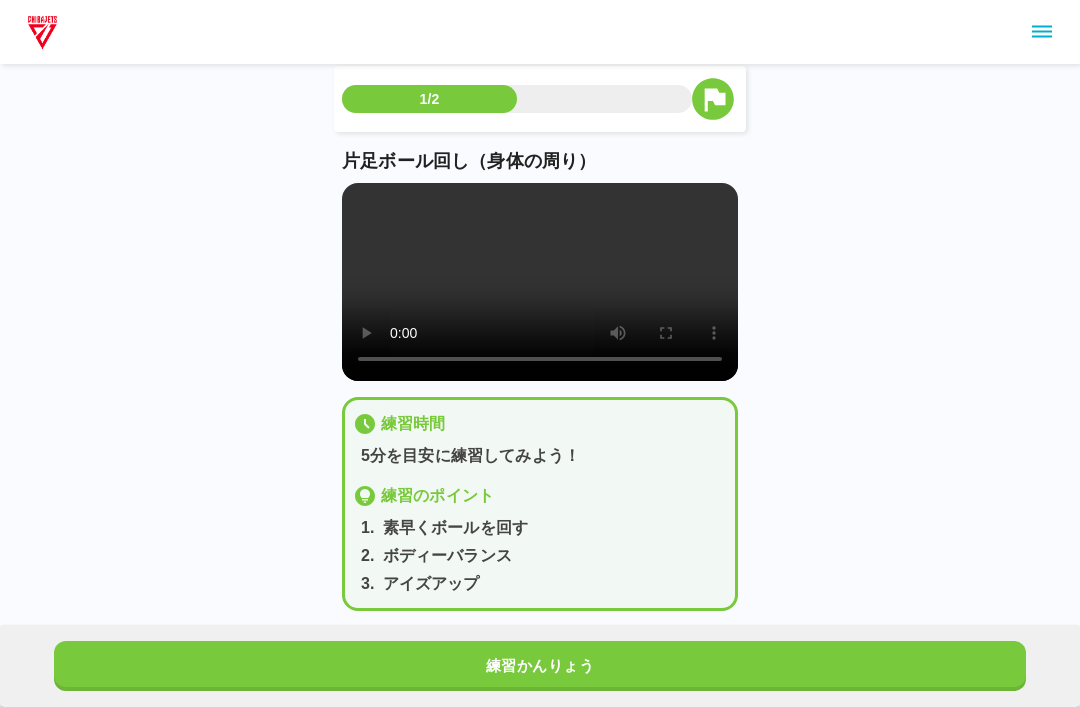 click on "練習かんりょう" at bounding box center [540, 666] 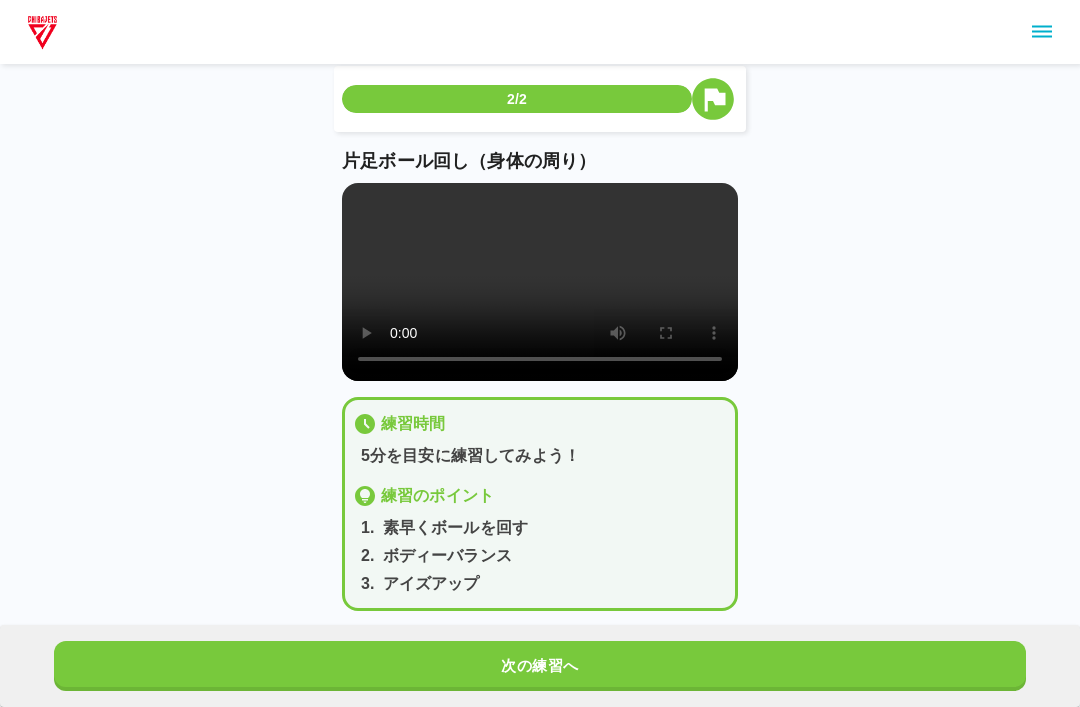 scroll, scrollTop: 0, scrollLeft: 0, axis: both 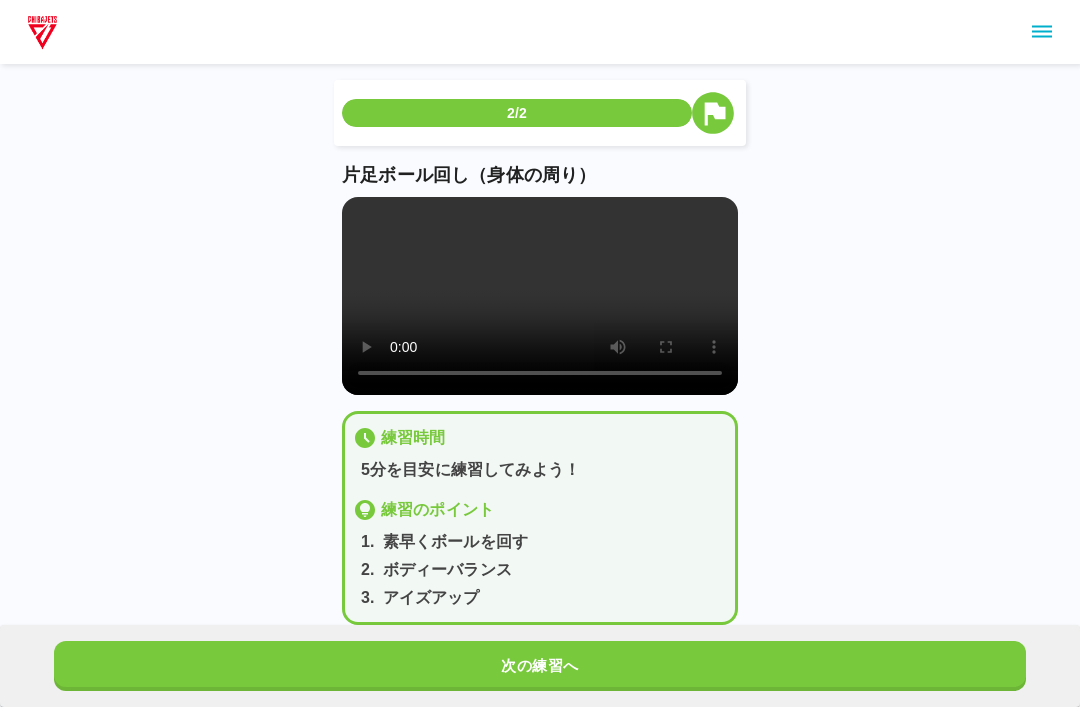 click at bounding box center (540, 296) 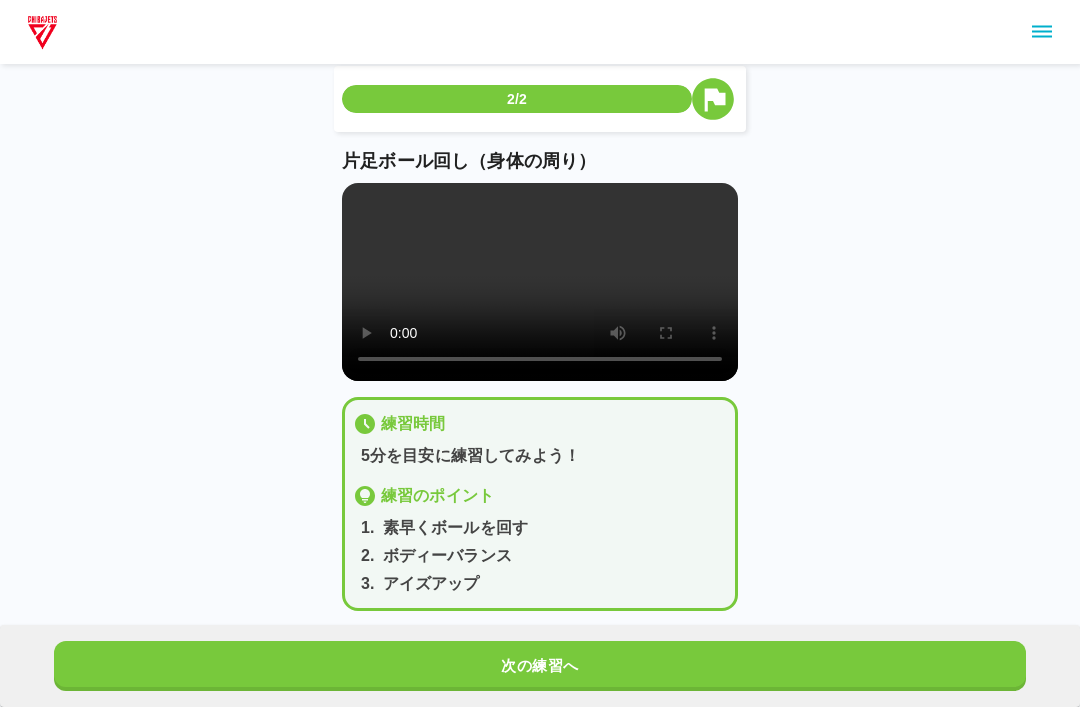 click on "次の練習へ" at bounding box center [540, 666] 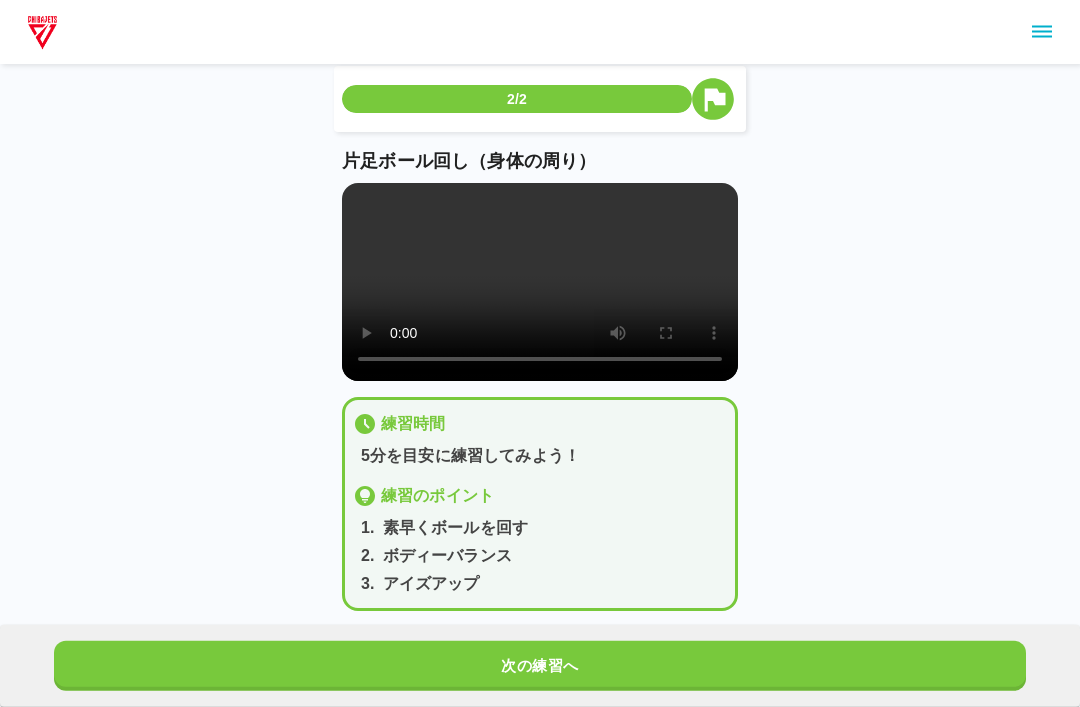 scroll, scrollTop: 39, scrollLeft: 0, axis: vertical 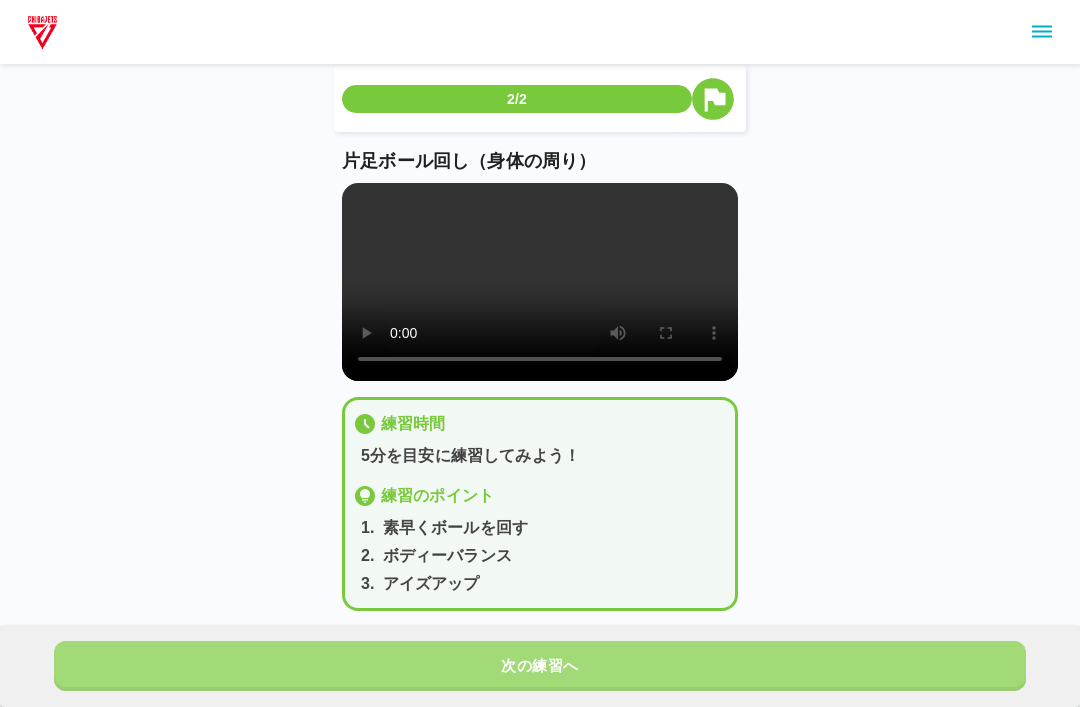 click on "次の練習へ" at bounding box center (540, 666) 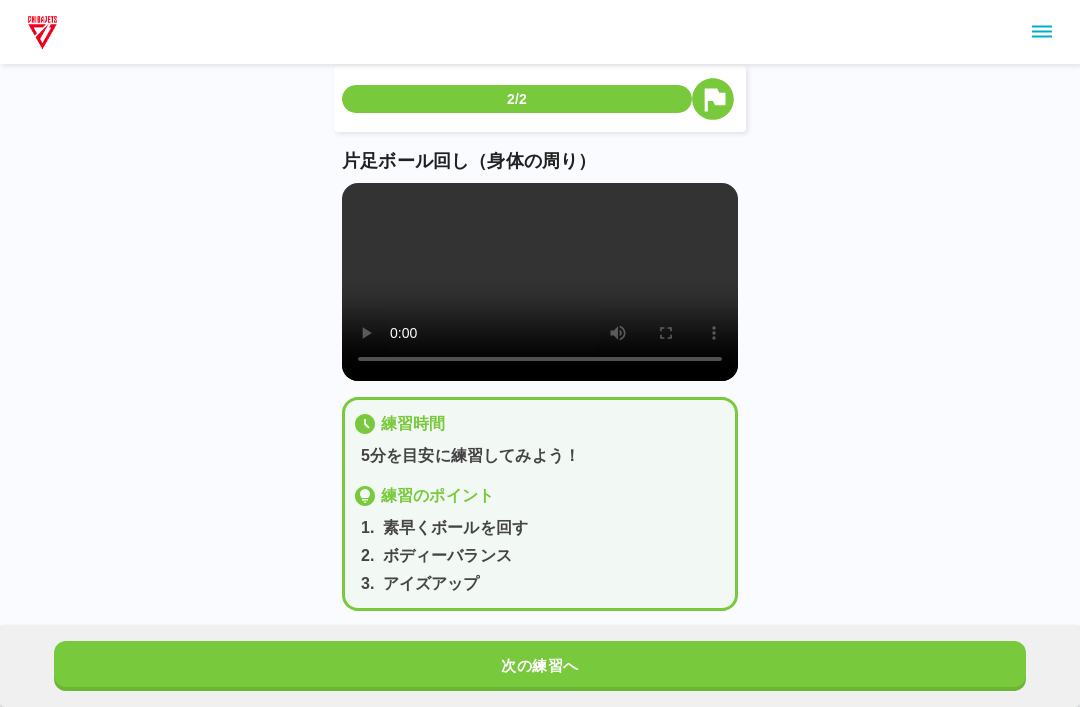 click on "次の練習へ" at bounding box center [540, 666] 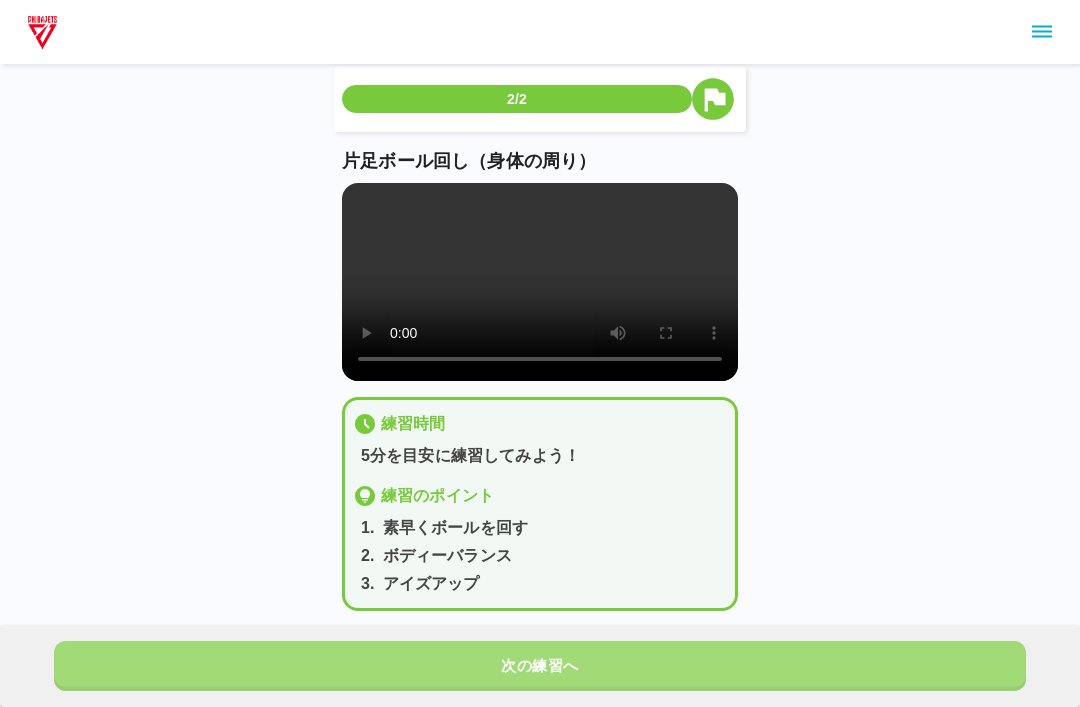 click on "次の練習へ" at bounding box center [540, 666] 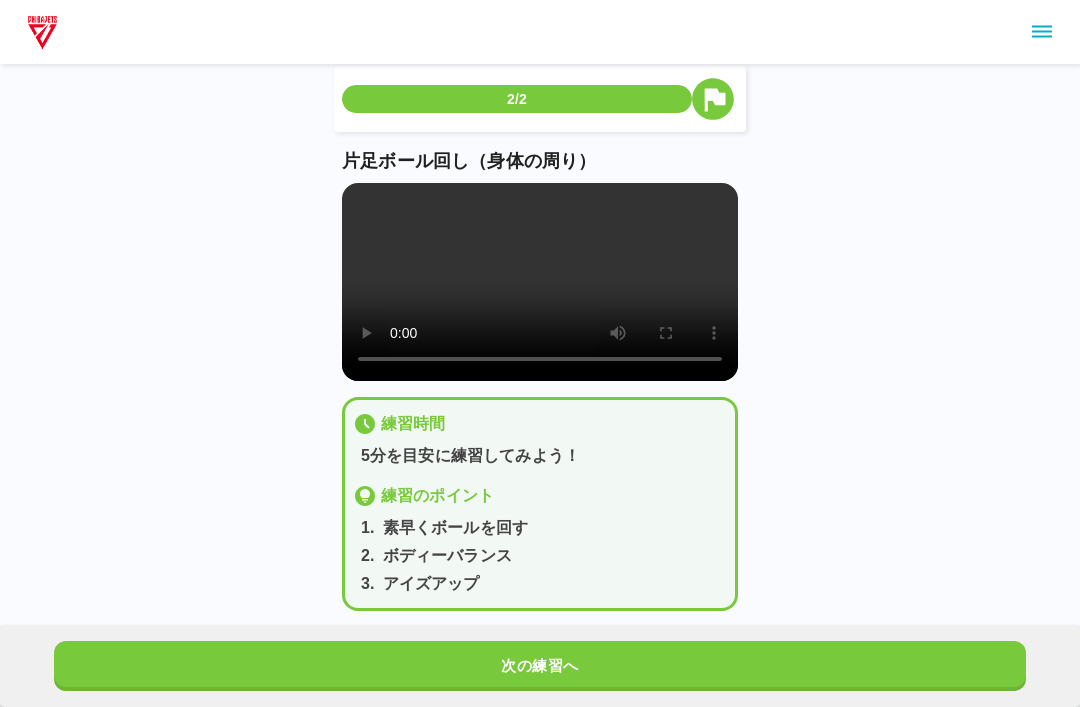click on "次の練習へ" at bounding box center [540, 666] 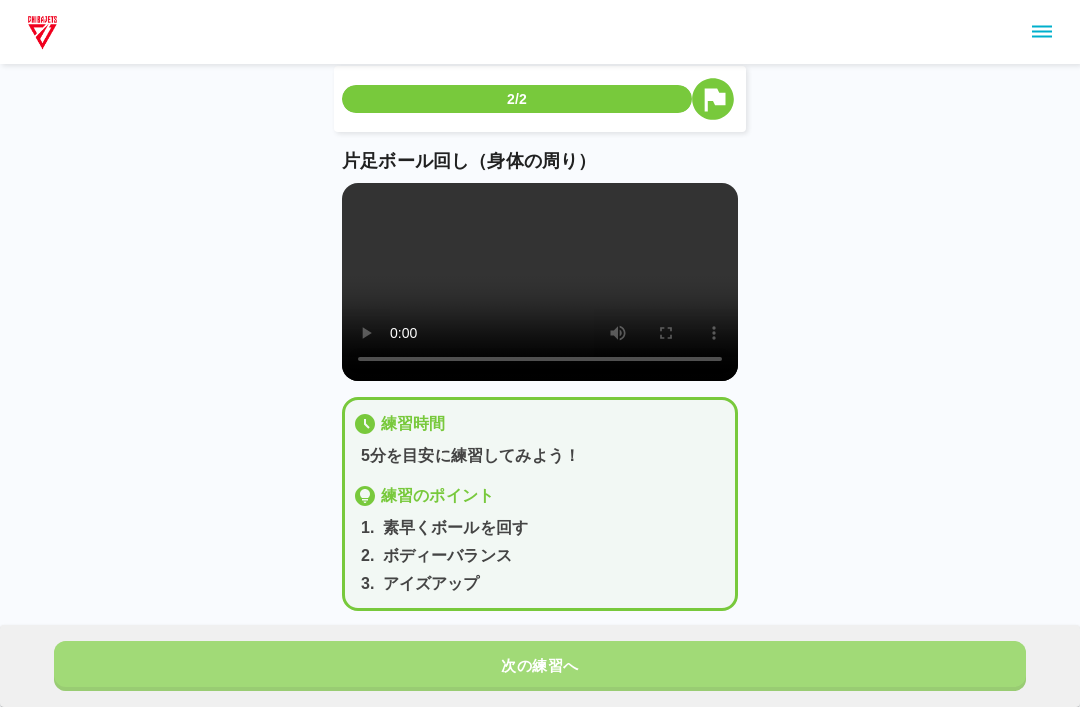 click on "次の練習へ" at bounding box center [540, 666] 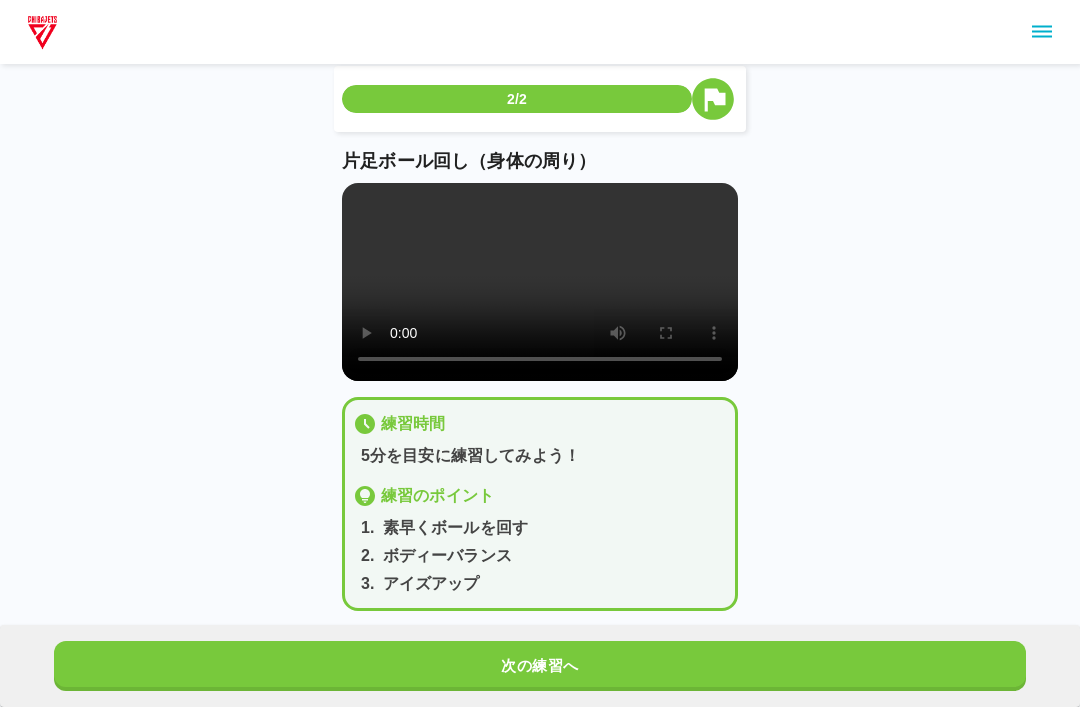 click on "次の練習へ" at bounding box center [540, 666] 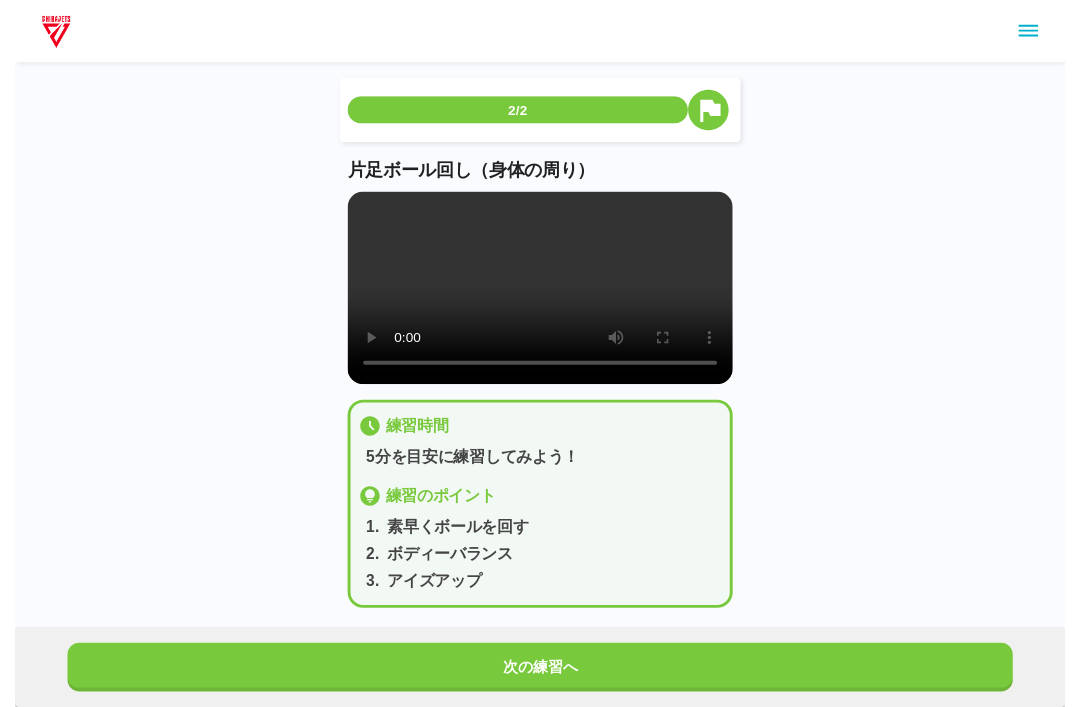 scroll, scrollTop: 39, scrollLeft: 0, axis: vertical 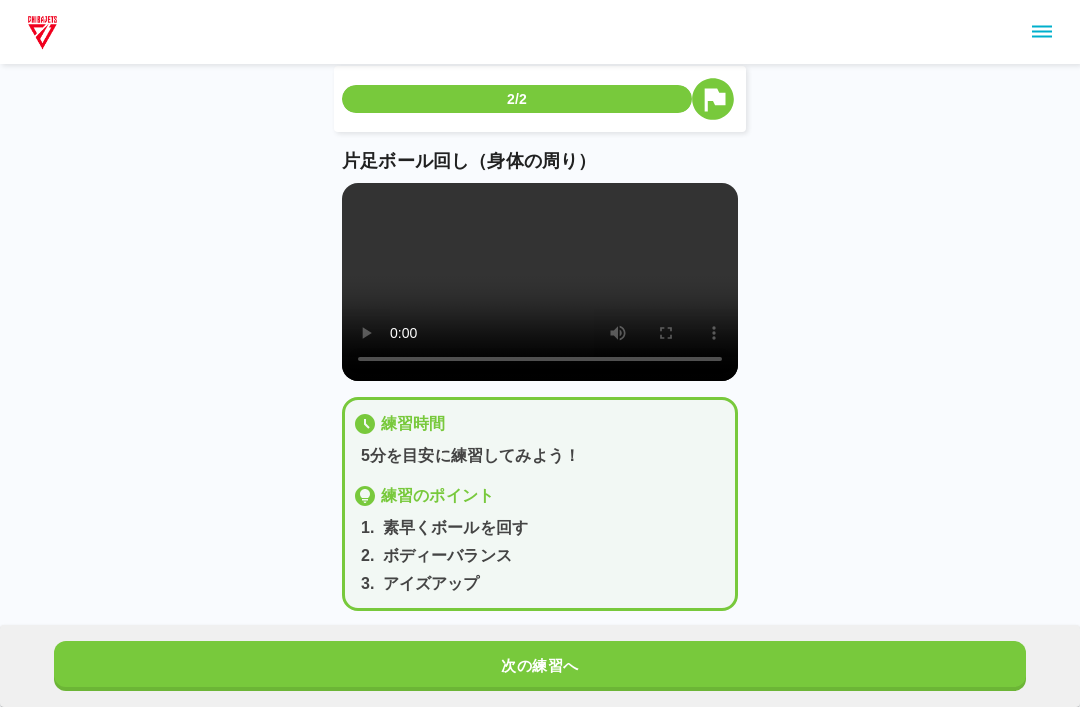 click on "次の練習へ" at bounding box center (540, 666) 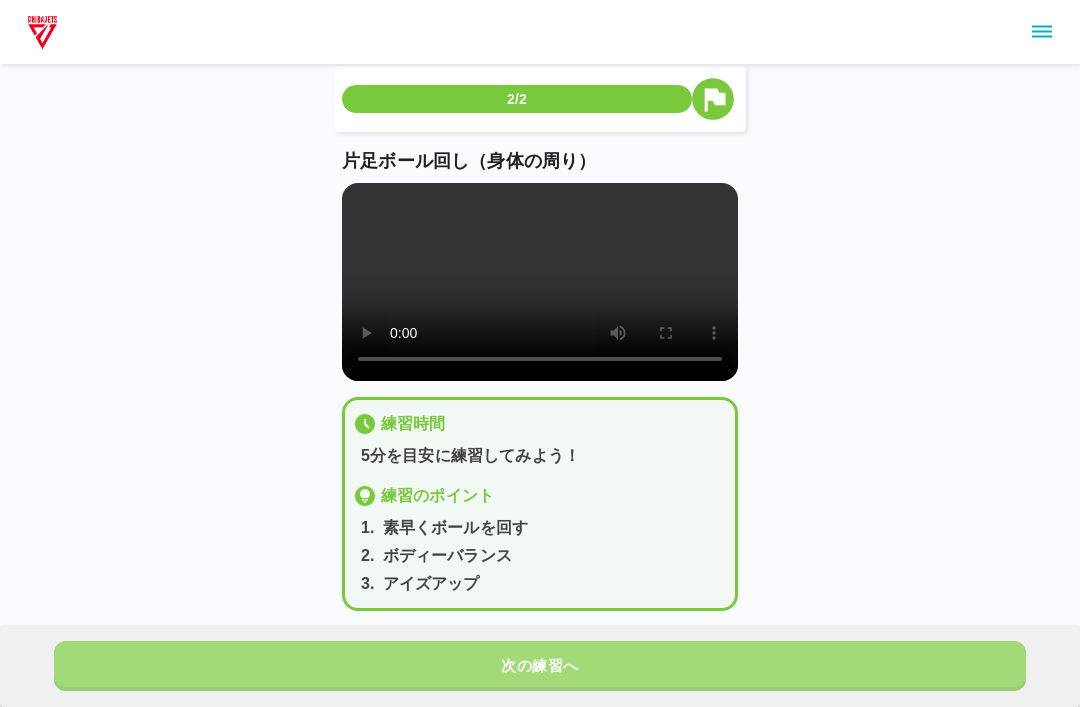 click on "次の練習へ" at bounding box center [540, 666] 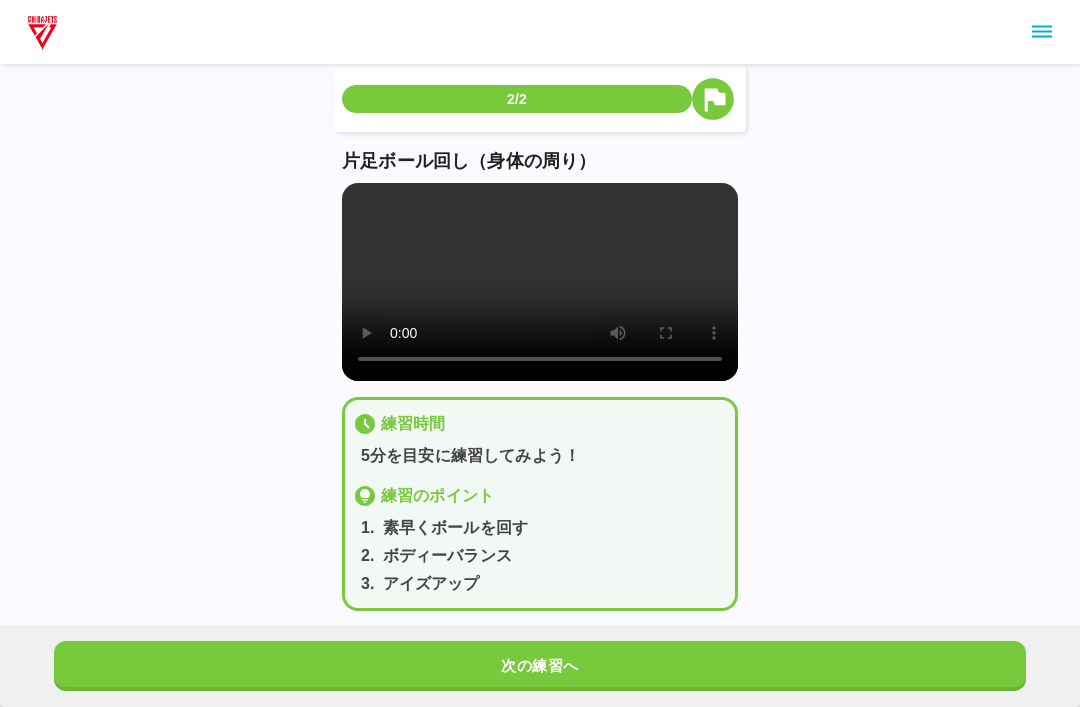 click on "次の練習へ" at bounding box center (540, 666) 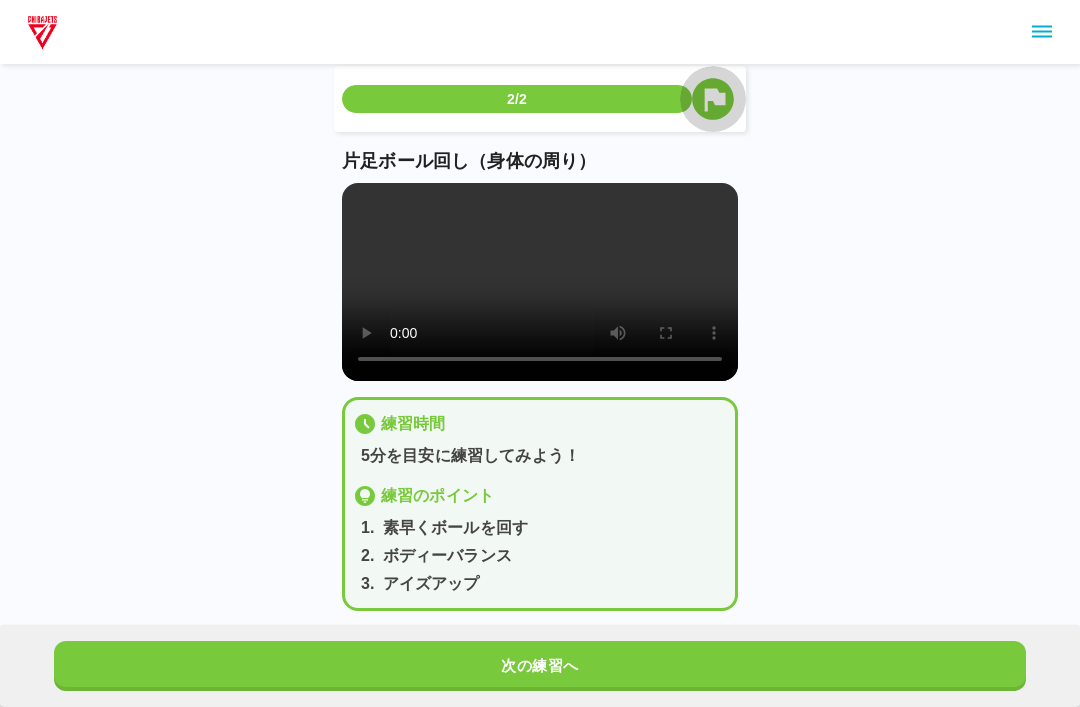 click 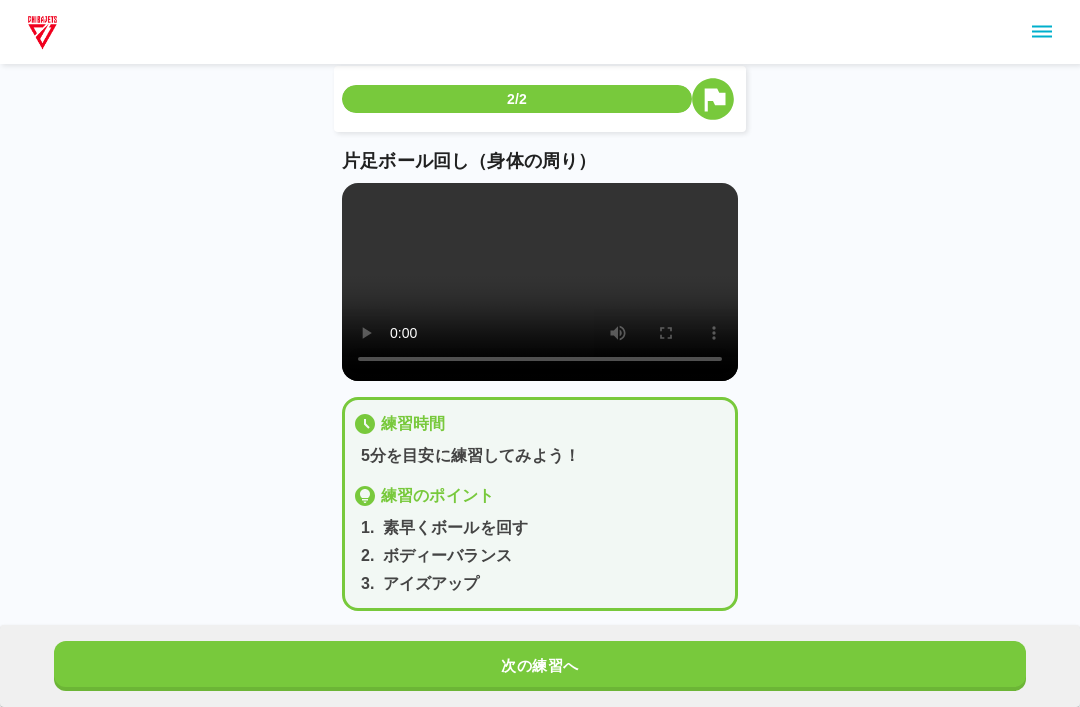 scroll, scrollTop: 0, scrollLeft: 0, axis: both 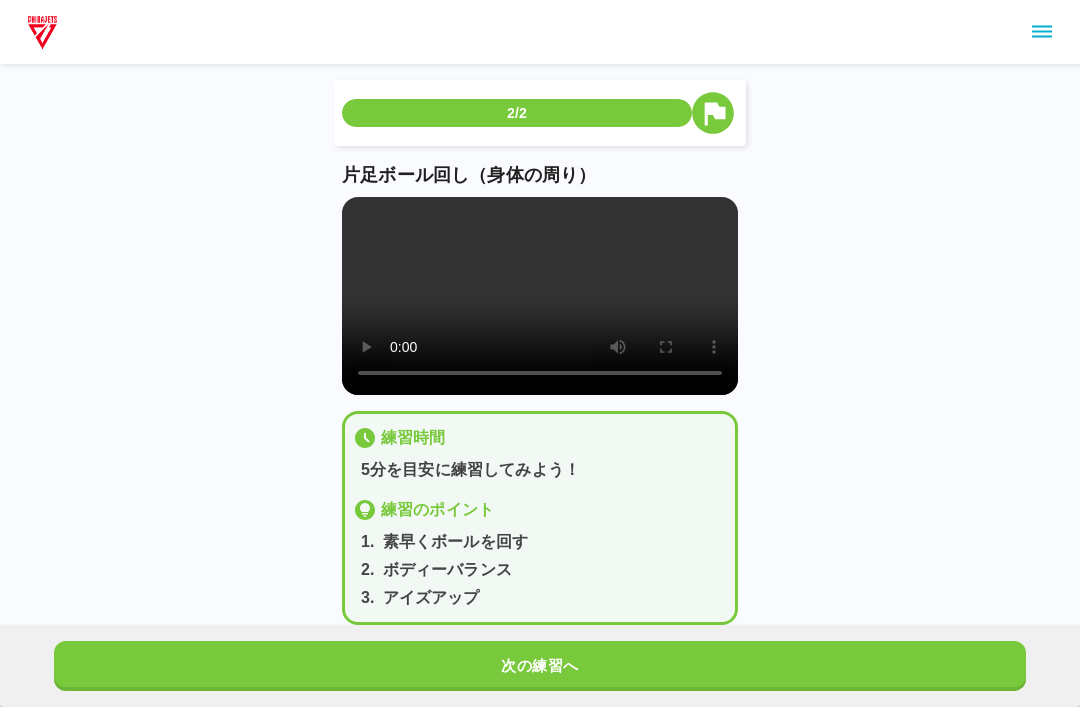 click 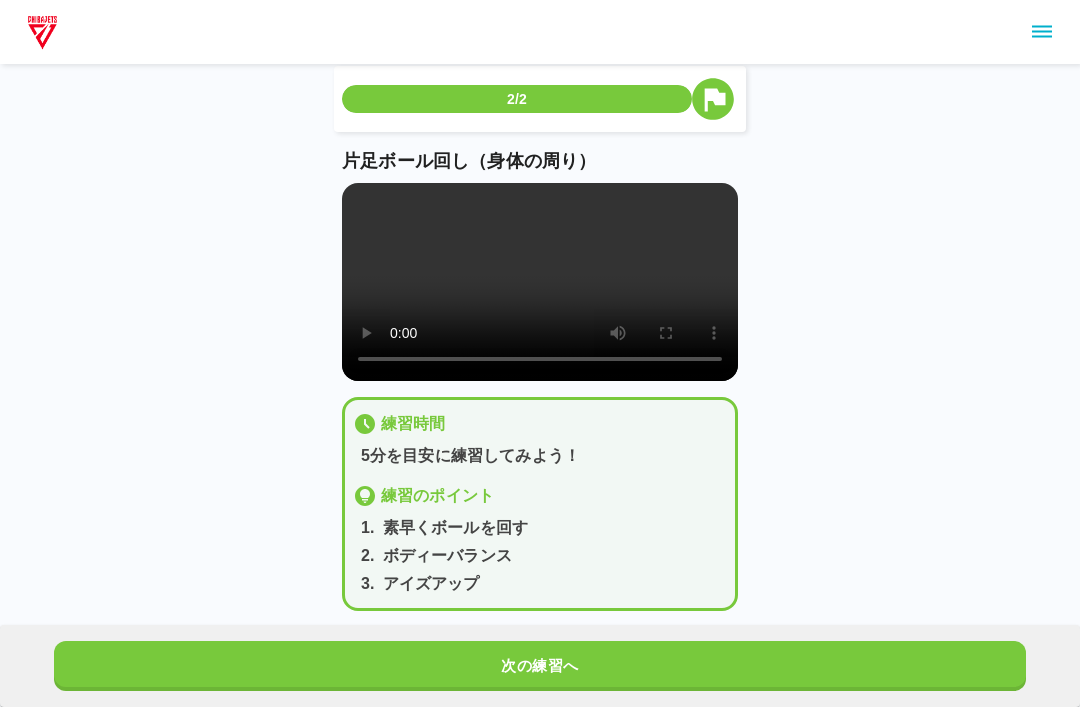 scroll, scrollTop: 24, scrollLeft: 0, axis: vertical 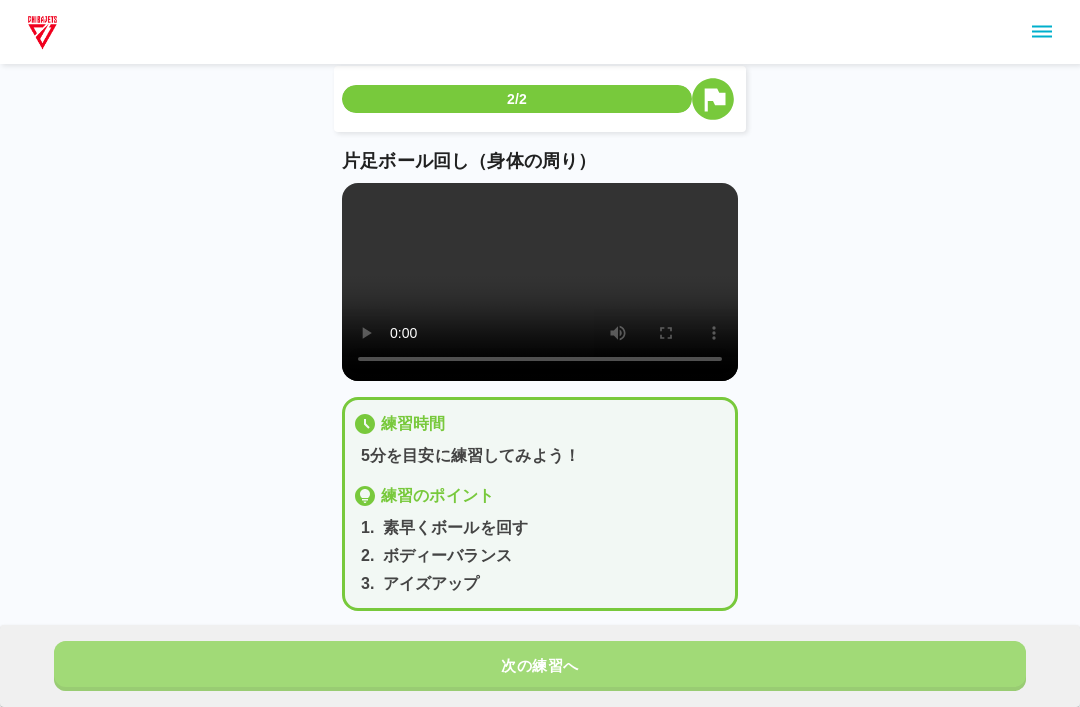 click on "次の練習へ" at bounding box center (540, 666) 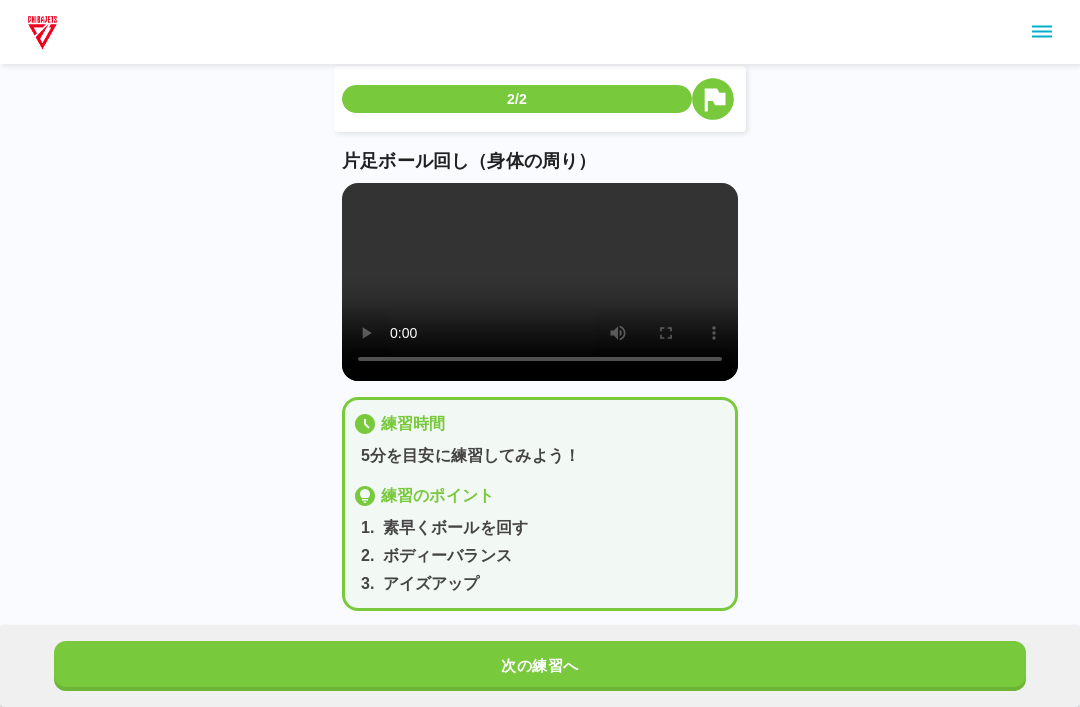 click on "次の練習へ" at bounding box center (540, 666) 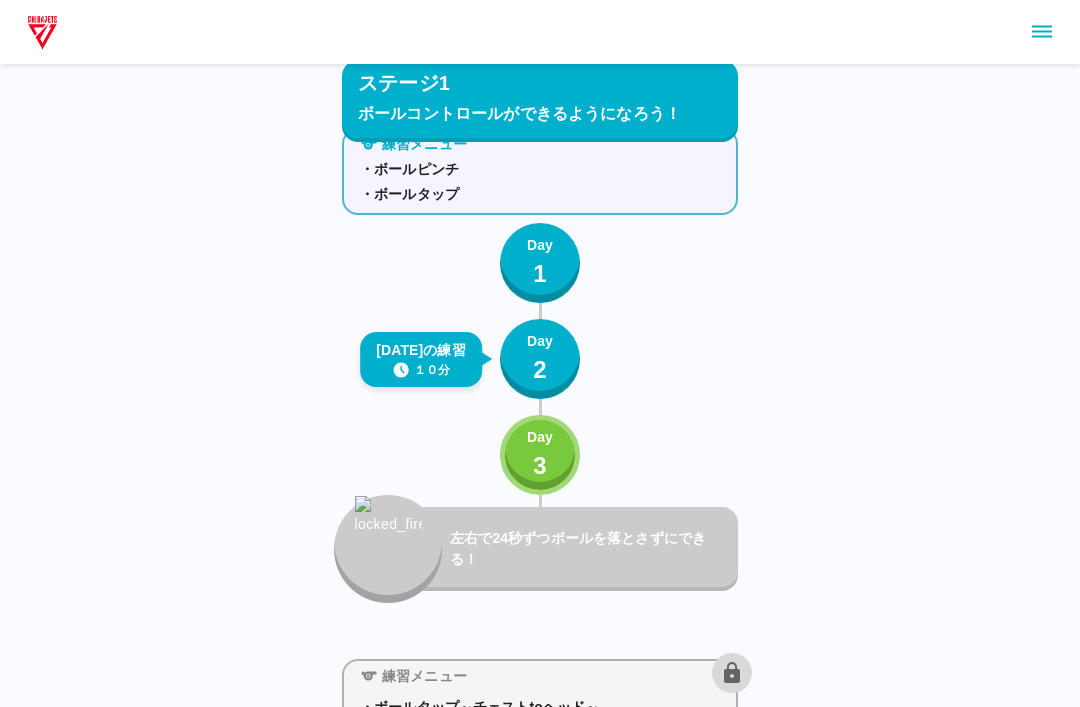 scroll, scrollTop: 56, scrollLeft: 0, axis: vertical 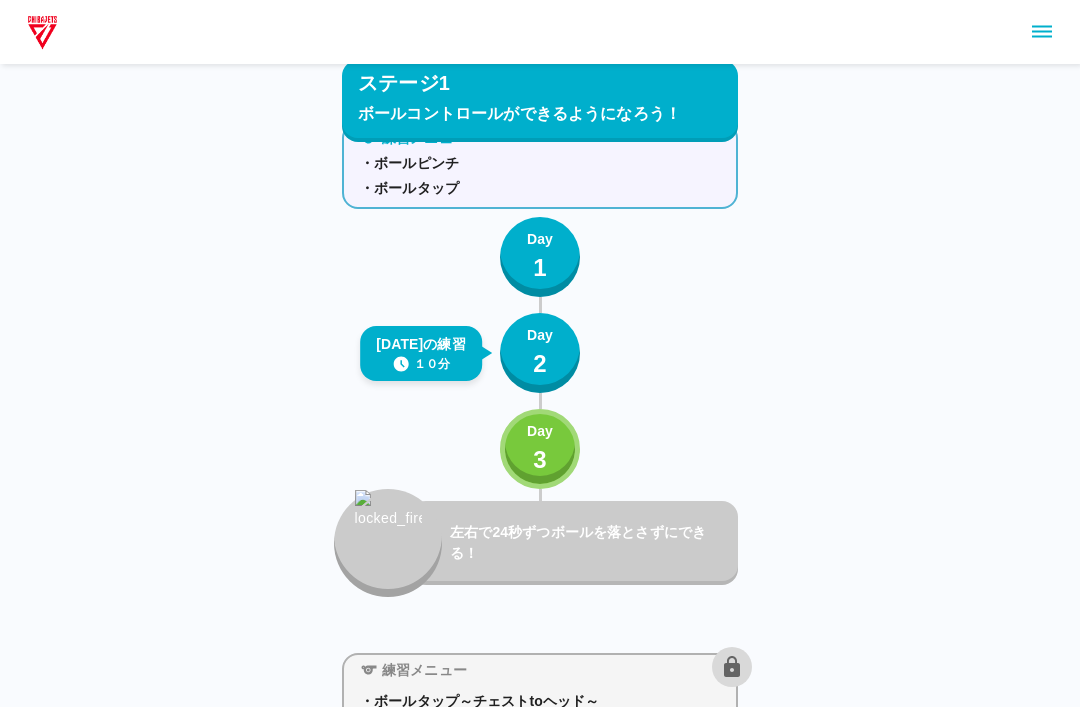 click on "2" at bounding box center [540, 364] 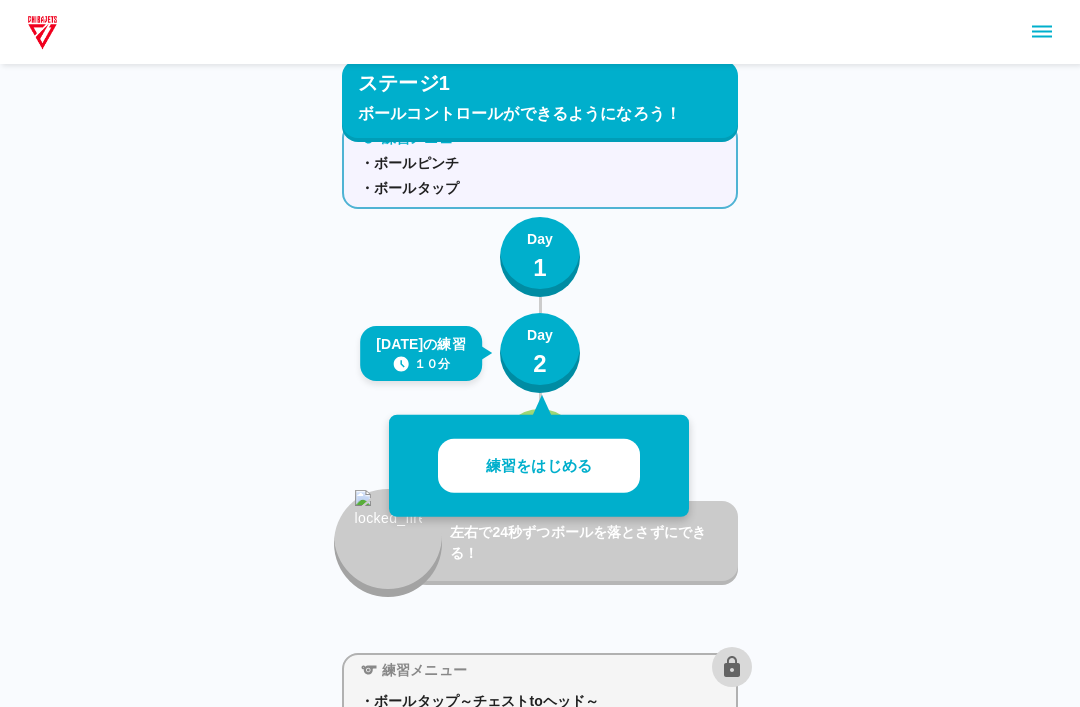 click on "練習をはじめる" at bounding box center (539, 466) 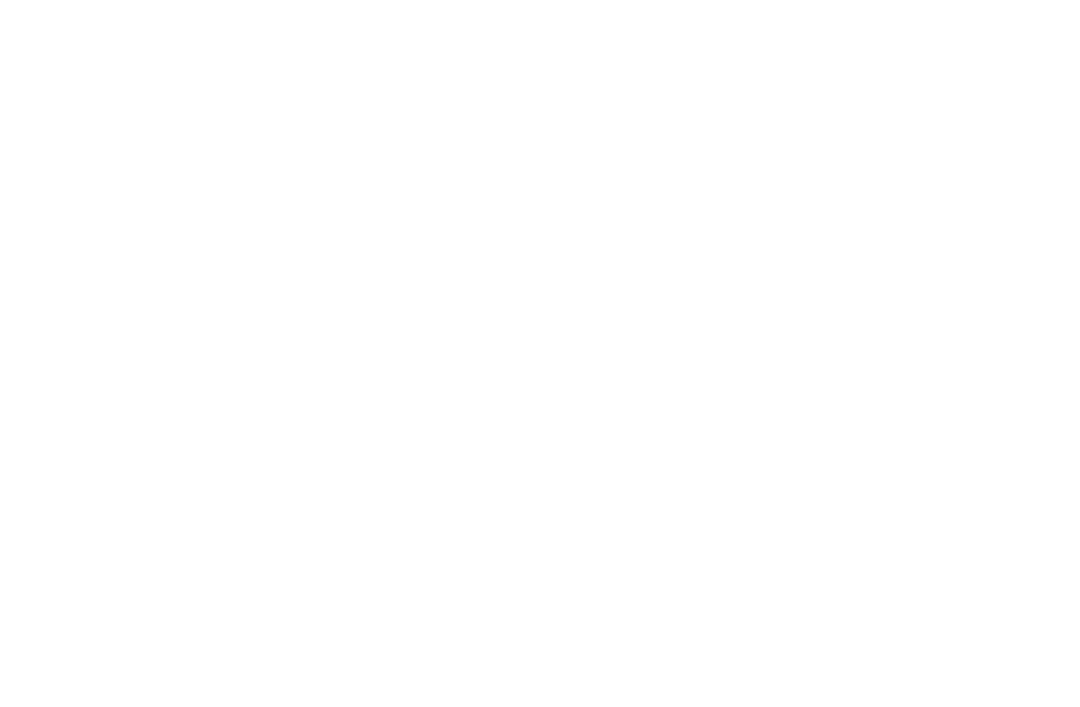 scroll, scrollTop: 0, scrollLeft: 0, axis: both 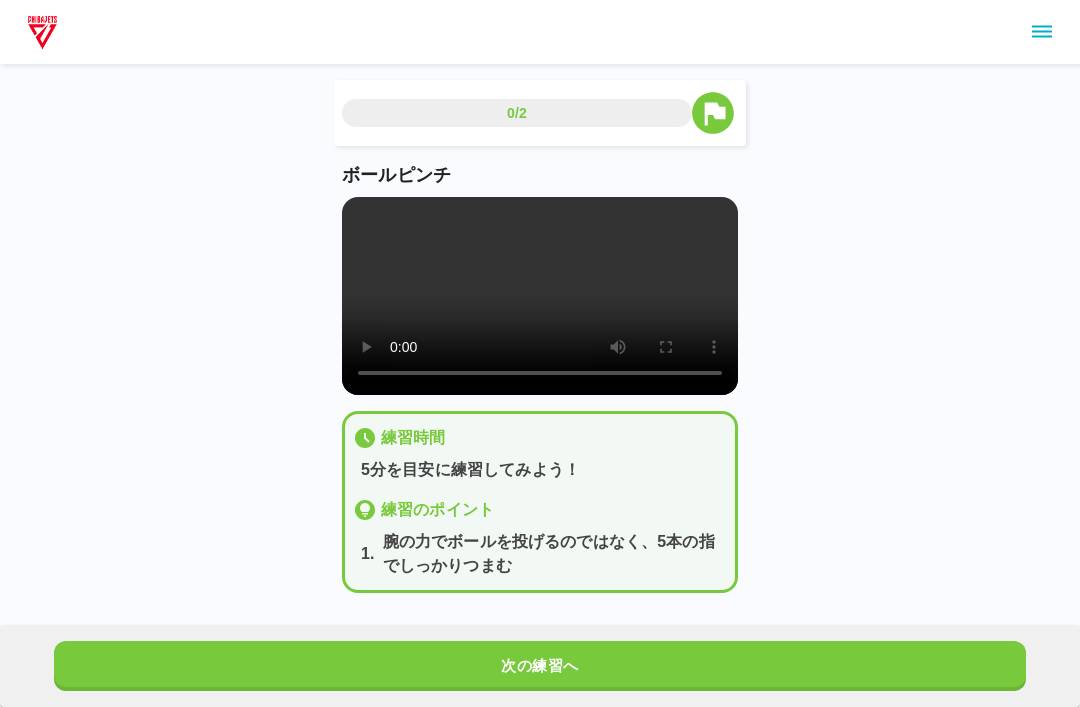 click on "次の練習へ" at bounding box center (540, 666) 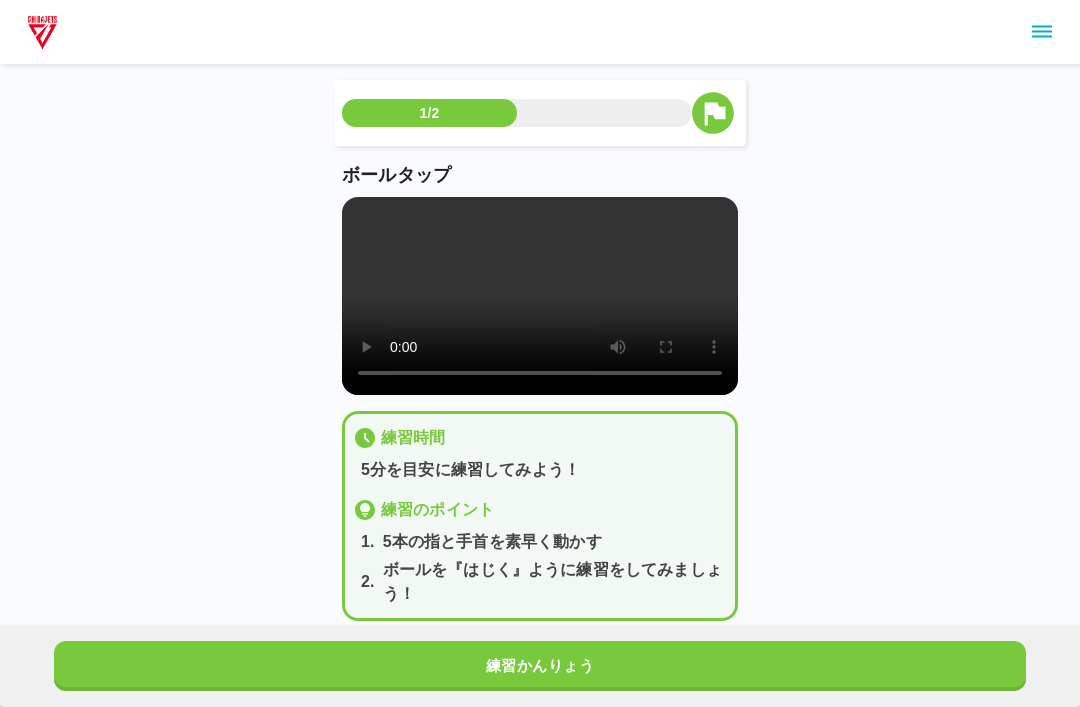 click on "練習かんりょう" at bounding box center (540, 666) 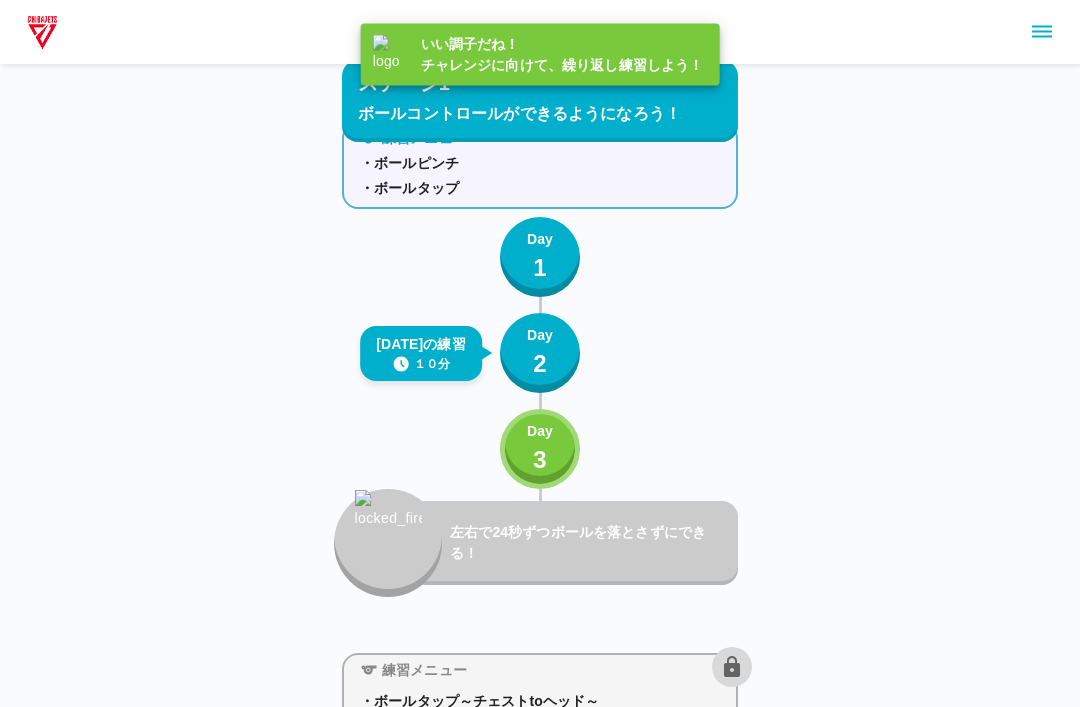 scroll, scrollTop: 56, scrollLeft: 0, axis: vertical 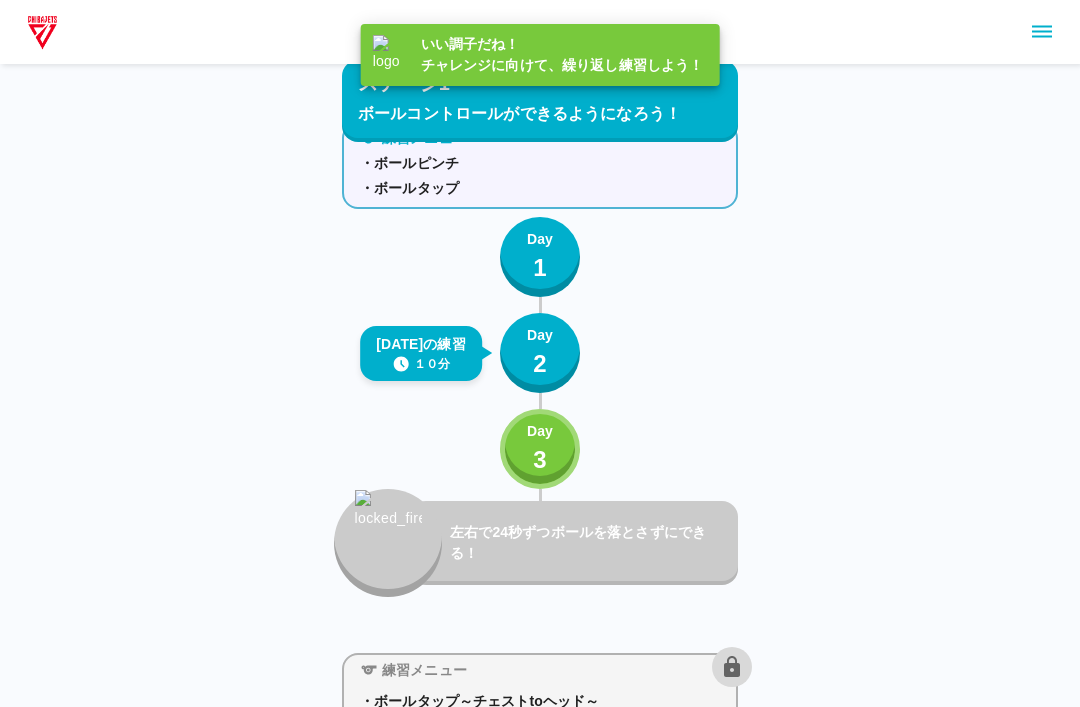 click on "3" at bounding box center [540, 460] 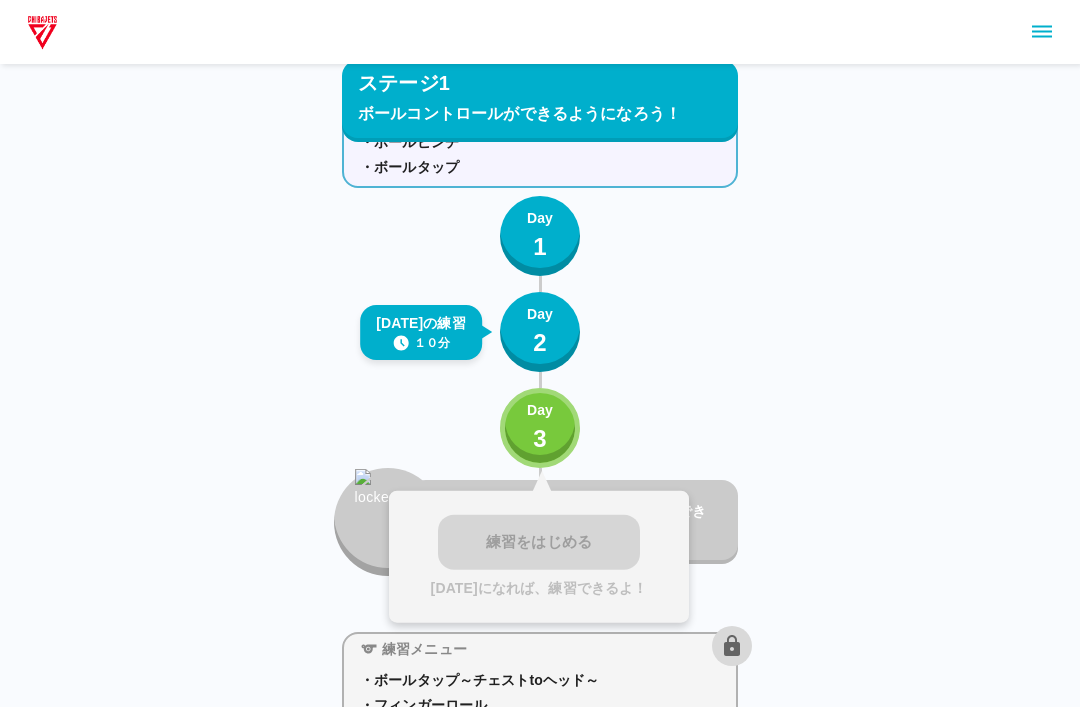 scroll, scrollTop: 0, scrollLeft: 0, axis: both 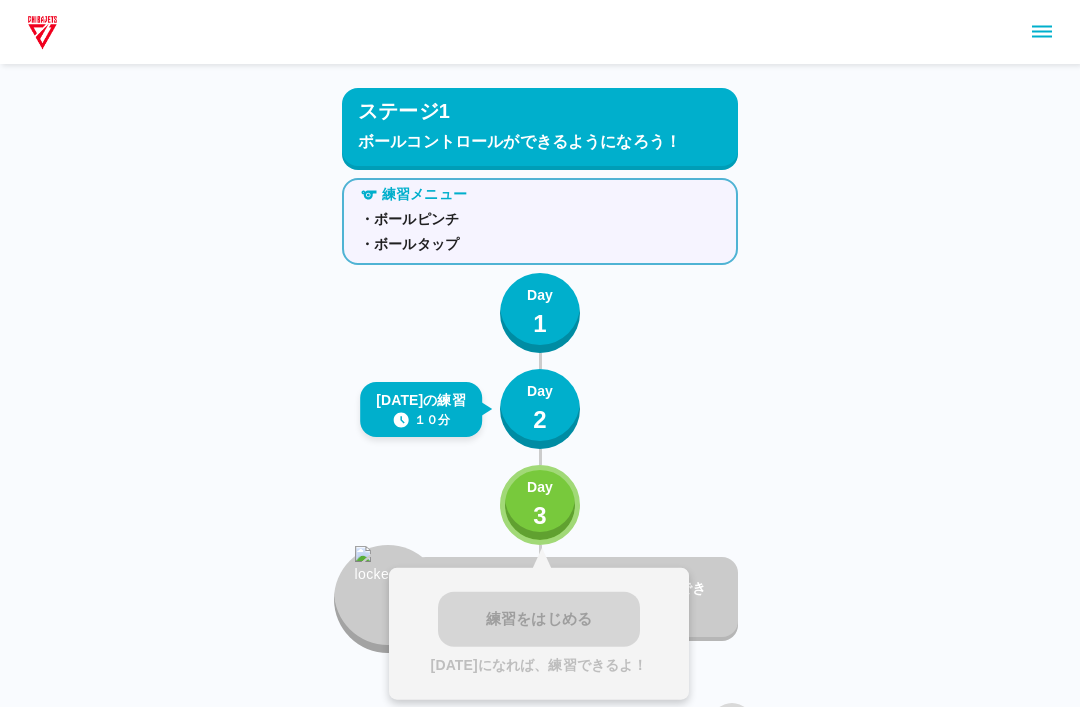 click 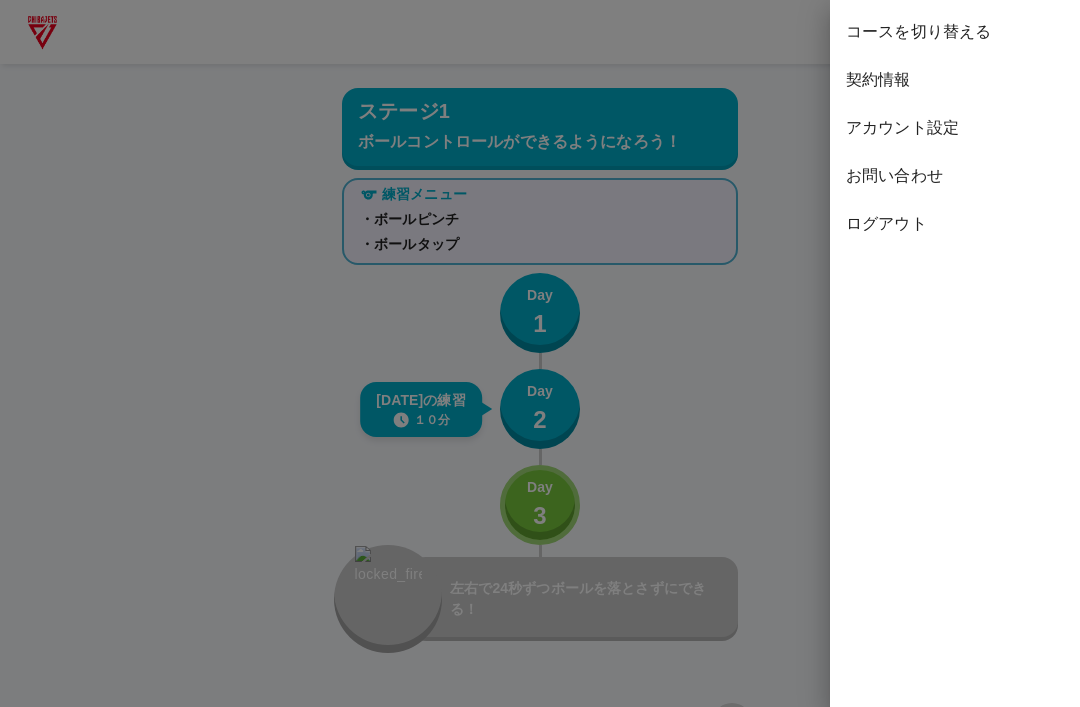 click on "コースを切り替える" at bounding box center [955, 32] 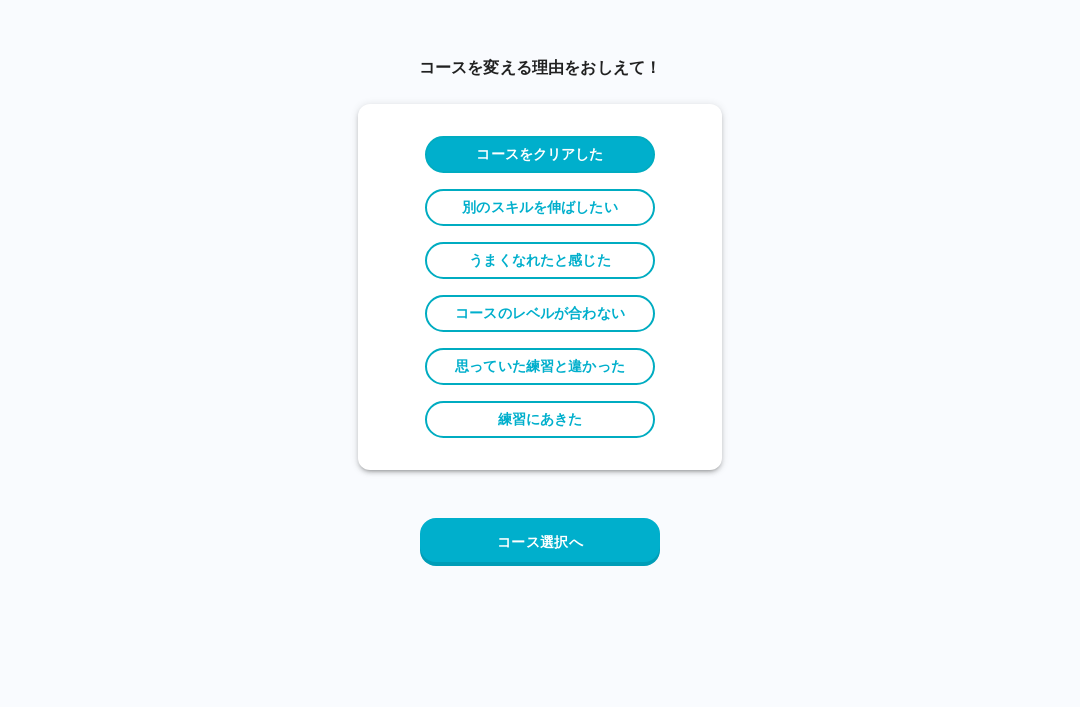 click on "コース選択へ" at bounding box center (540, 542) 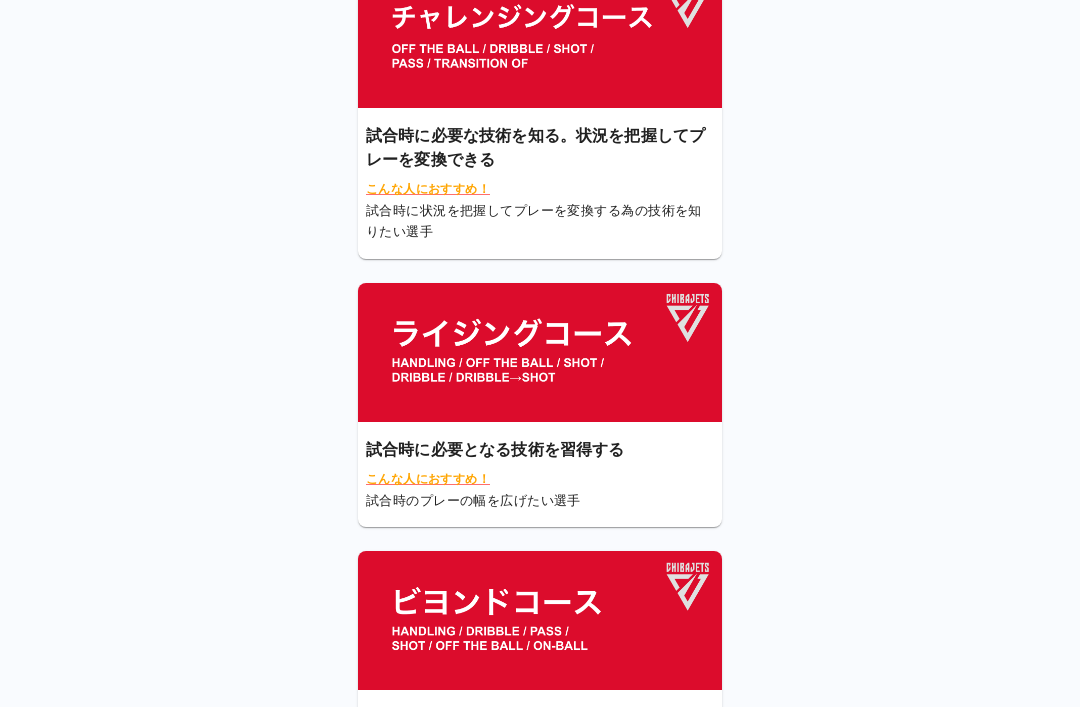 scroll, scrollTop: 139, scrollLeft: 0, axis: vertical 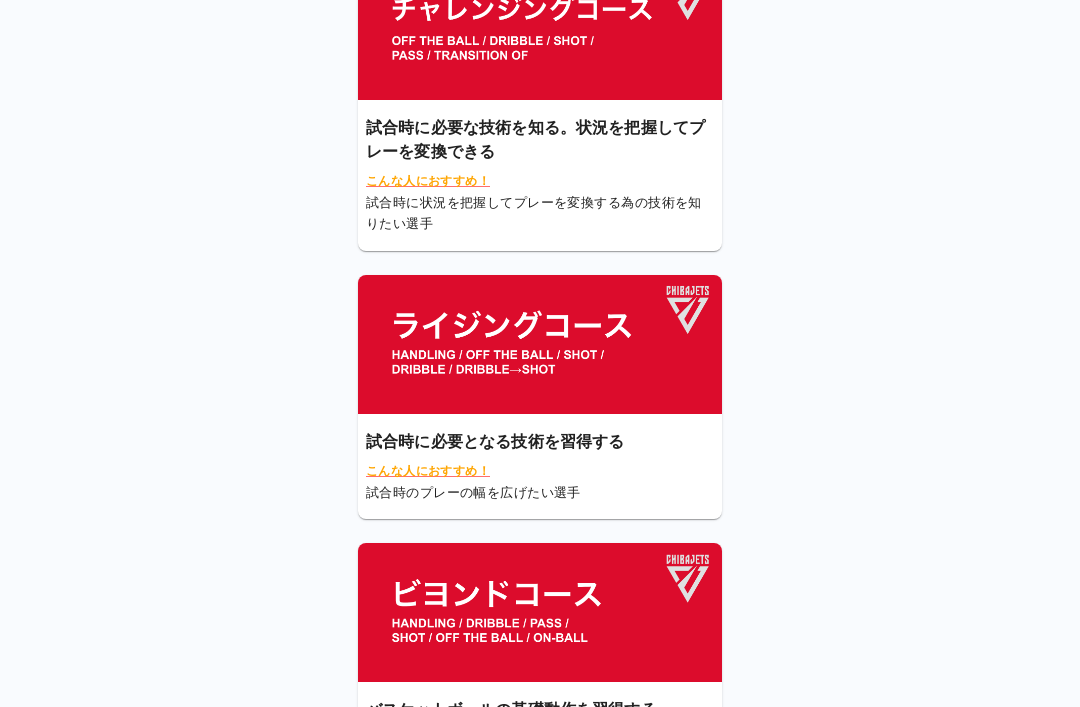 click at bounding box center [540, 344] 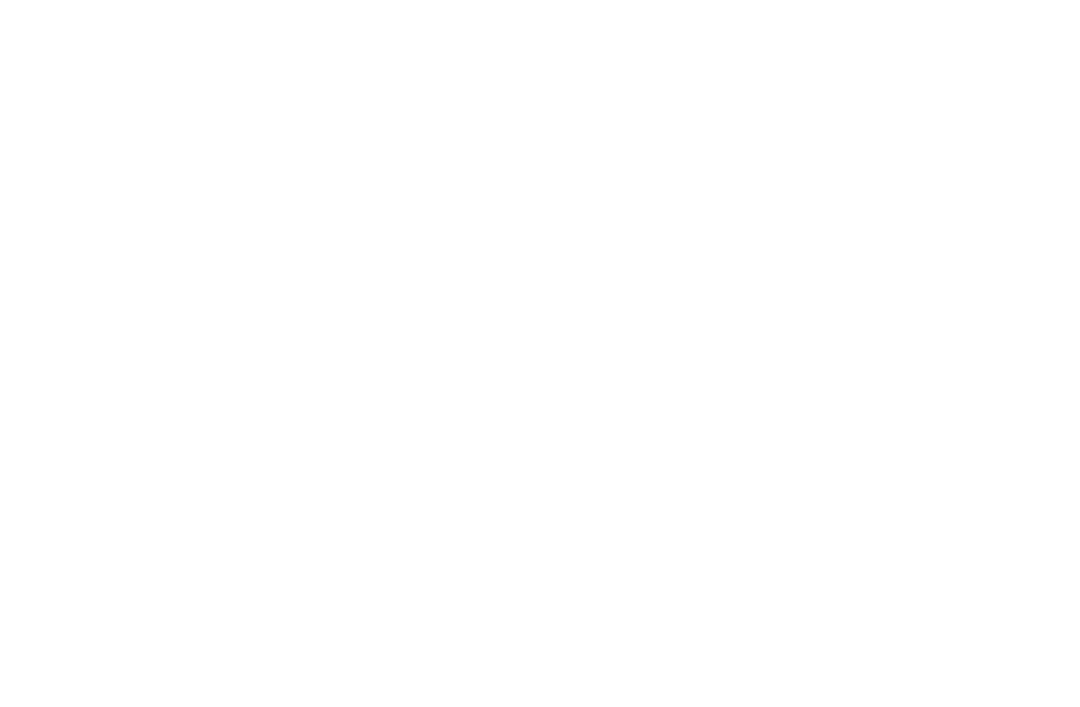 scroll, scrollTop: 0, scrollLeft: 0, axis: both 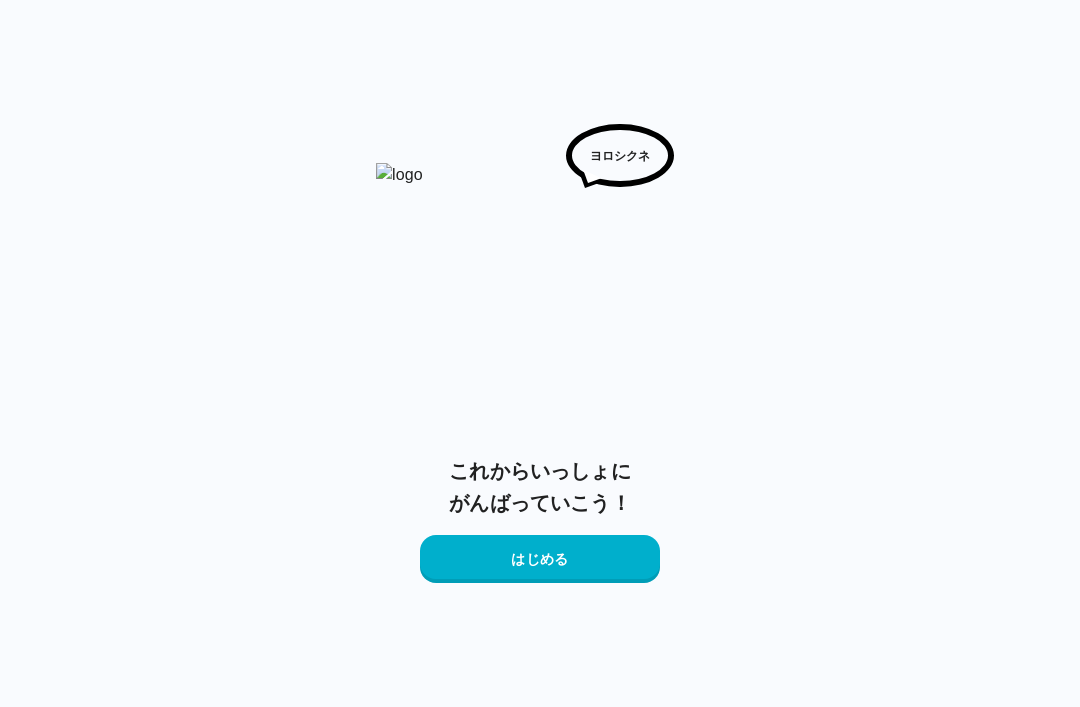 click on "はじめる" at bounding box center (540, 559) 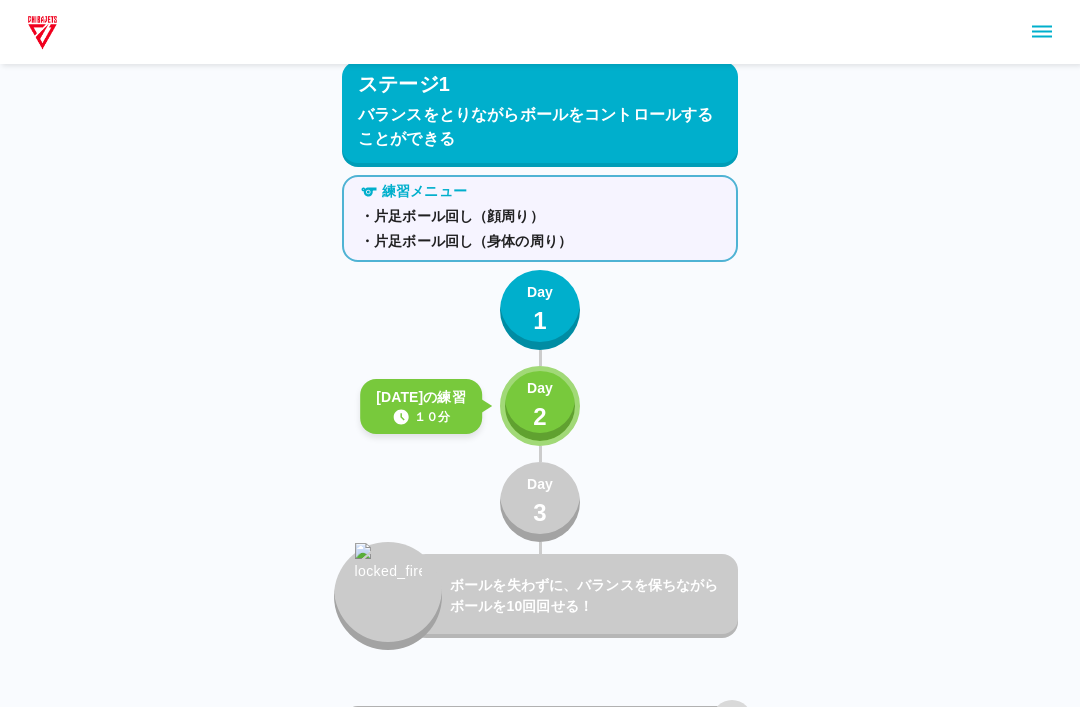 scroll, scrollTop: 0, scrollLeft: 0, axis: both 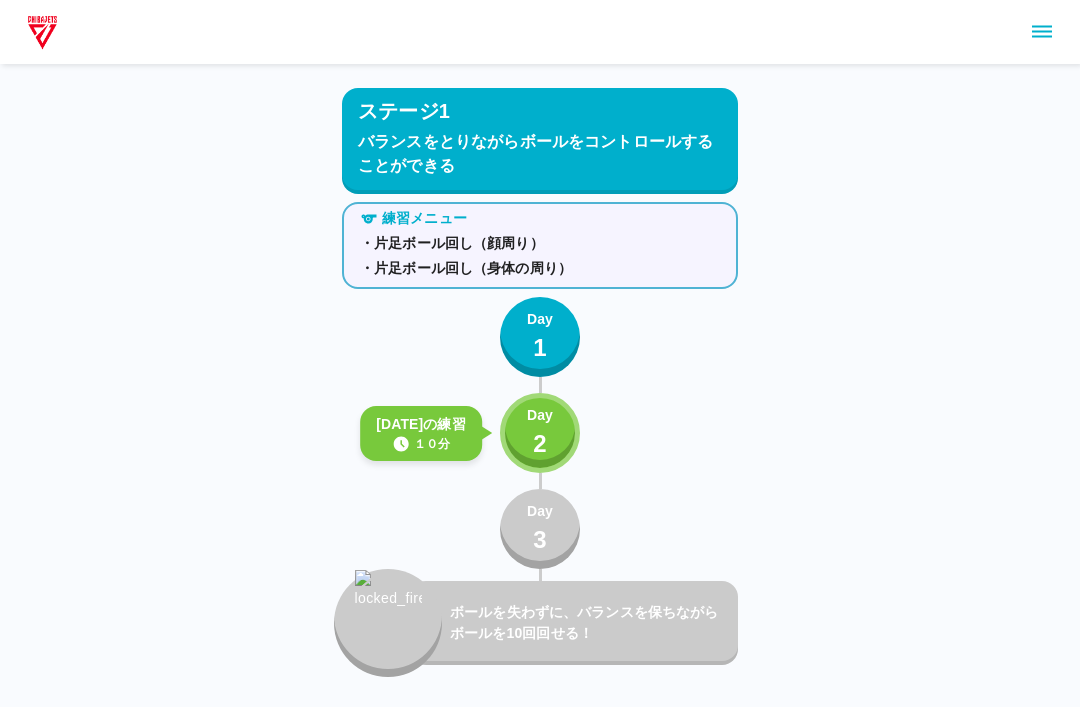 click on "Day 2" at bounding box center [540, 433] 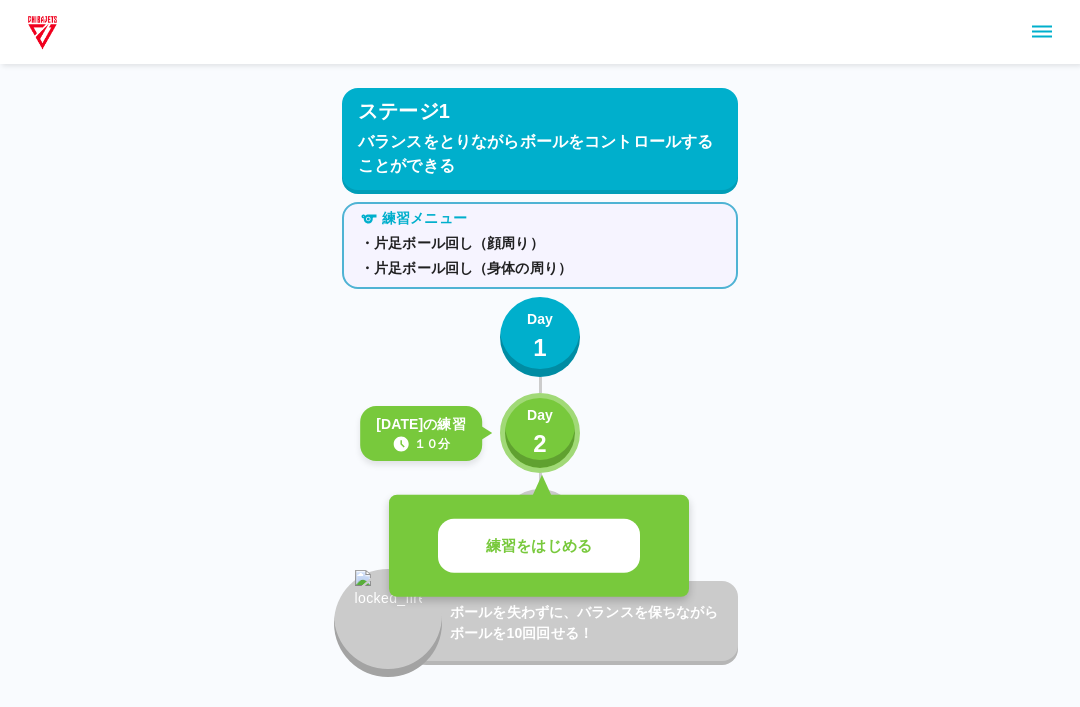 click on "練習メニュー ・片足ボール回し（顔周り） ・片足ボール回し（身体の周り） Day 1 [DATE]の練習 １０分 Day 2 練習をはじめる Day 3 ボールを失わずに、バランスを保ちながらボールを10回回せる！" at bounding box center (540, 435) 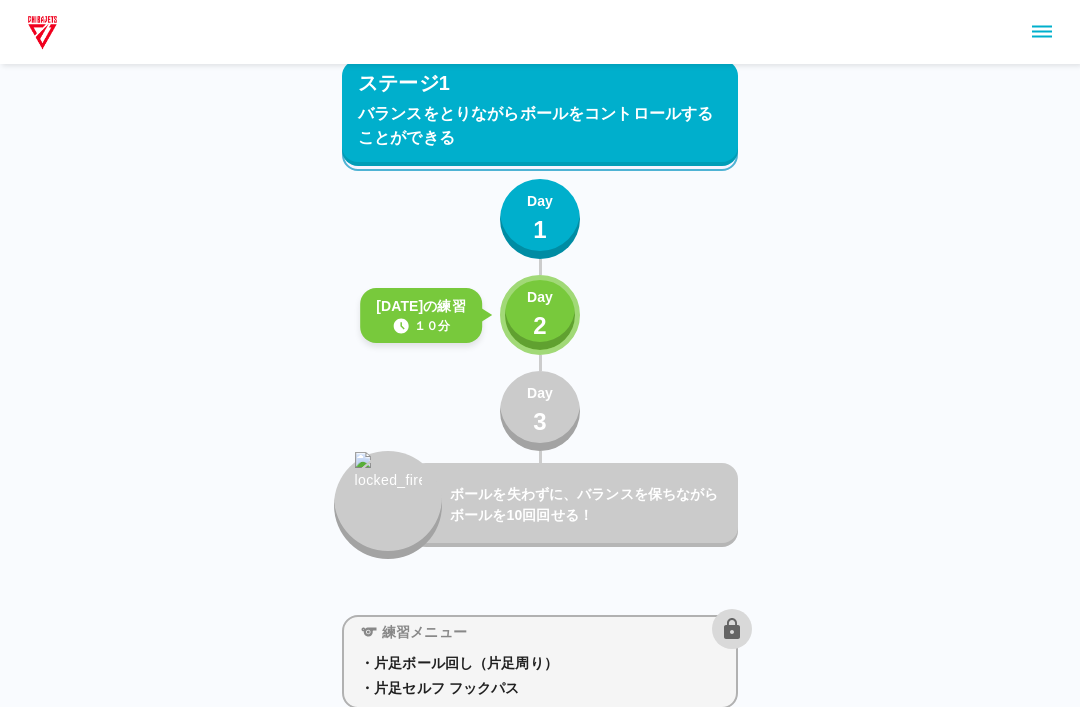 click 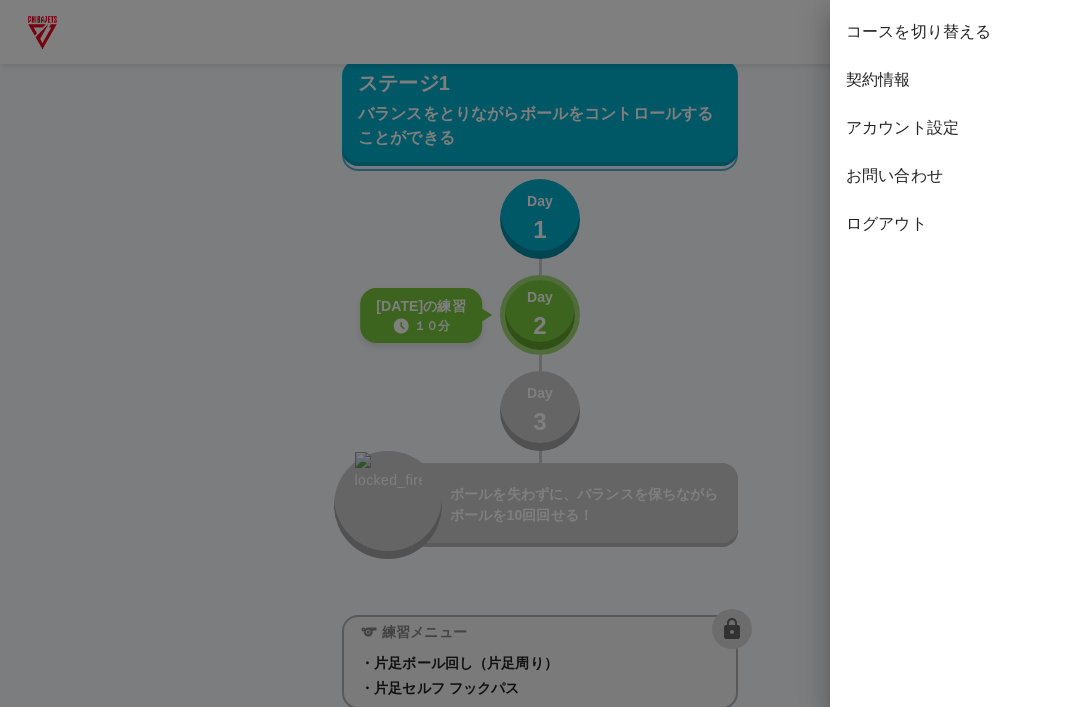click on "コースを切り替える" at bounding box center [955, 32] 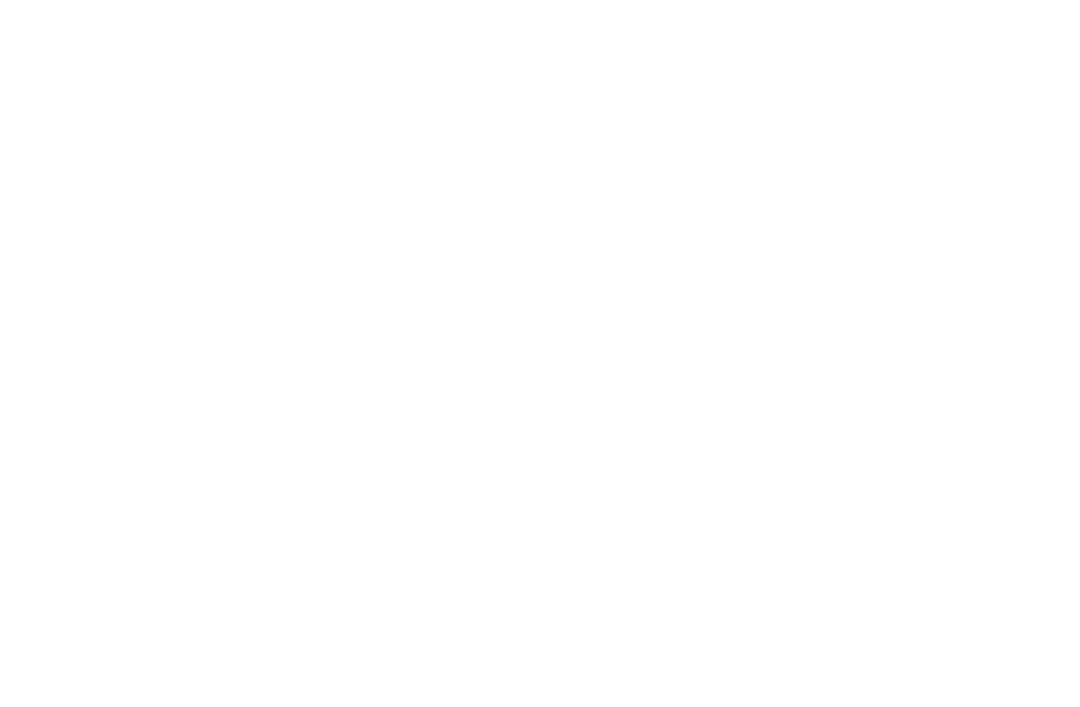 scroll, scrollTop: 0, scrollLeft: 0, axis: both 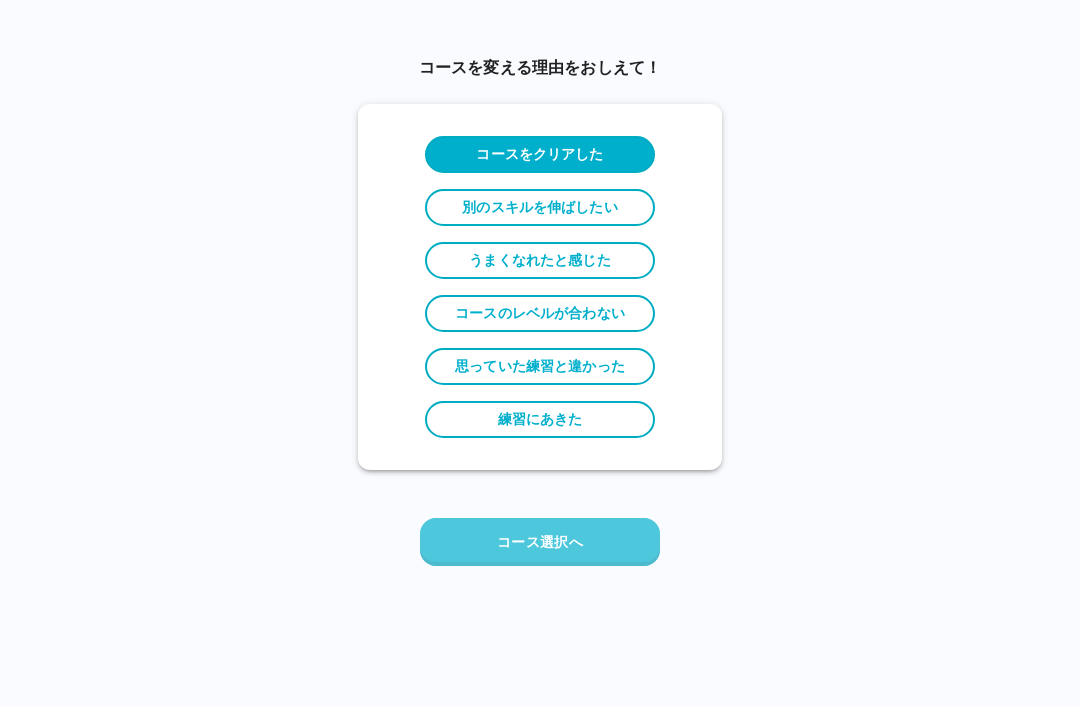click on "コース選択へ" at bounding box center (540, 542) 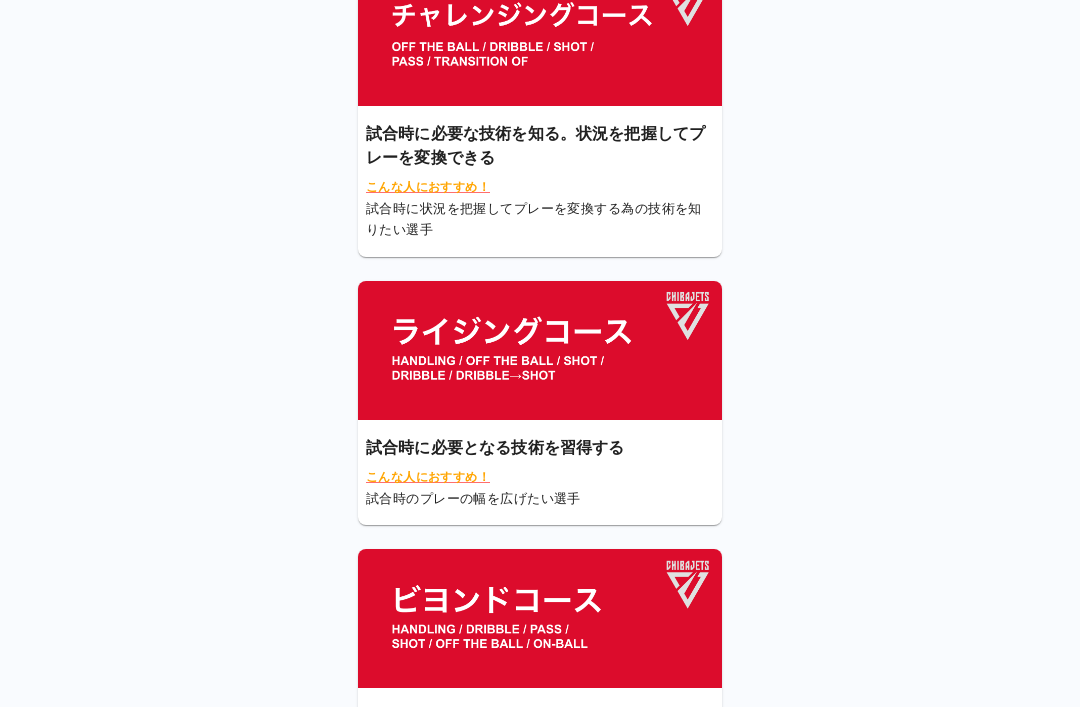 scroll, scrollTop: 133, scrollLeft: 0, axis: vertical 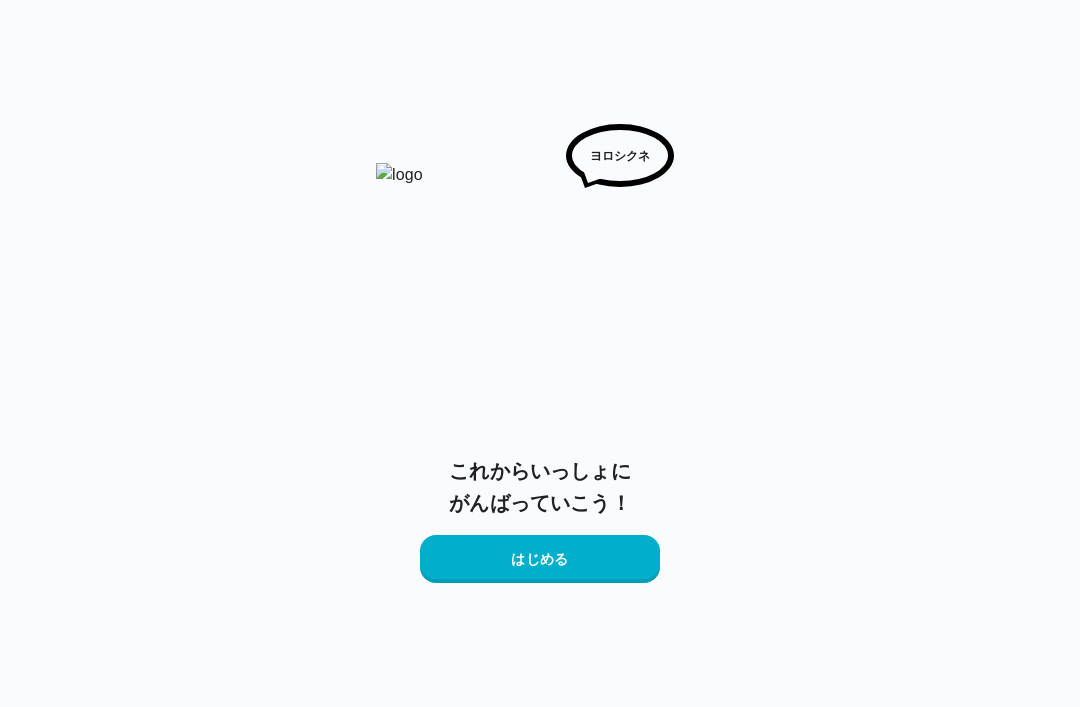 click on "はじめる" at bounding box center [540, 559] 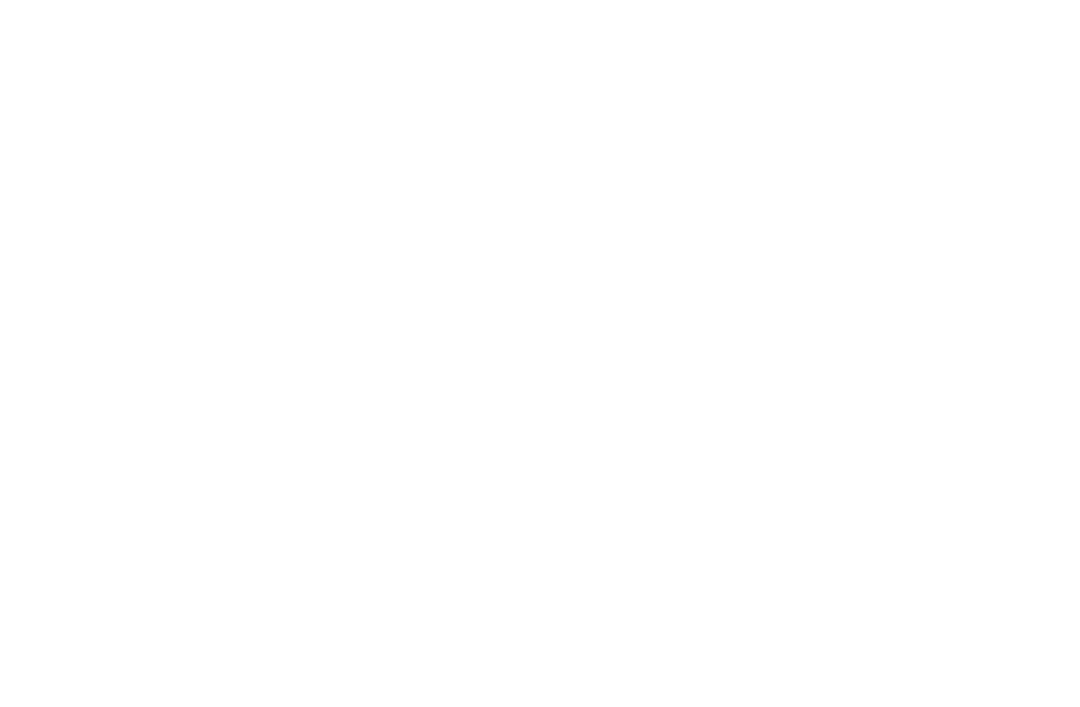 click at bounding box center (540, 4) 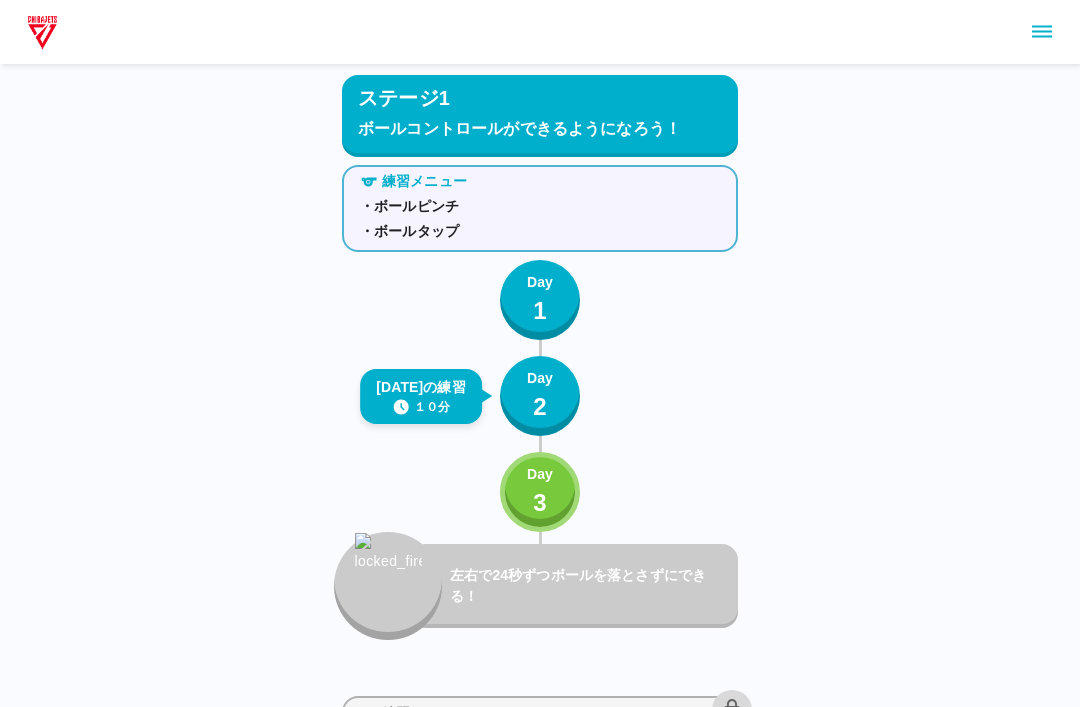 scroll, scrollTop: 10, scrollLeft: 0, axis: vertical 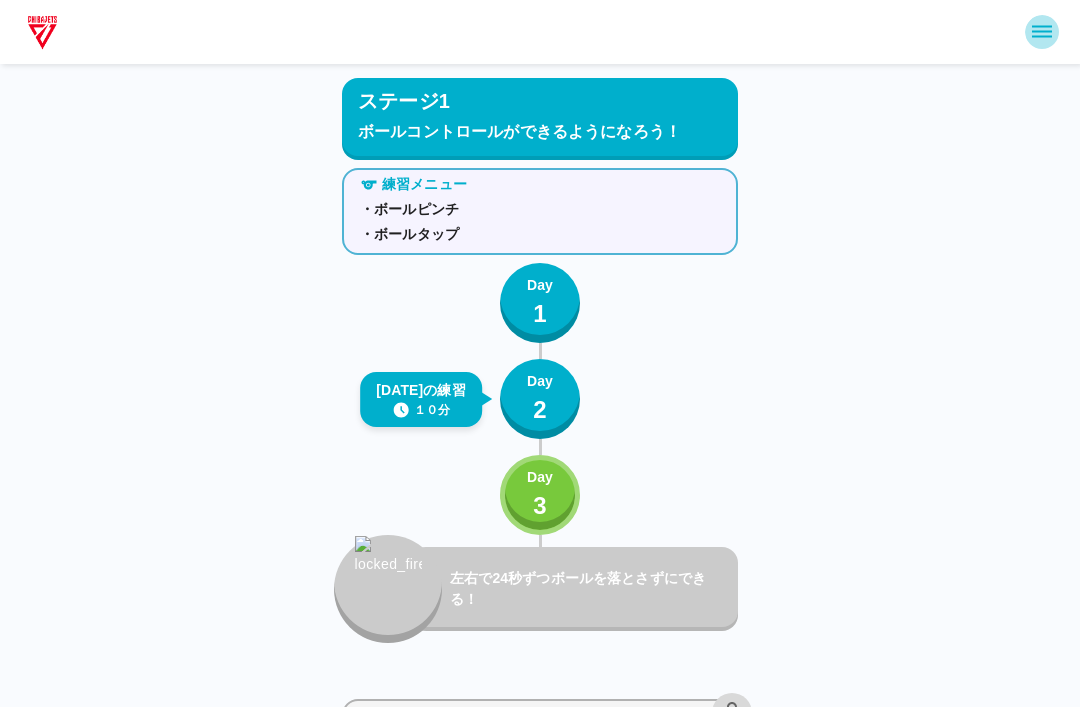 click 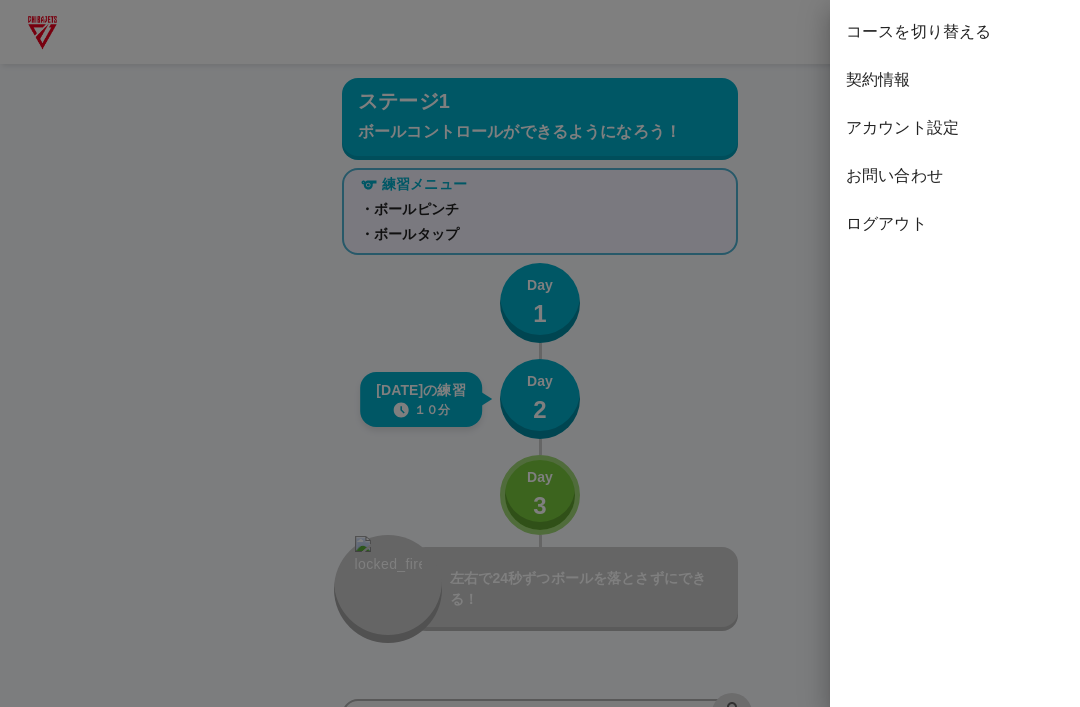 click on "コースを切り替える" at bounding box center (955, 32) 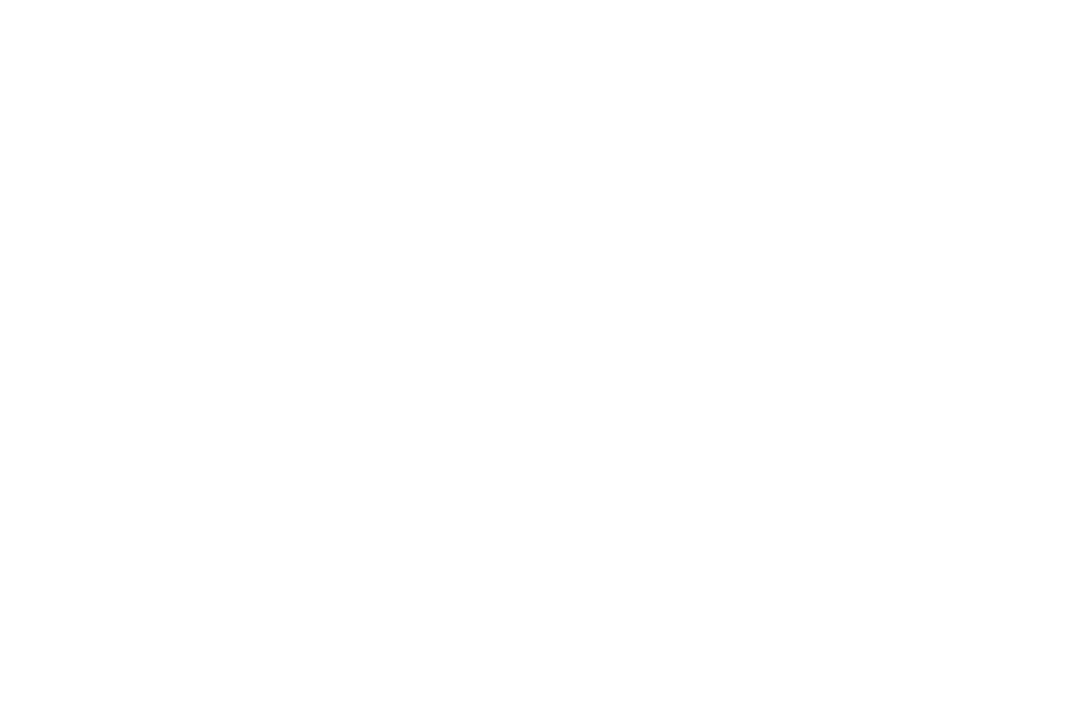 scroll, scrollTop: 0, scrollLeft: 0, axis: both 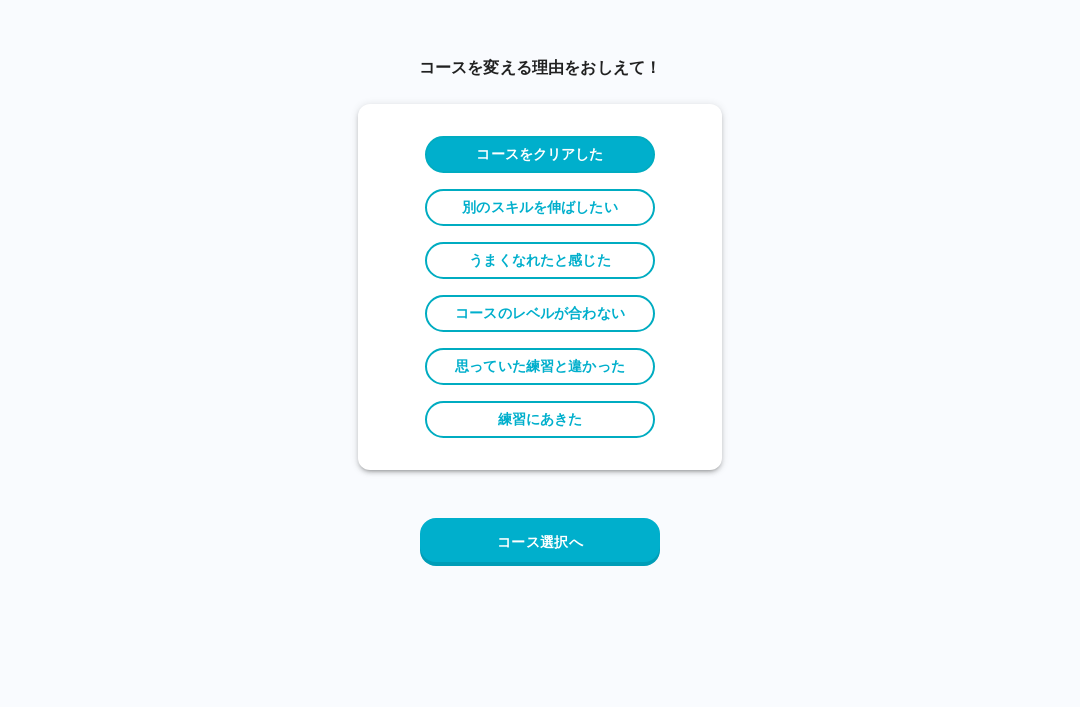 click on "コース選択へ" at bounding box center [540, 542] 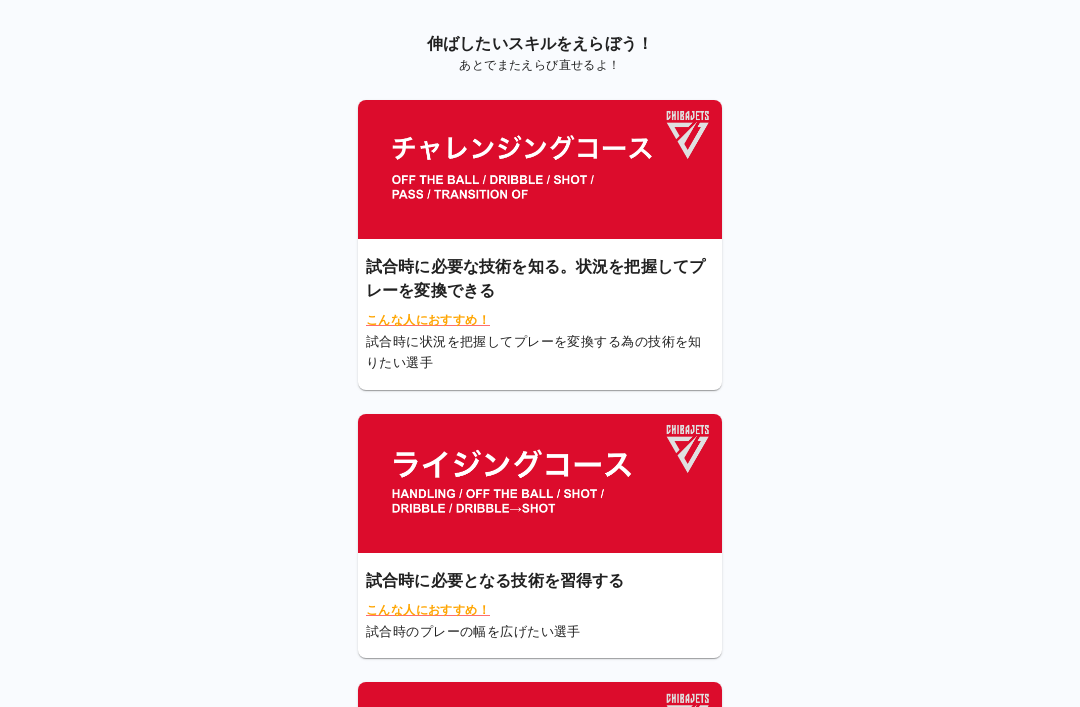 click at bounding box center (540, 169) 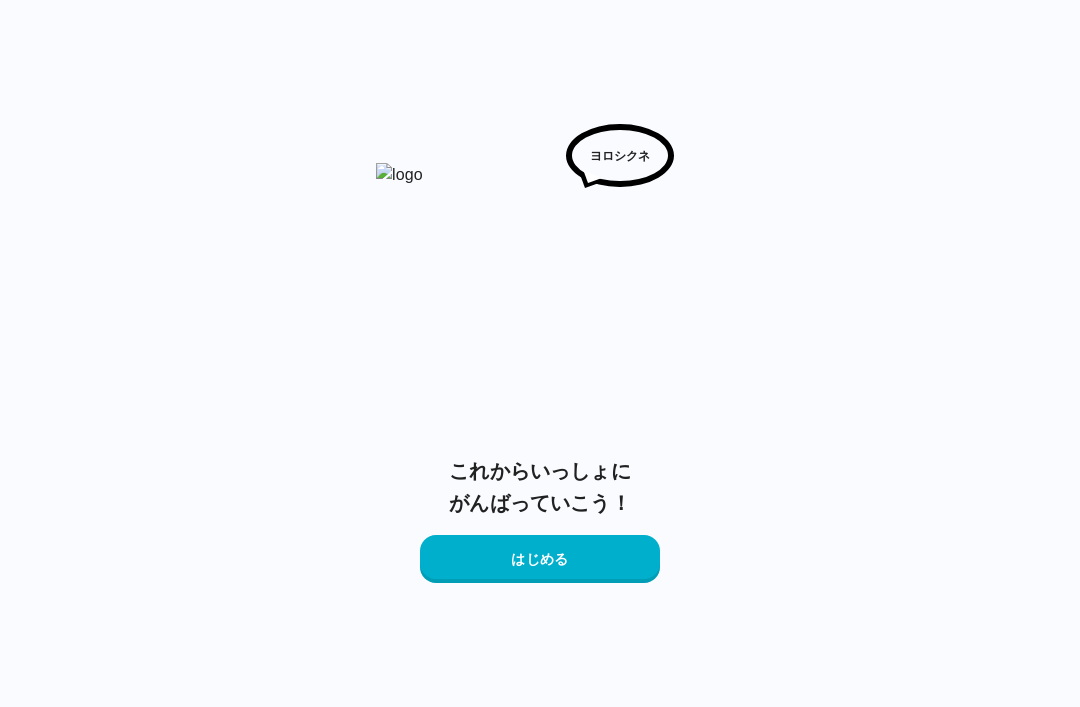click on "はじめる" at bounding box center (540, 559) 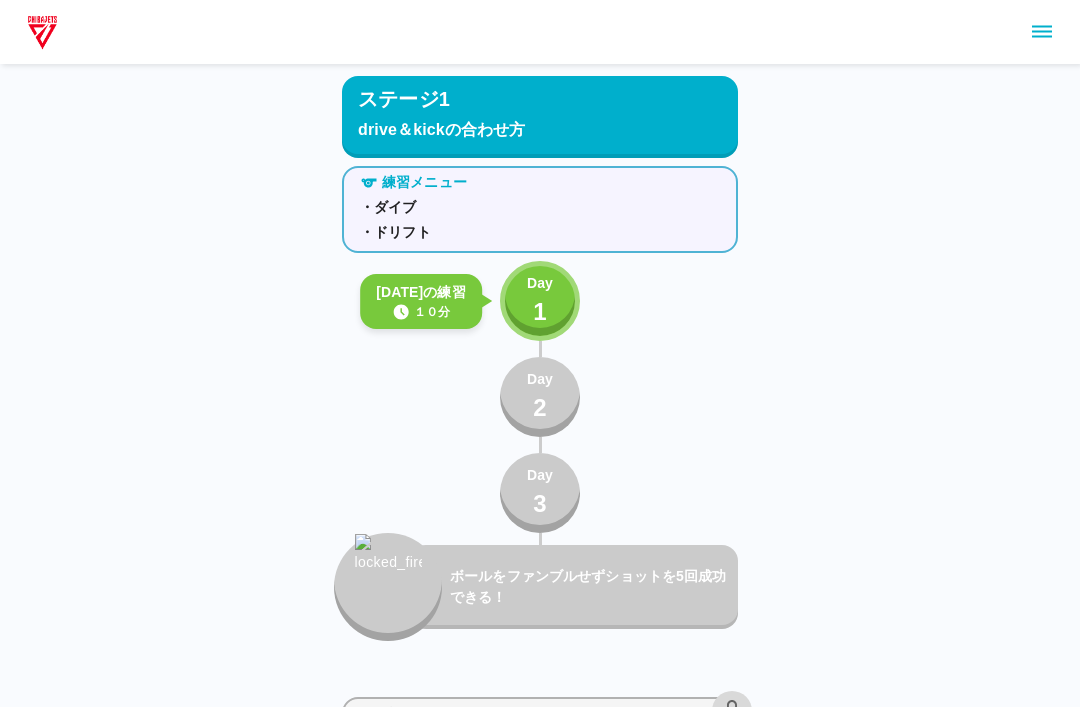 scroll, scrollTop: 13, scrollLeft: 0, axis: vertical 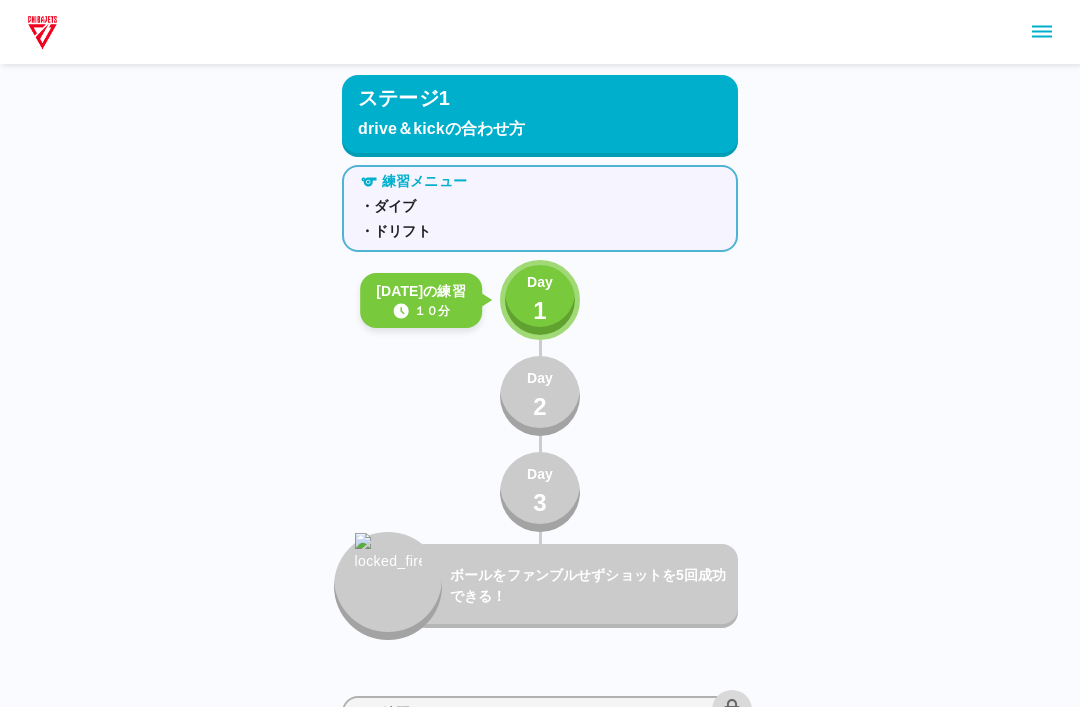 click on "Day" at bounding box center [540, 282] 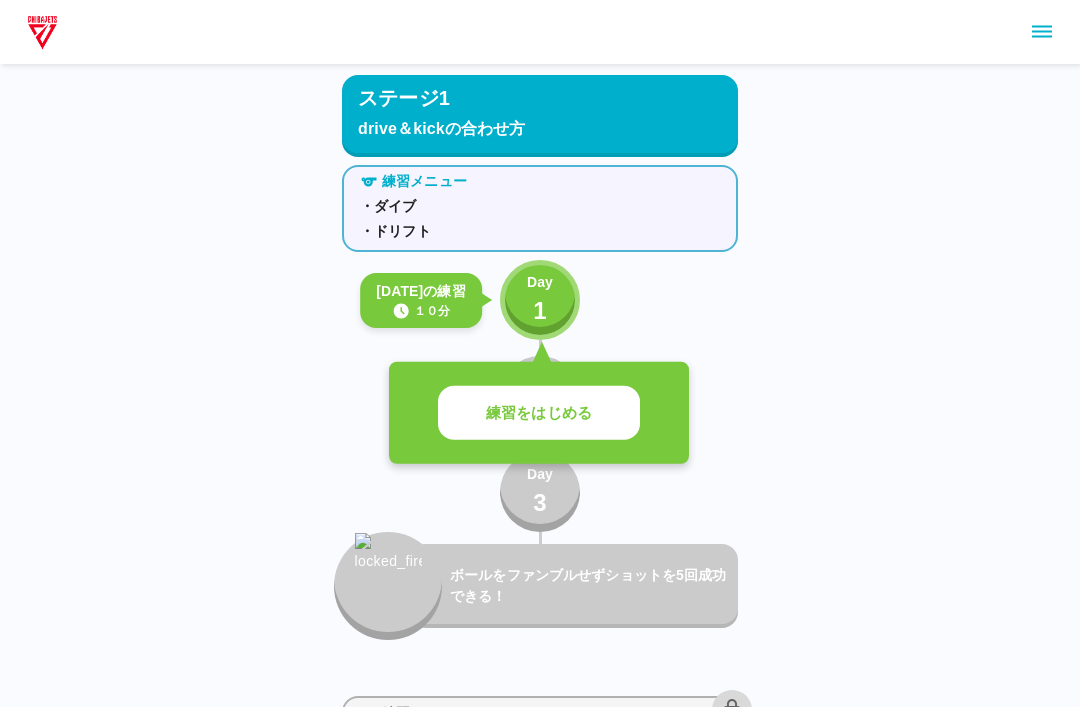 click on "ステージ1 drive＆kickの合わせ方 練習メニュー ・ダイブ ・ドリフト [DATE]の練習 １０分 Day 1 練習をはじめる Day 2 Day 3 ボールをファンブルせずショットを5回成功できる！ 練習メニュー ・ドラッグ Day 1 Day 2 Day 3 ボールをファンブルせずにショットを10本打てる ステージ2 ドリブルチェンジの方法を知る 練習メニュー ・インアウト＆クロスオーバー ・プッシュクロス Day 1 Day 2 Day 3 一連の流れをファンブルせずに5回できる！ 練習メニュー ・キラークロス ・アンダードラッグ＆スプリットスタンス Day 1 Day 2 Day 3 一連の流れをファンブルせずに5回成功できる！ ステージ3 イーブンコンタクトがある状態でもGoodShotを打つことができる 練習メニュー ・ストップ＆ターンショット ・パンチストップ プルアップショット Day 1 Day 2 Day 3 練習メニュー Day 1 Day 2 Day 3 Day 1 2" at bounding box center [540, 3314] 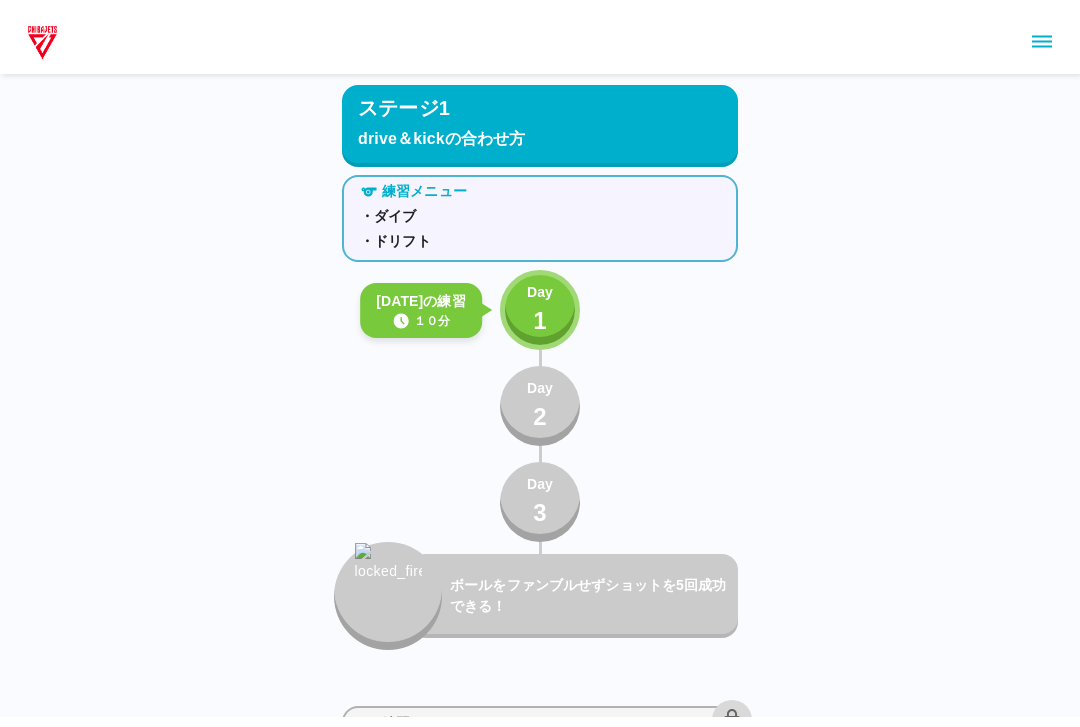 scroll, scrollTop: 0, scrollLeft: 0, axis: both 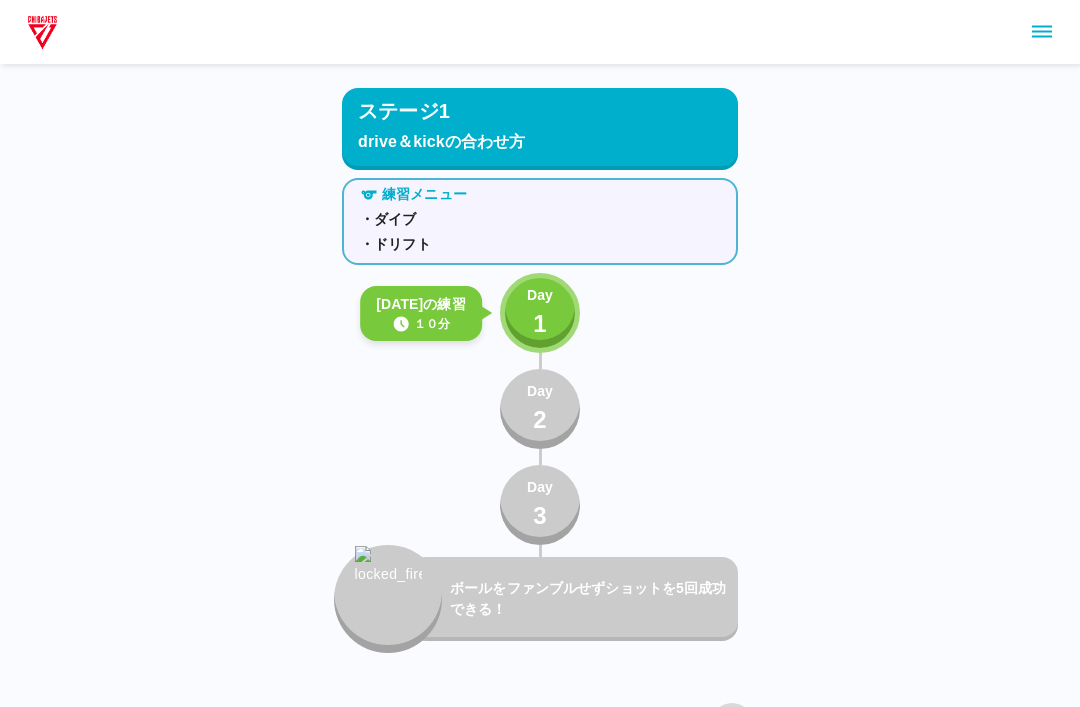 click on "Day" at bounding box center (540, 295) 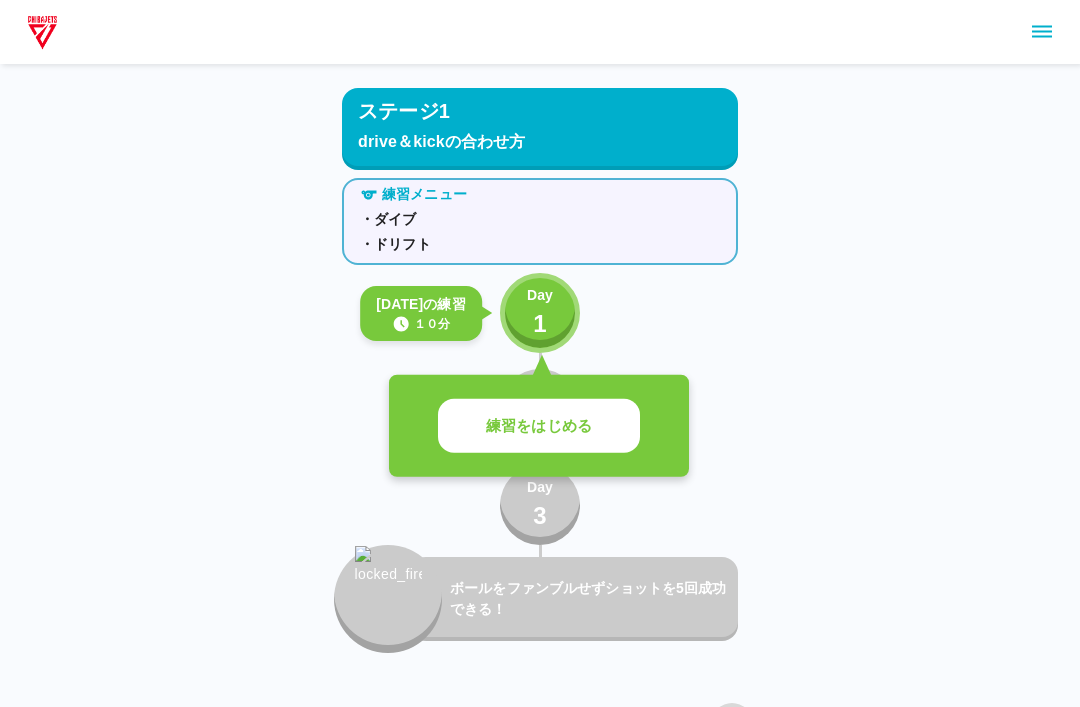 click on "練習をはじめる" at bounding box center [539, 426] 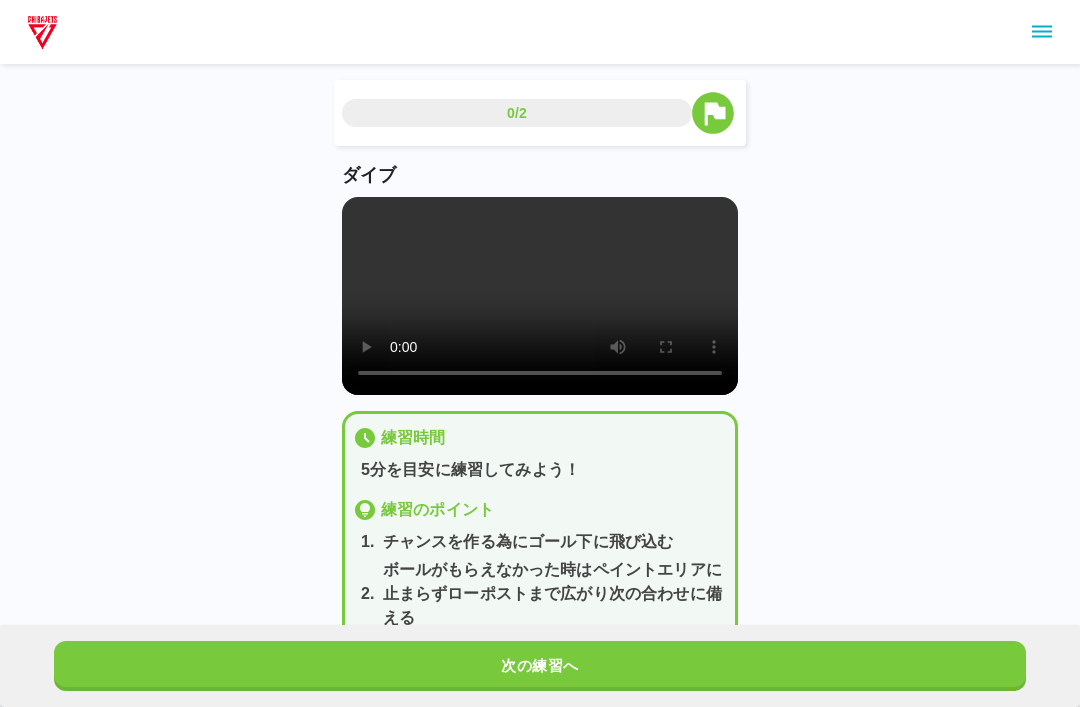 click at bounding box center [540, 296] 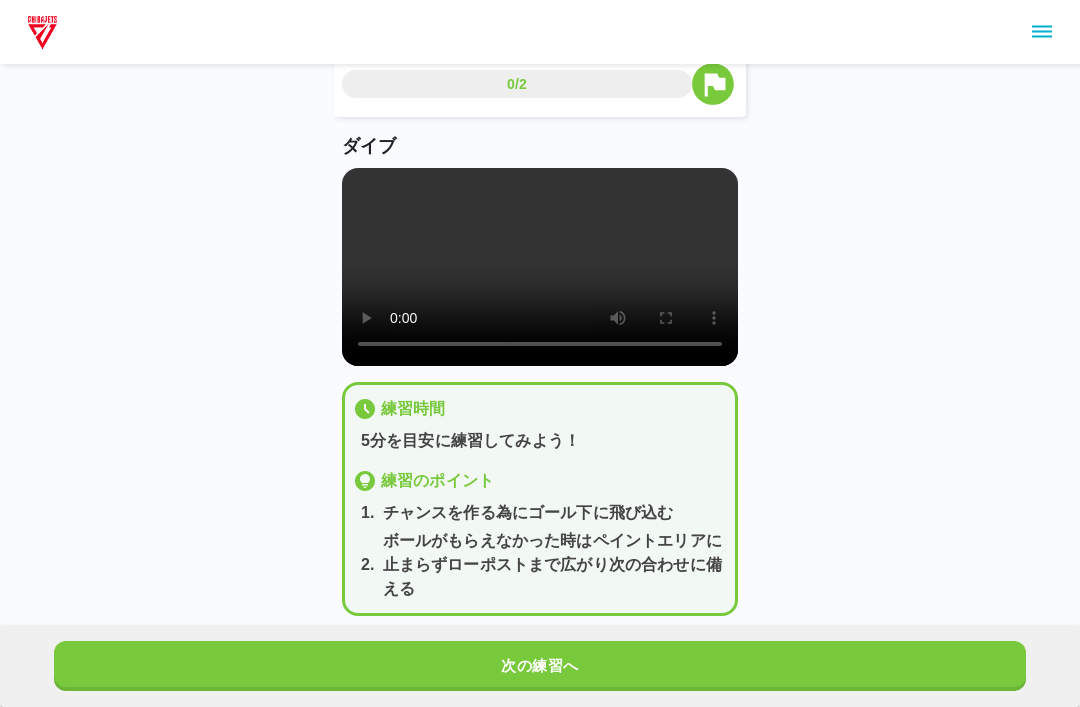 scroll, scrollTop: 21, scrollLeft: 0, axis: vertical 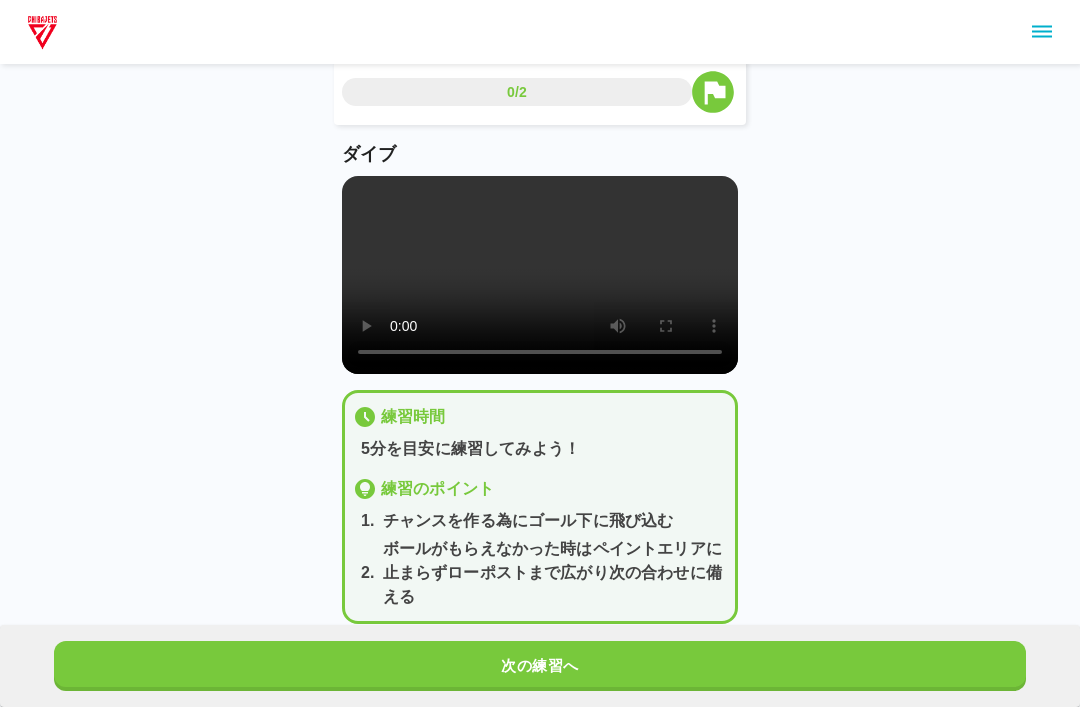click on "次の練習へ" at bounding box center (540, 666) 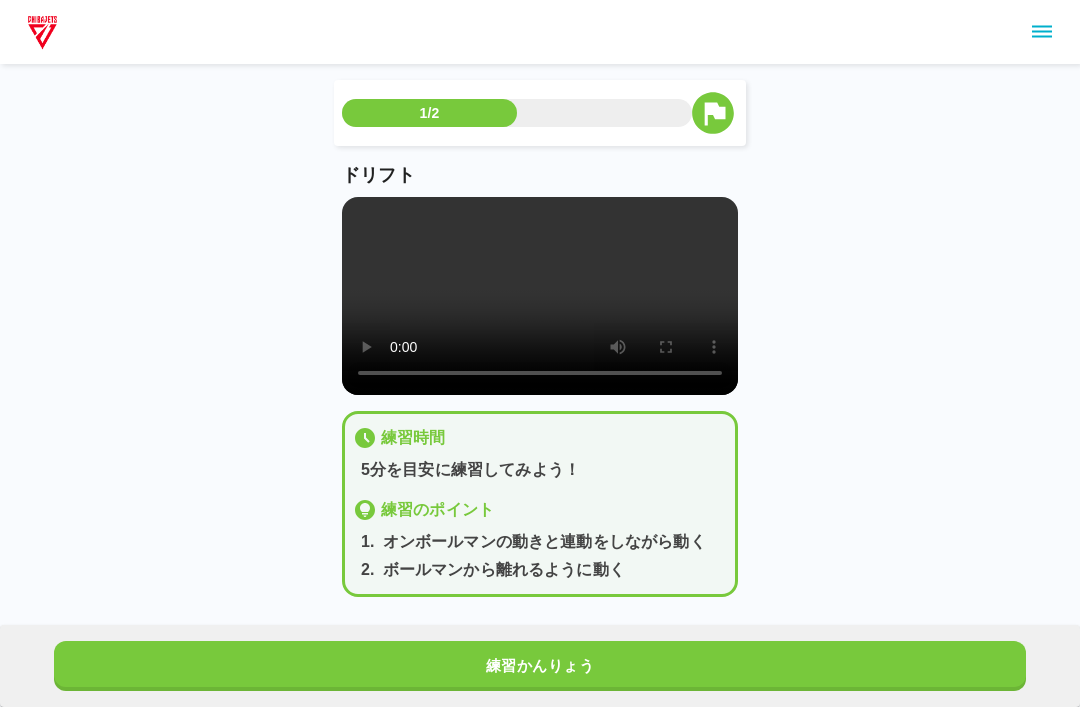 scroll, scrollTop: 11, scrollLeft: 0, axis: vertical 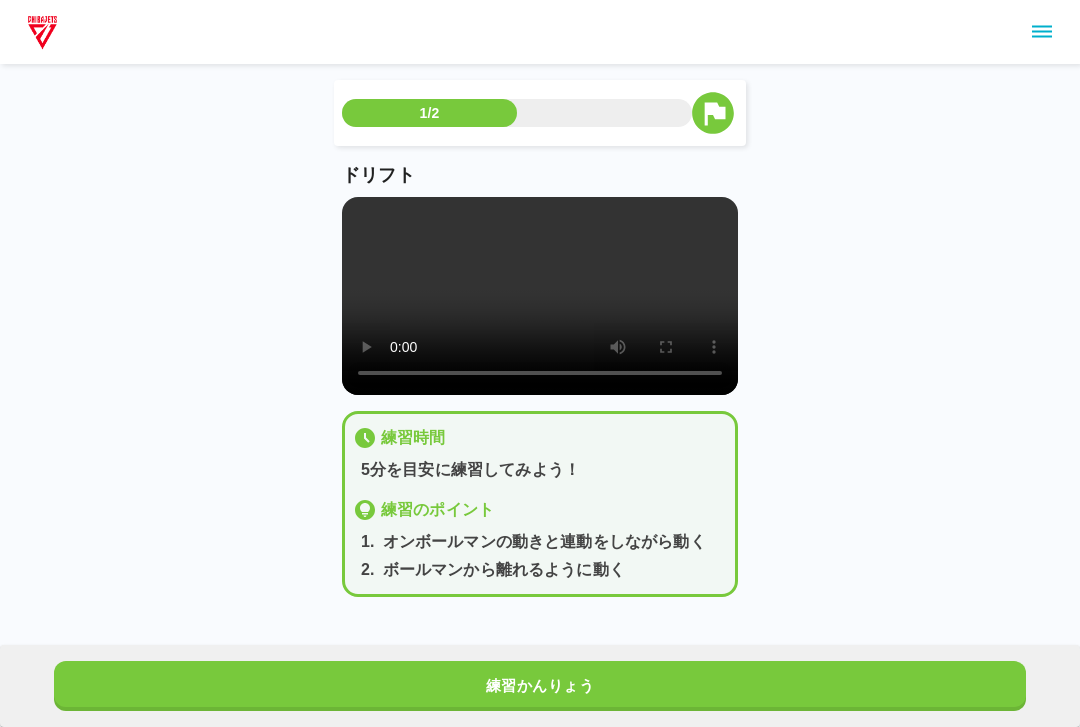 click at bounding box center (540, 296) 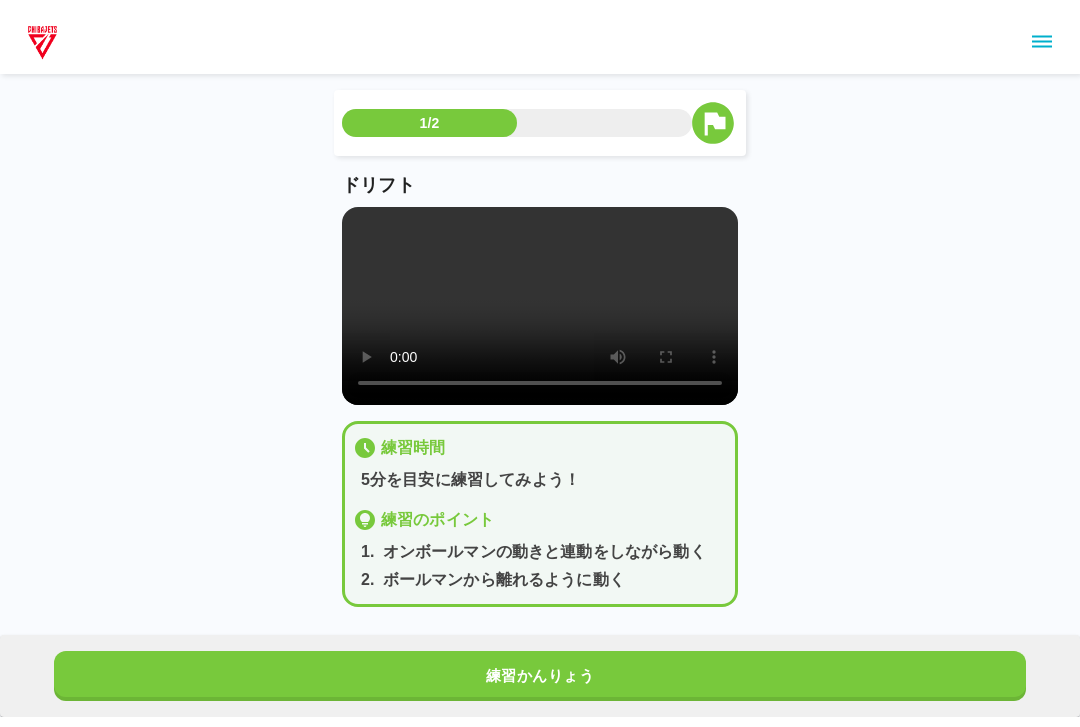 scroll, scrollTop: 0, scrollLeft: 0, axis: both 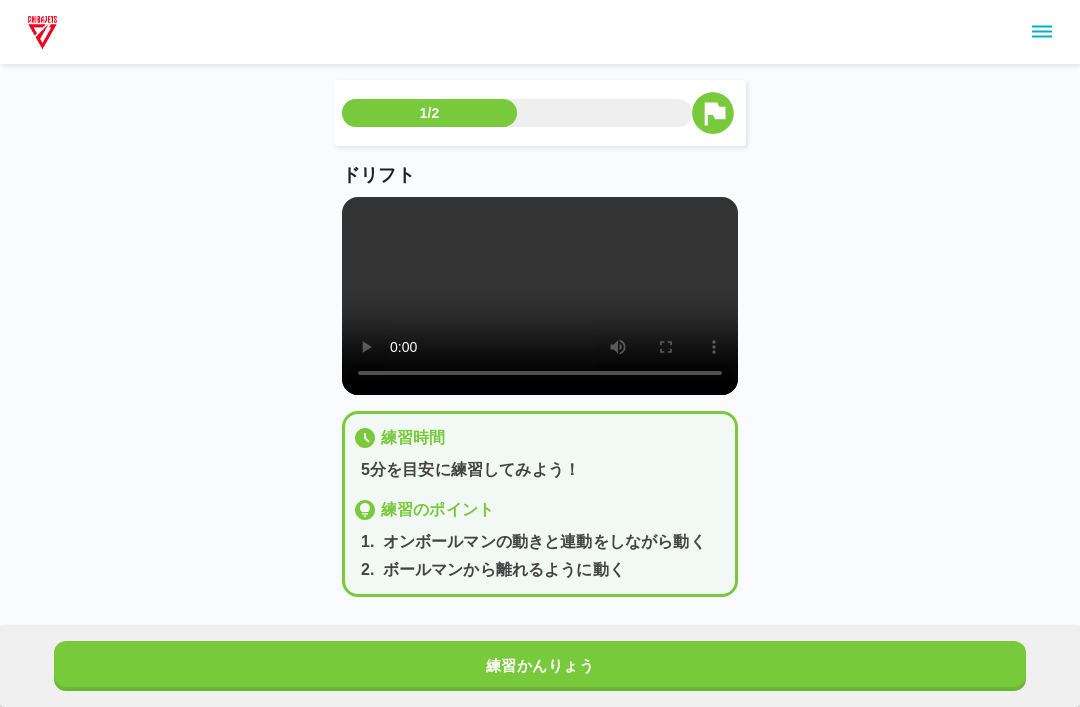 click on "練習かんりょう" at bounding box center [540, 666] 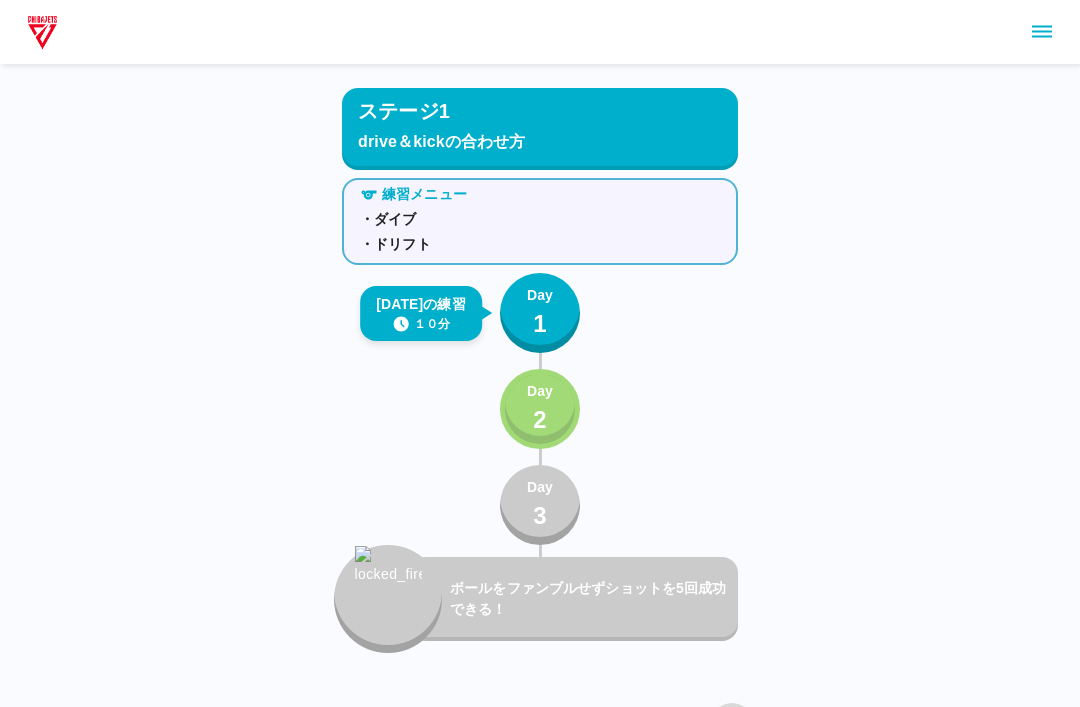 click on "Day 2" at bounding box center [540, 409] 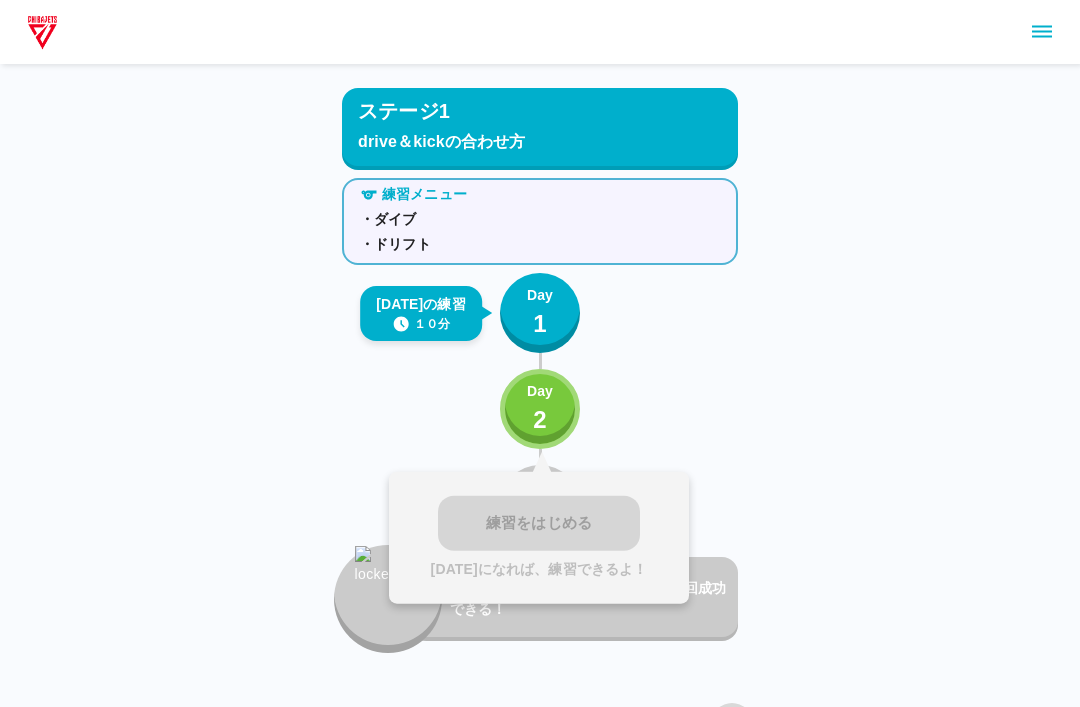 click on "2" at bounding box center [540, 420] 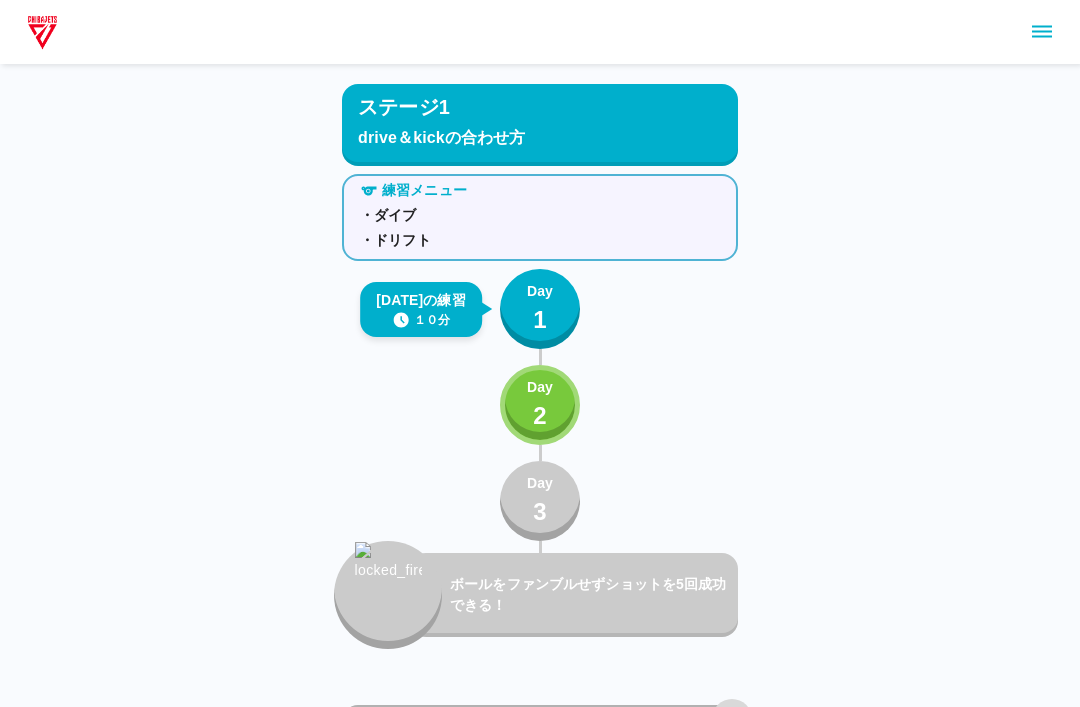 scroll, scrollTop: 0, scrollLeft: 0, axis: both 